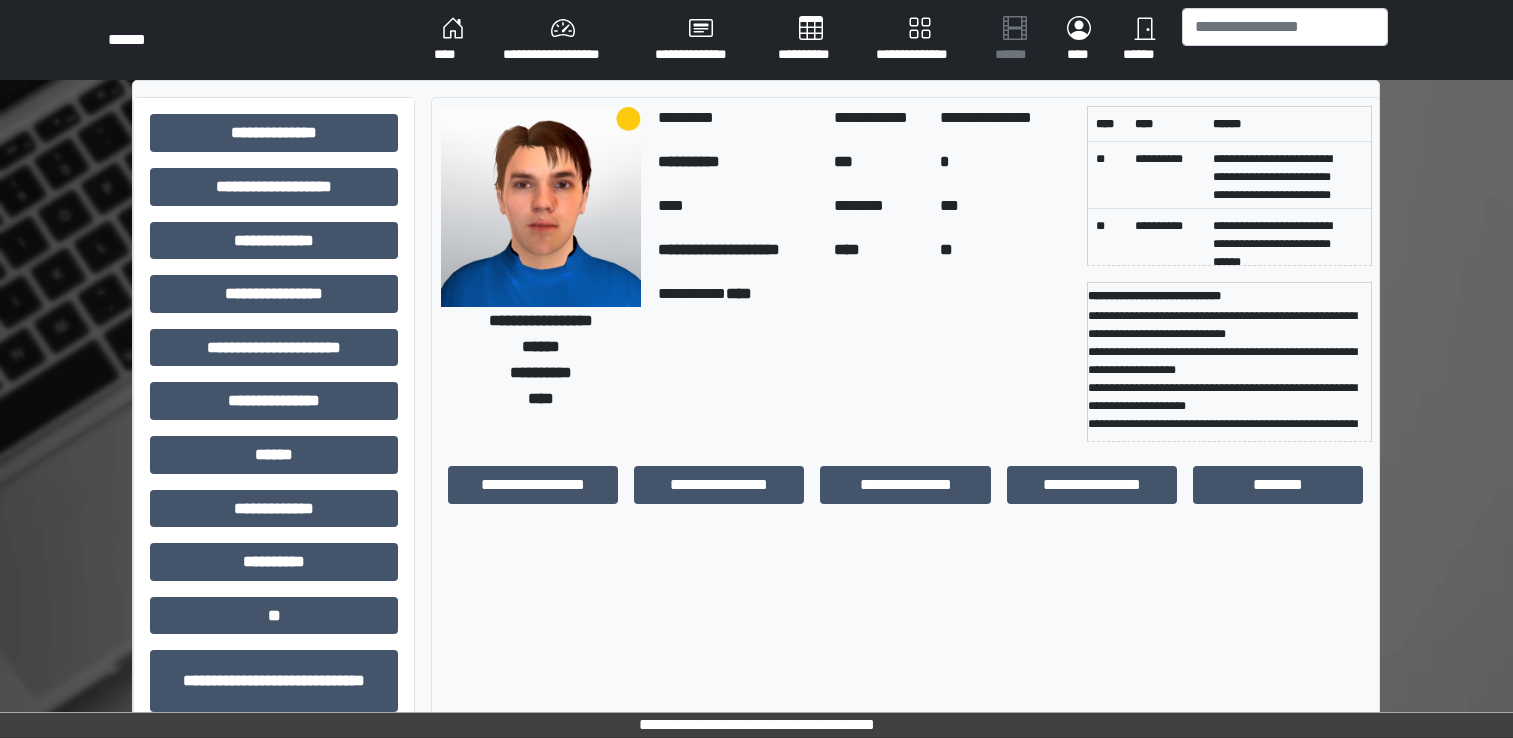 scroll, scrollTop: 184, scrollLeft: 0, axis: vertical 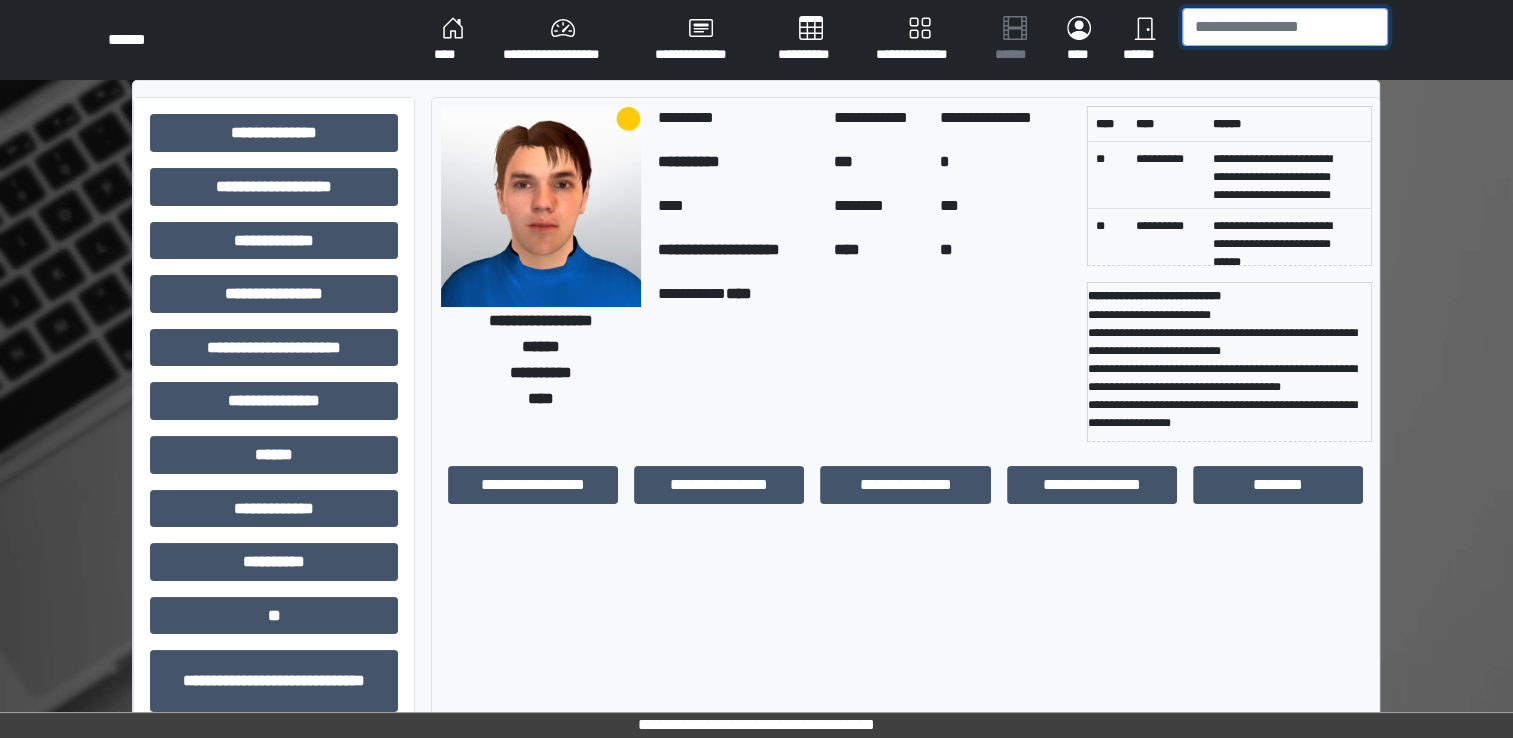 click at bounding box center (1285, 27) 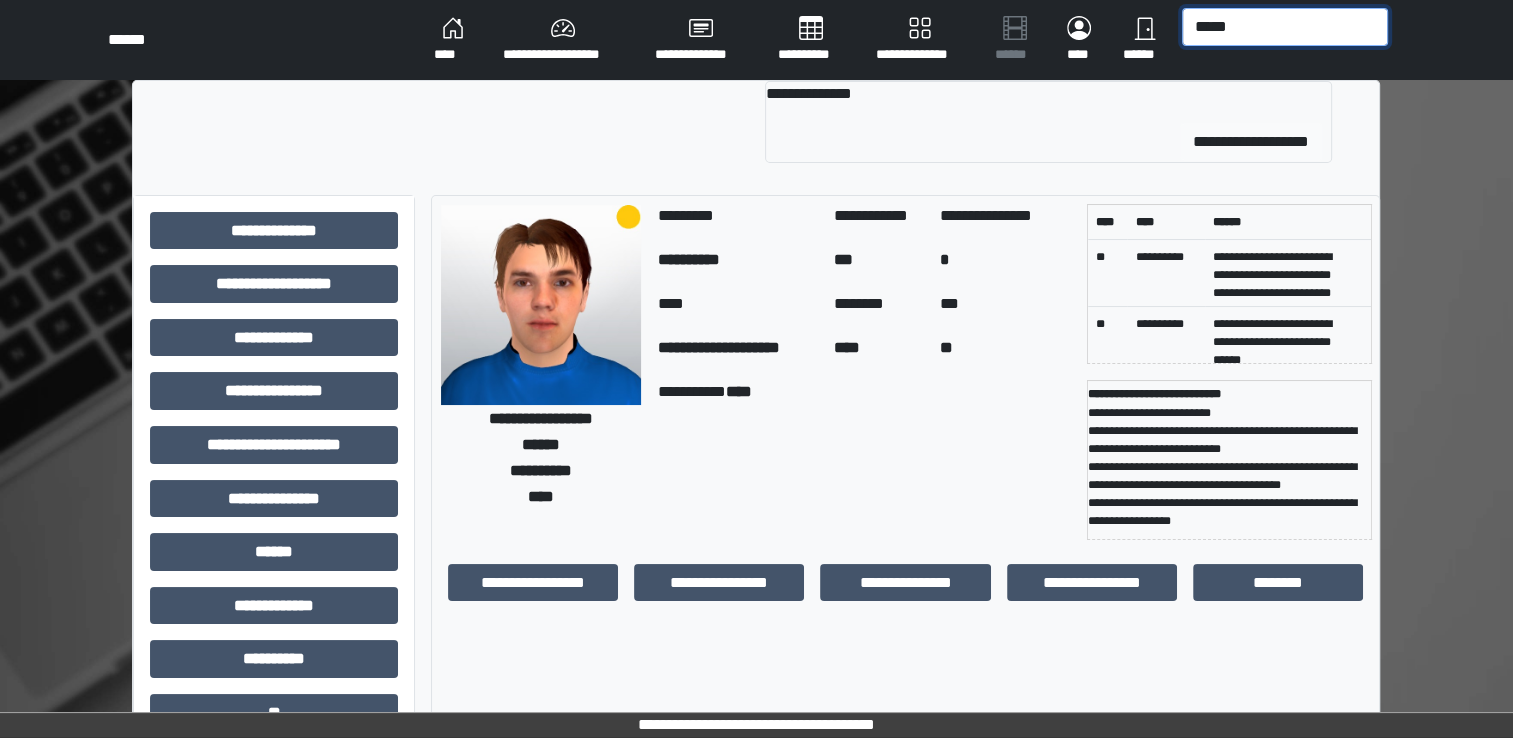 type on "*****" 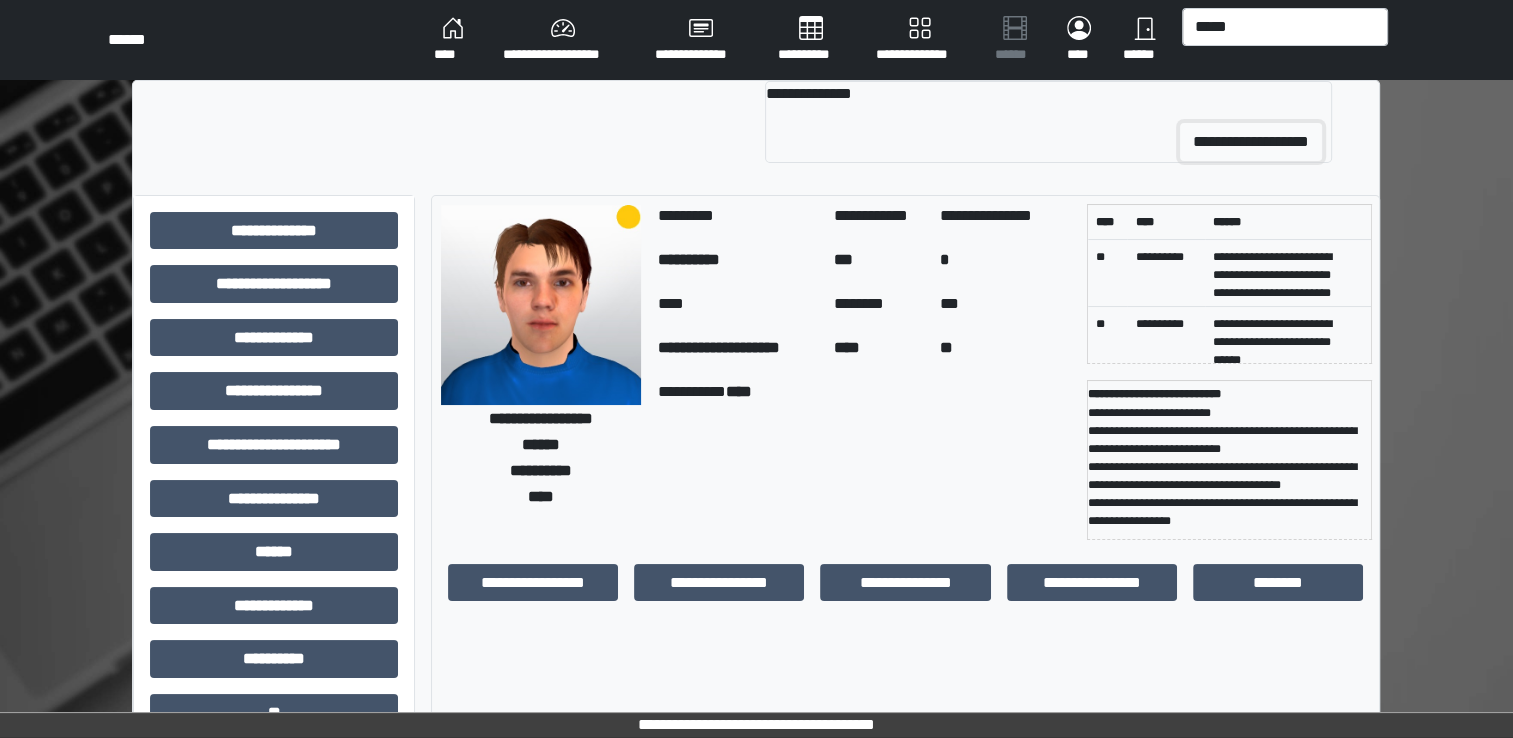 click on "**********" at bounding box center (1251, 142) 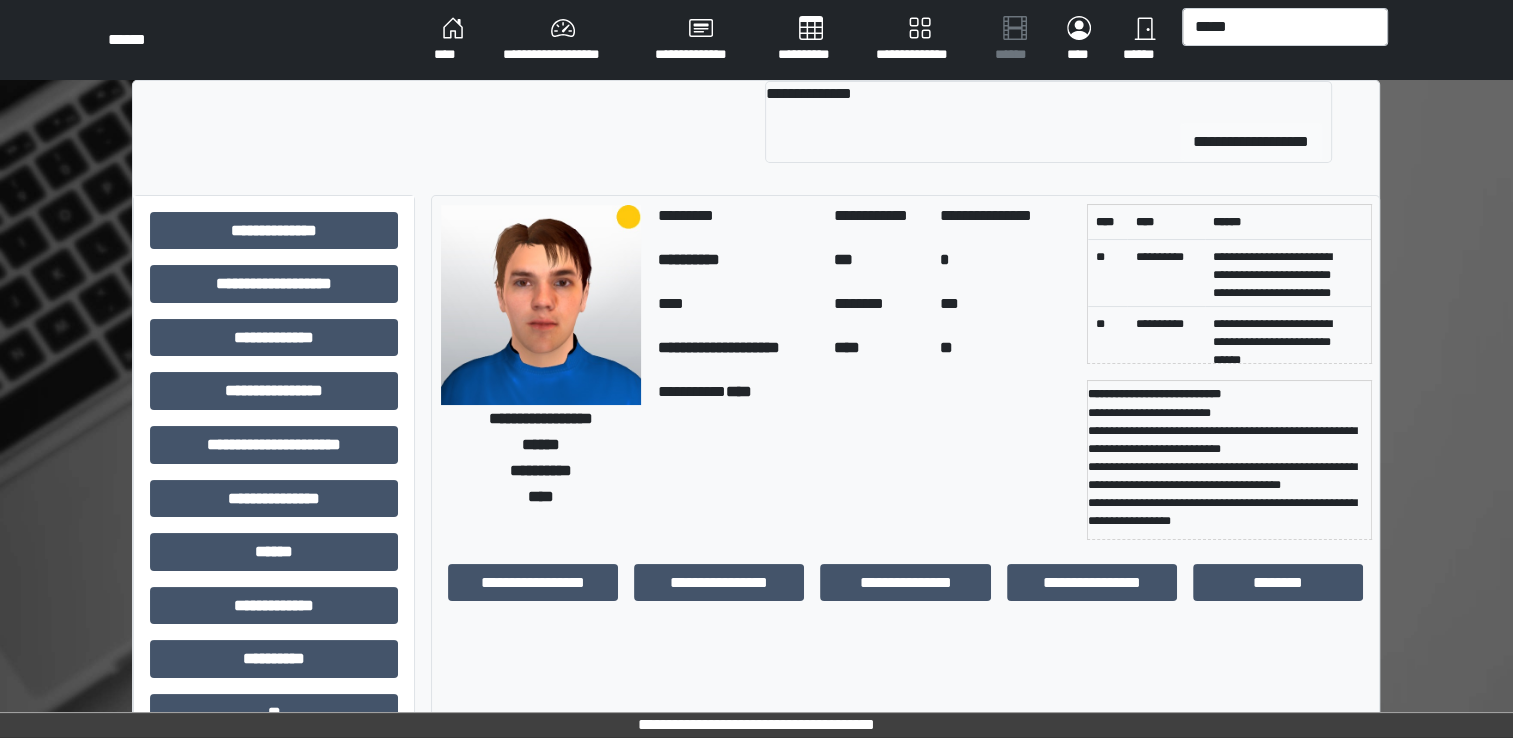 type 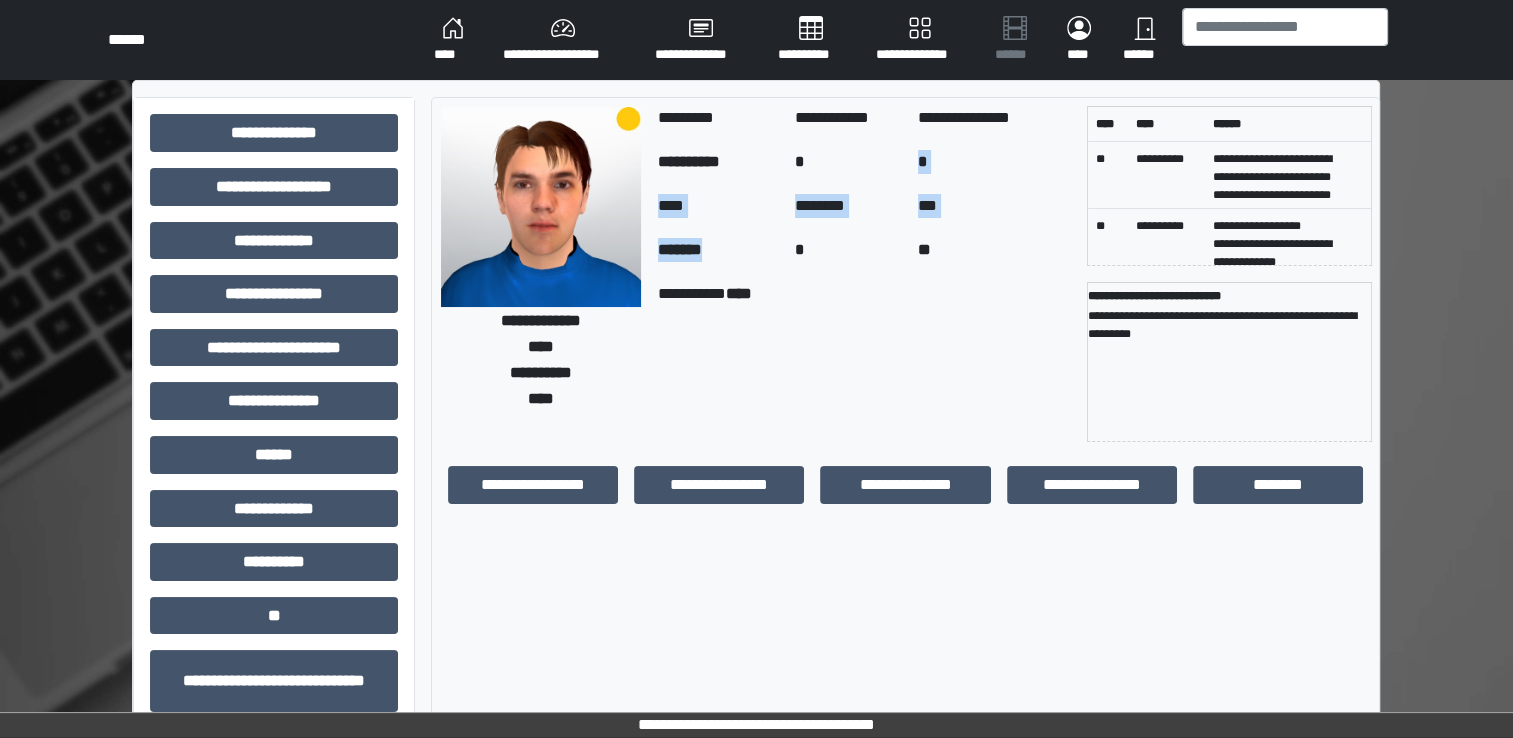 drag, startPoint x: 775, startPoint y: 231, endPoint x: 816, endPoint y: 142, distance: 97.98979 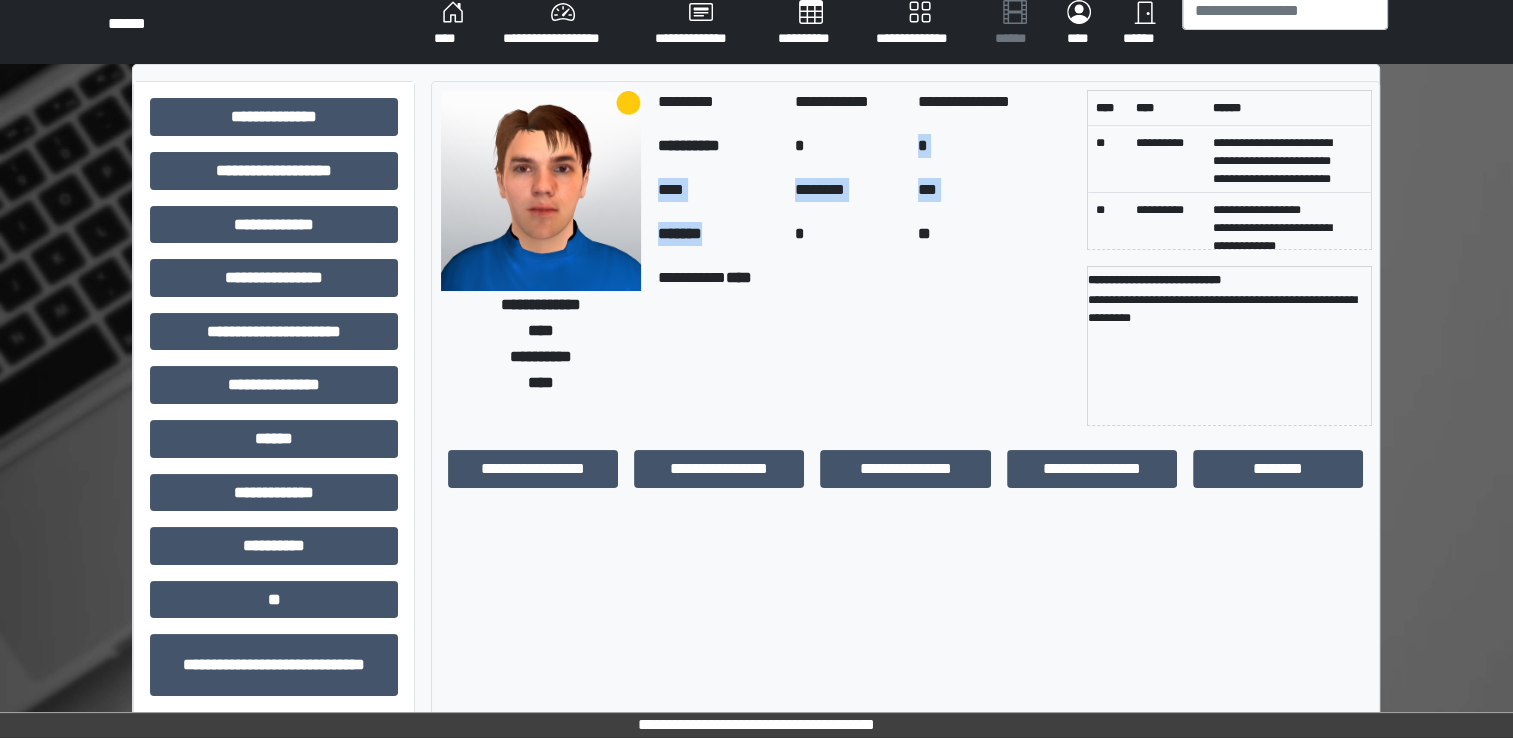 scroll, scrollTop: 0, scrollLeft: 0, axis: both 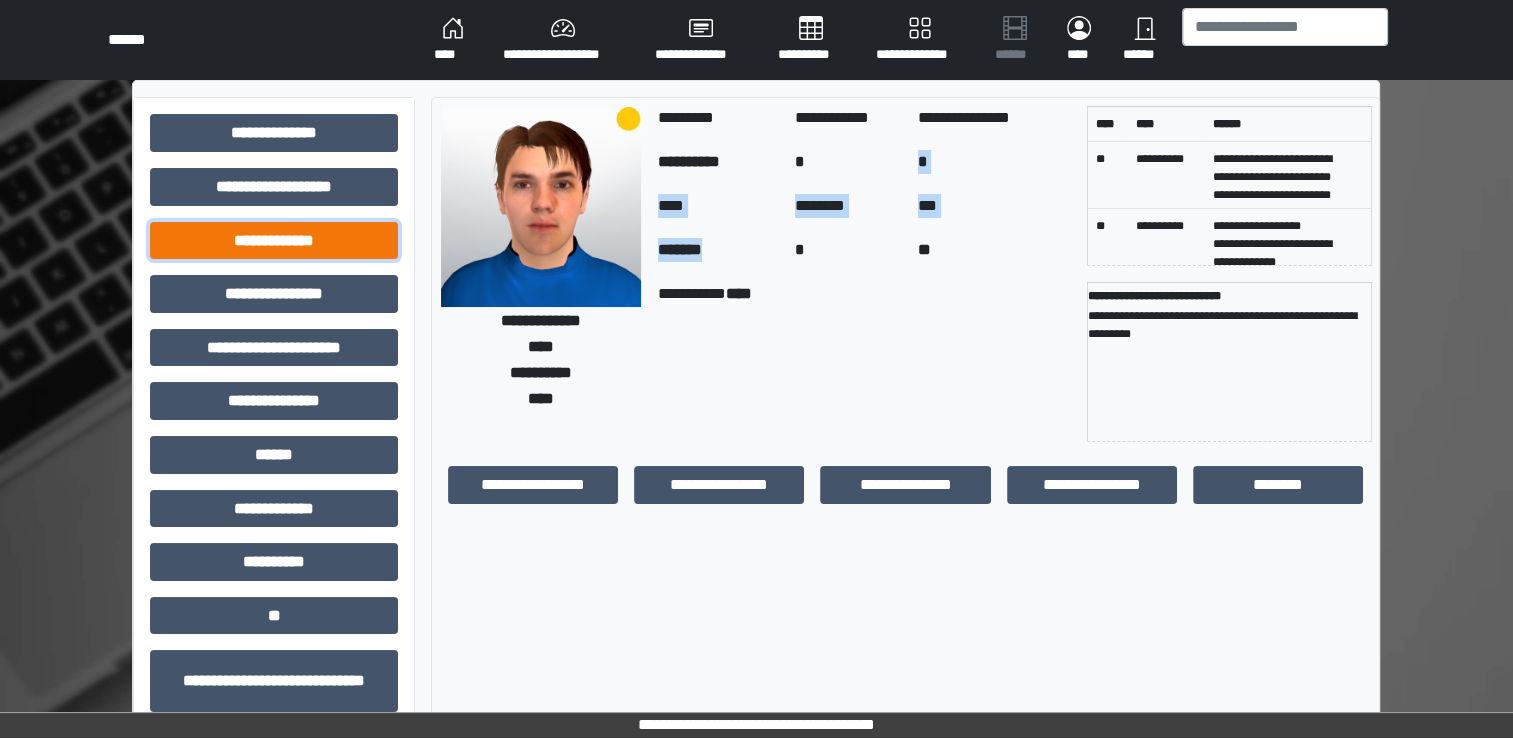 click on "**********" at bounding box center [274, 241] 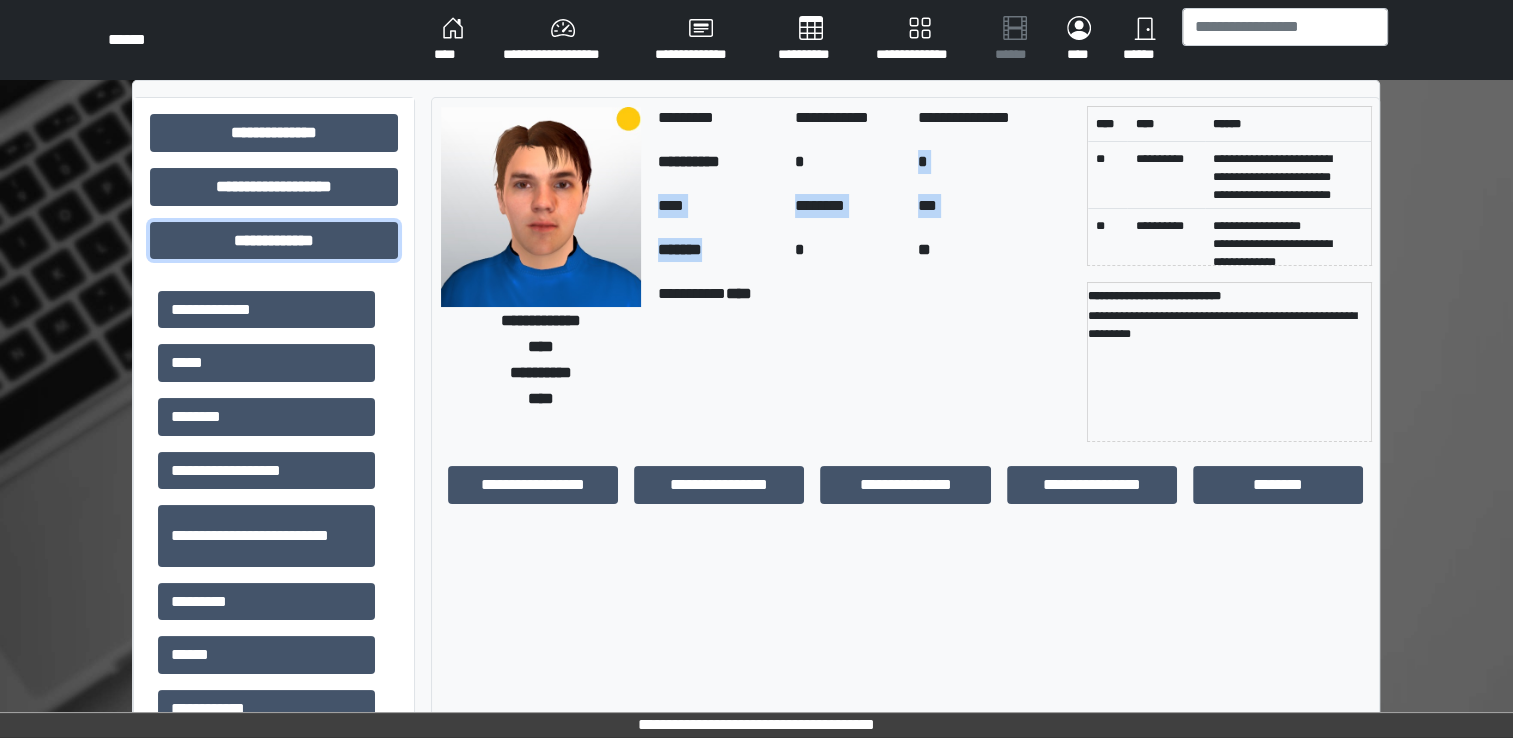 scroll, scrollTop: 347, scrollLeft: 0, axis: vertical 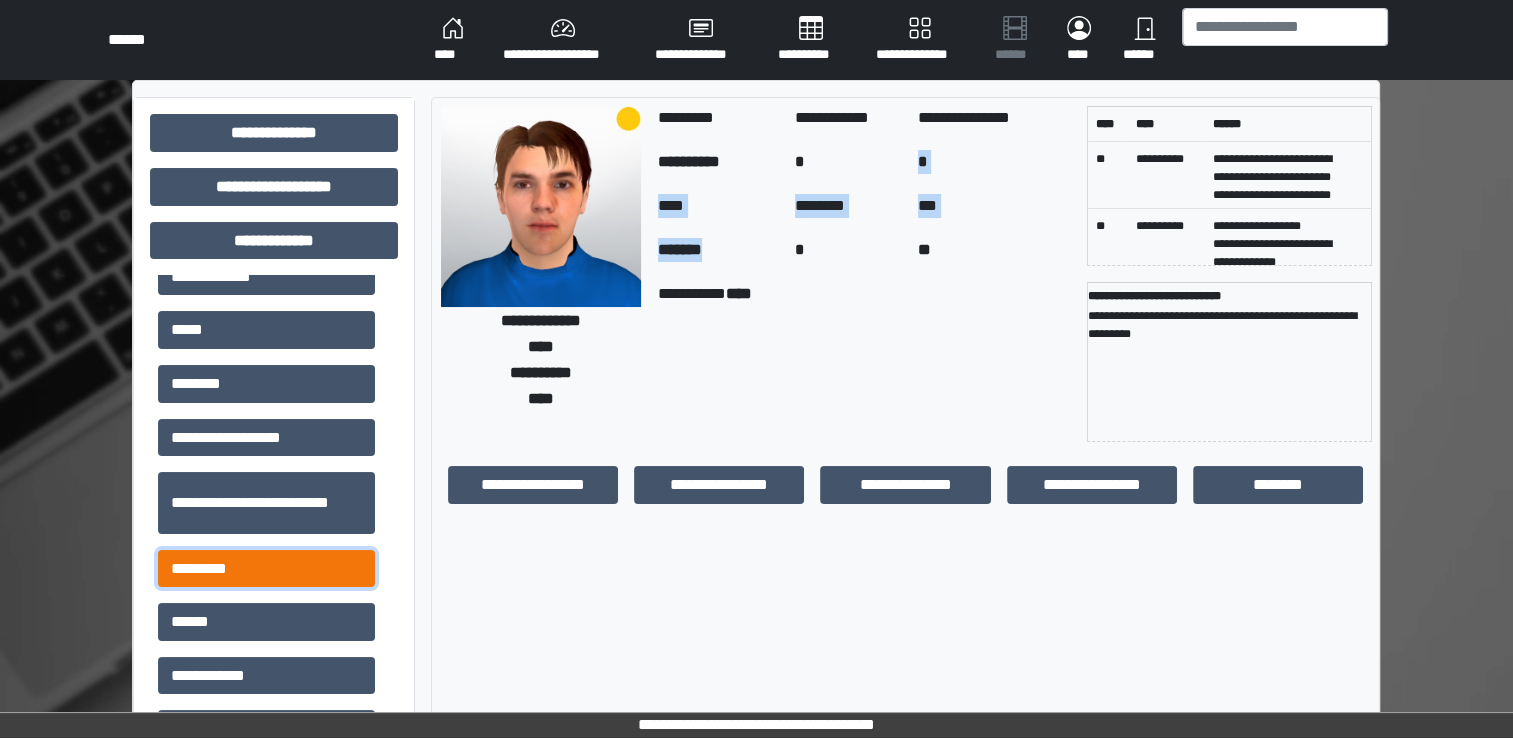 click on "*********" at bounding box center (266, 569) 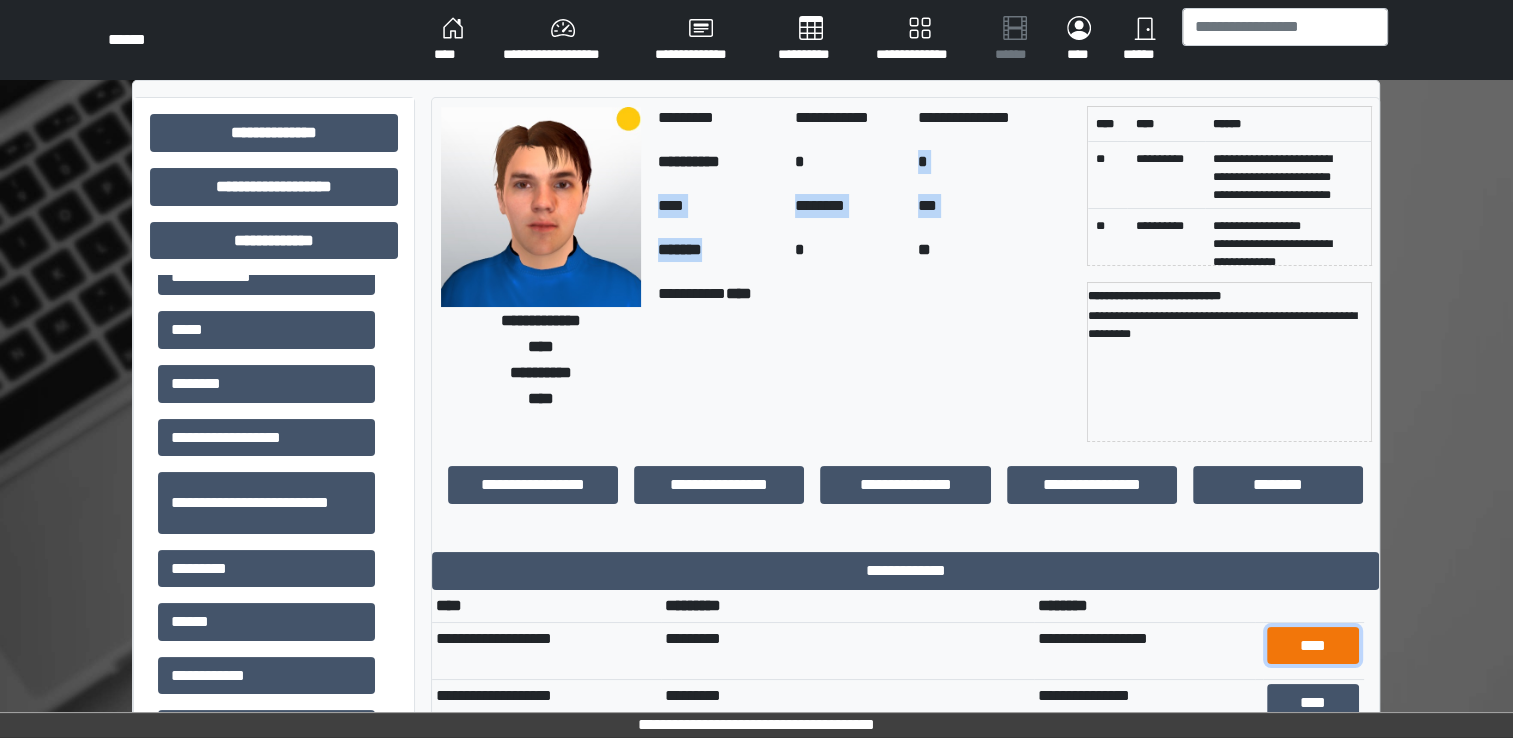 click on "****" at bounding box center [1313, 646] 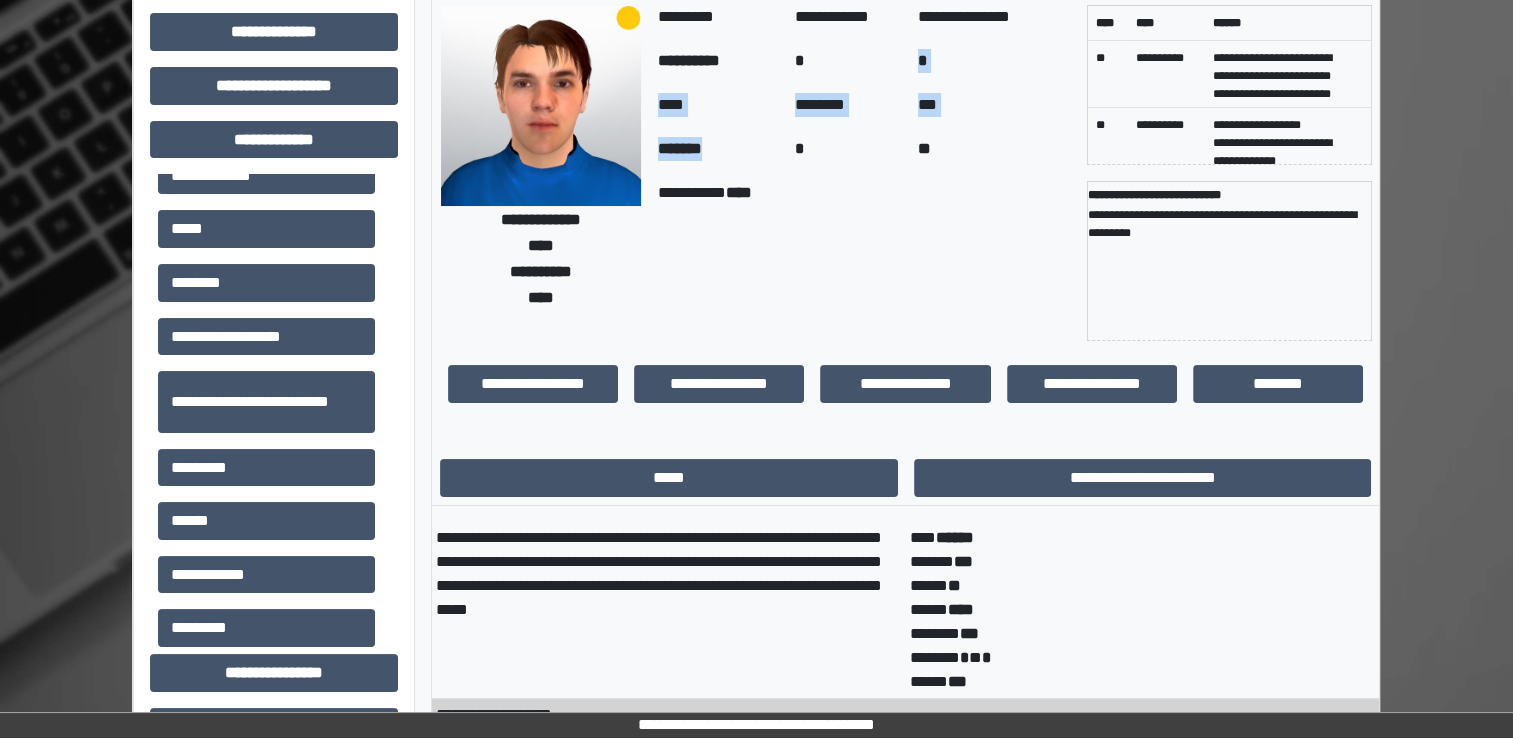scroll, scrollTop: 0, scrollLeft: 0, axis: both 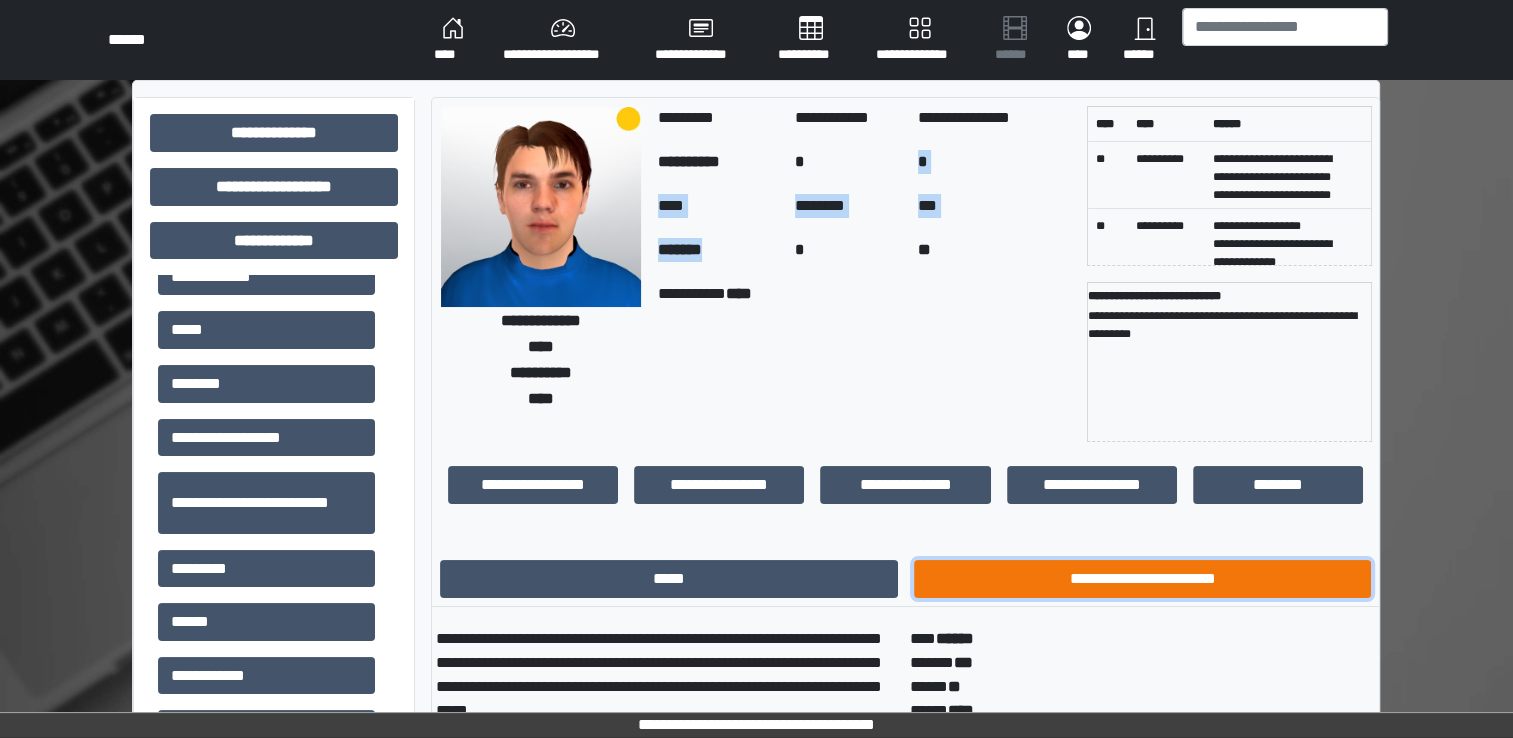 click on "**********" at bounding box center [1143, 579] 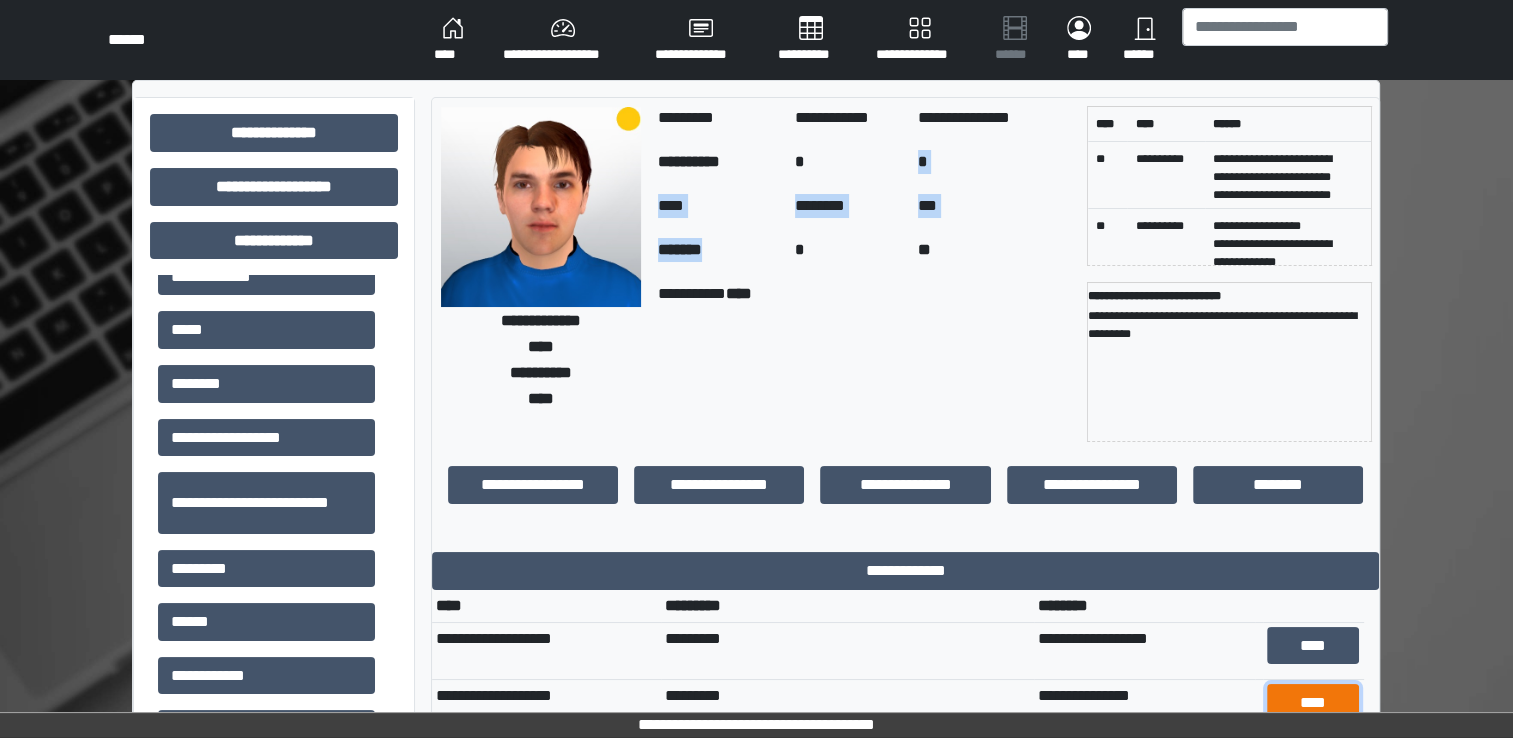 click on "****" at bounding box center (1313, 703) 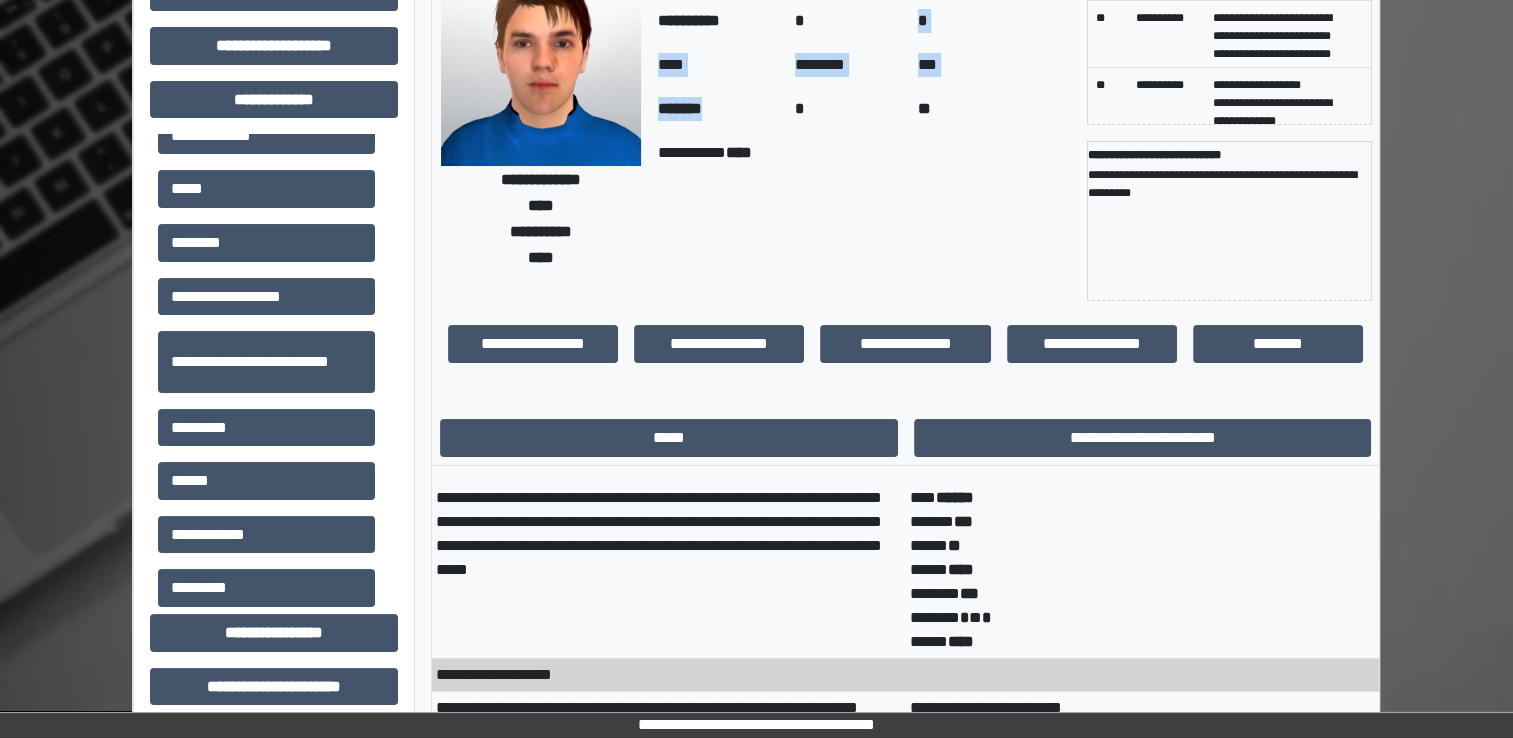 scroll, scrollTop: 143, scrollLeft: 0, axis: vertical 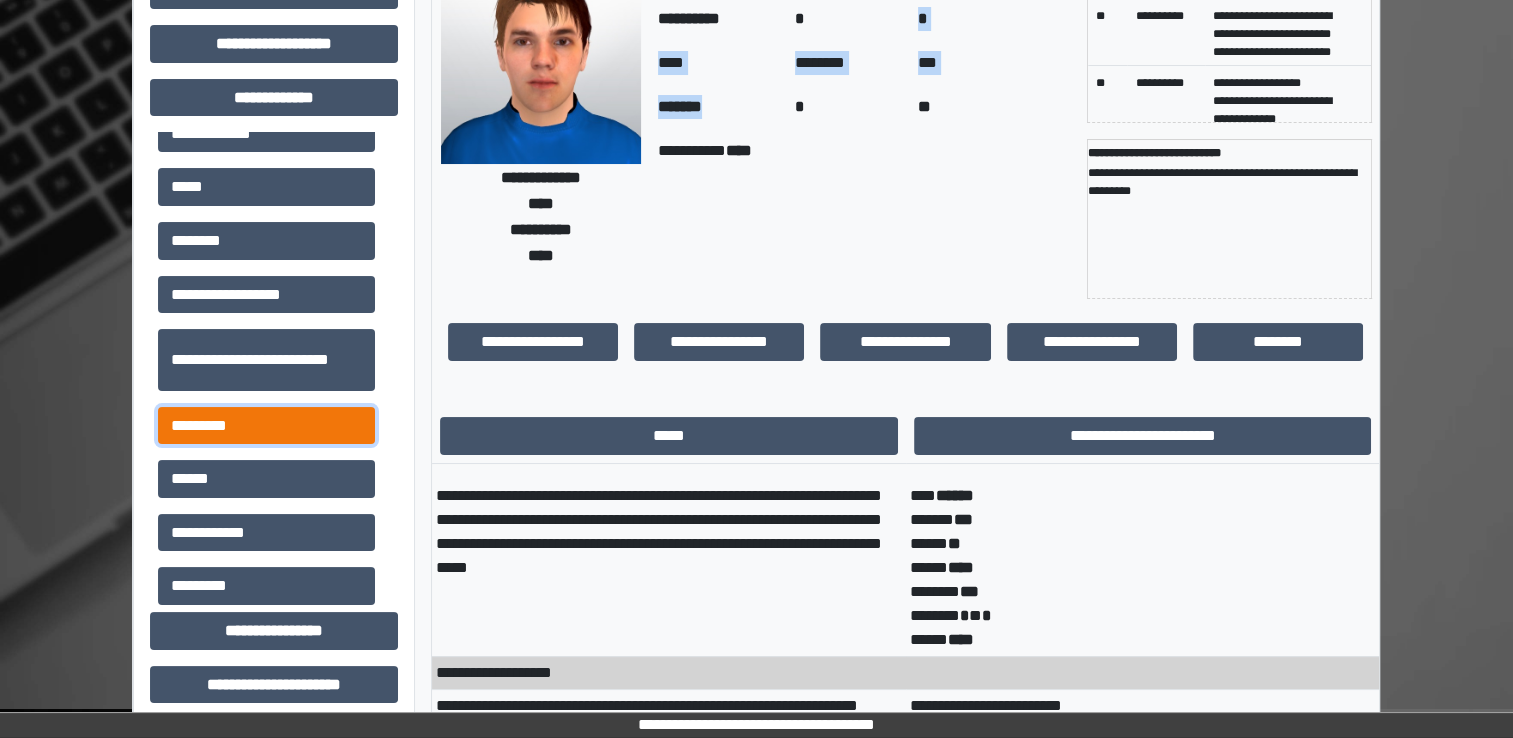 click on "*********" at bounding box center [266, 426] 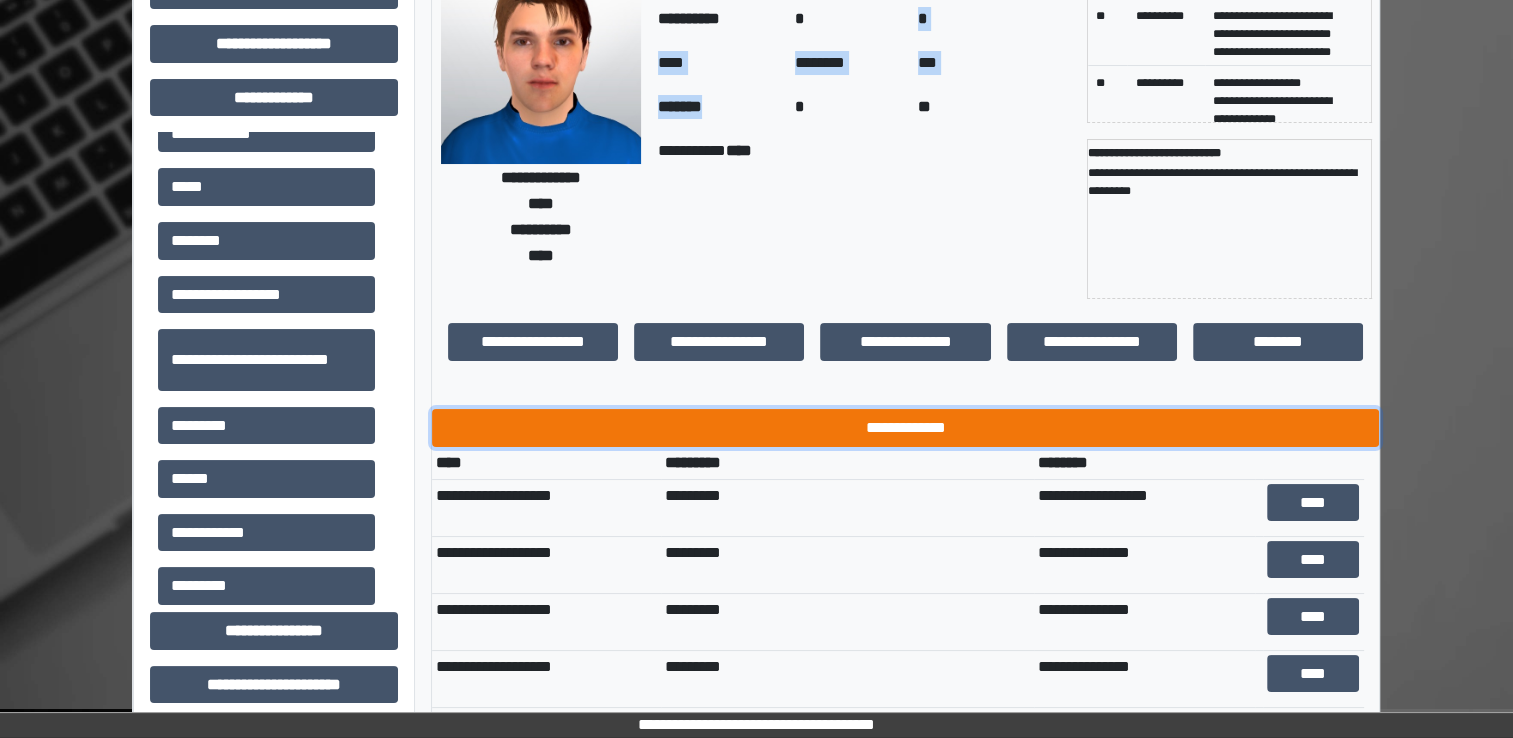 click on "**********" at bounding box center [905, 428] 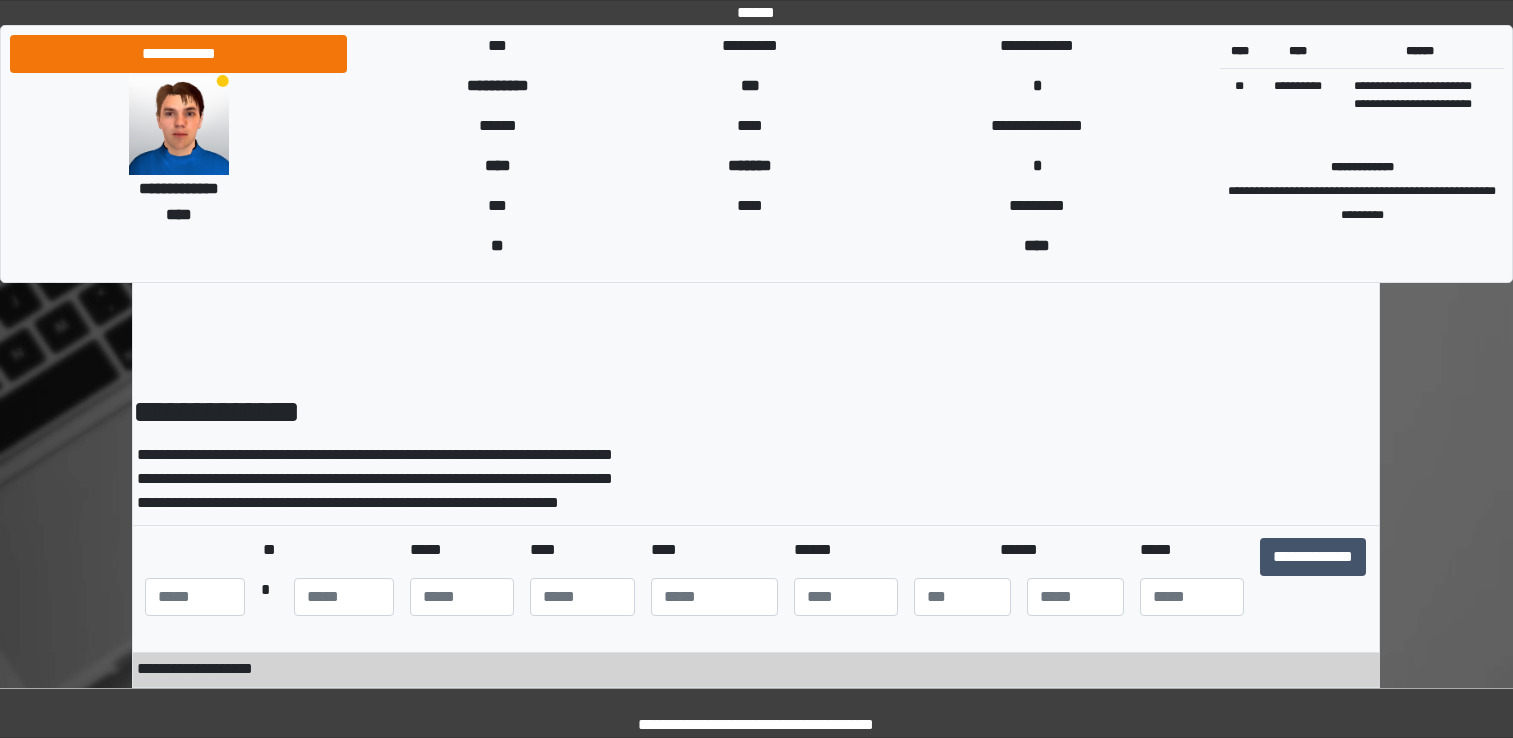 scroll, scrollTop: 0, scrollLeft: 0, axis: both 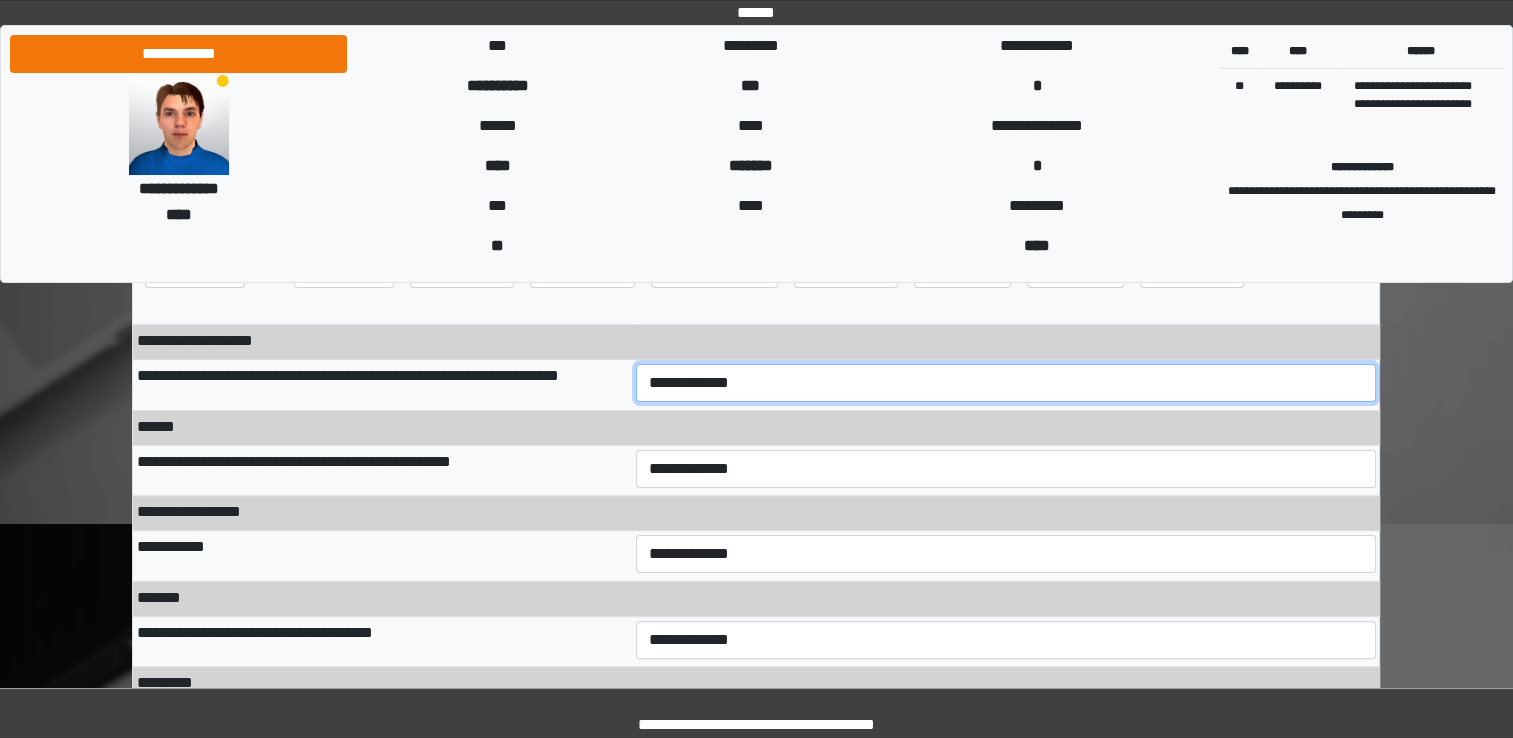 click on "**********" at bounding box center [1006, 383] 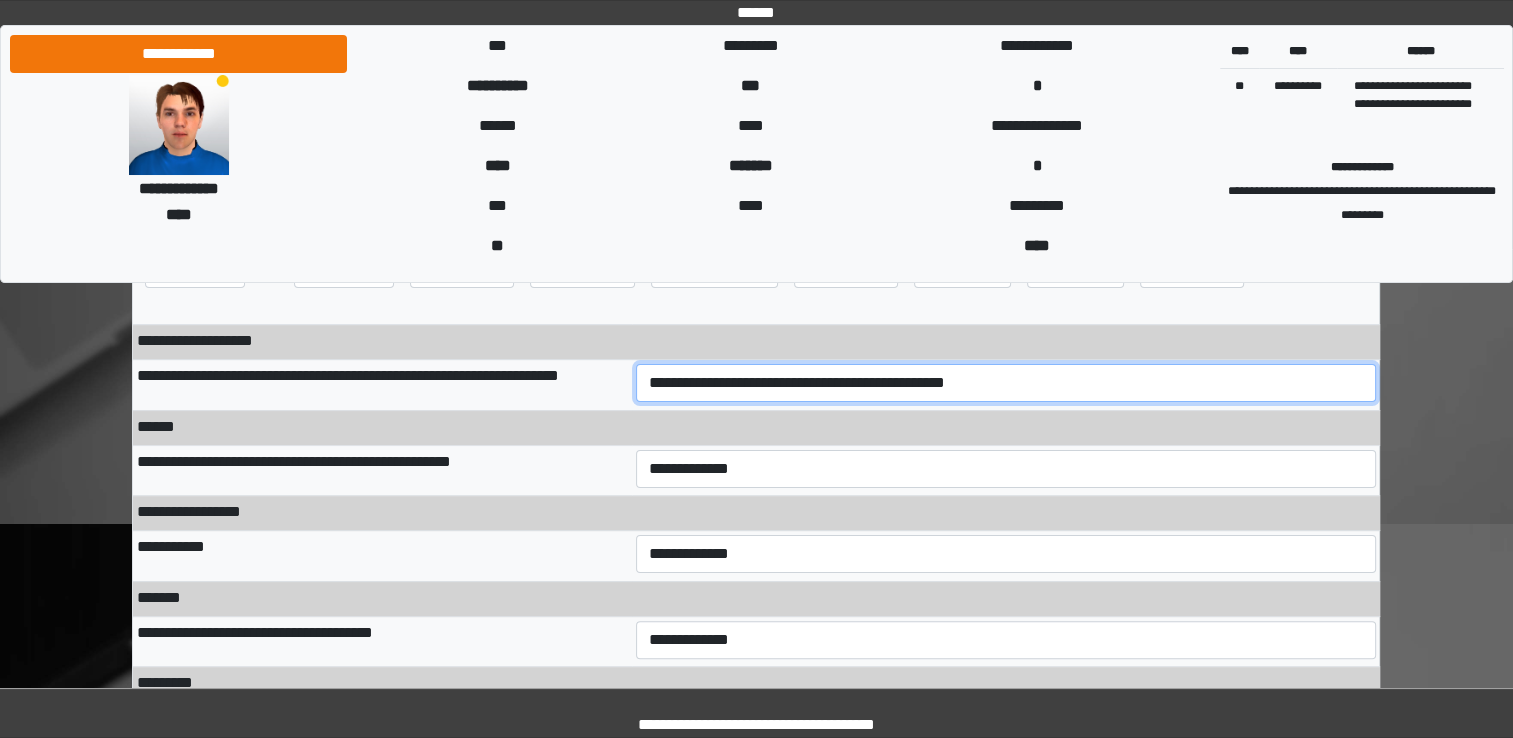 click on "**********" at bounding box center [1006, 383] 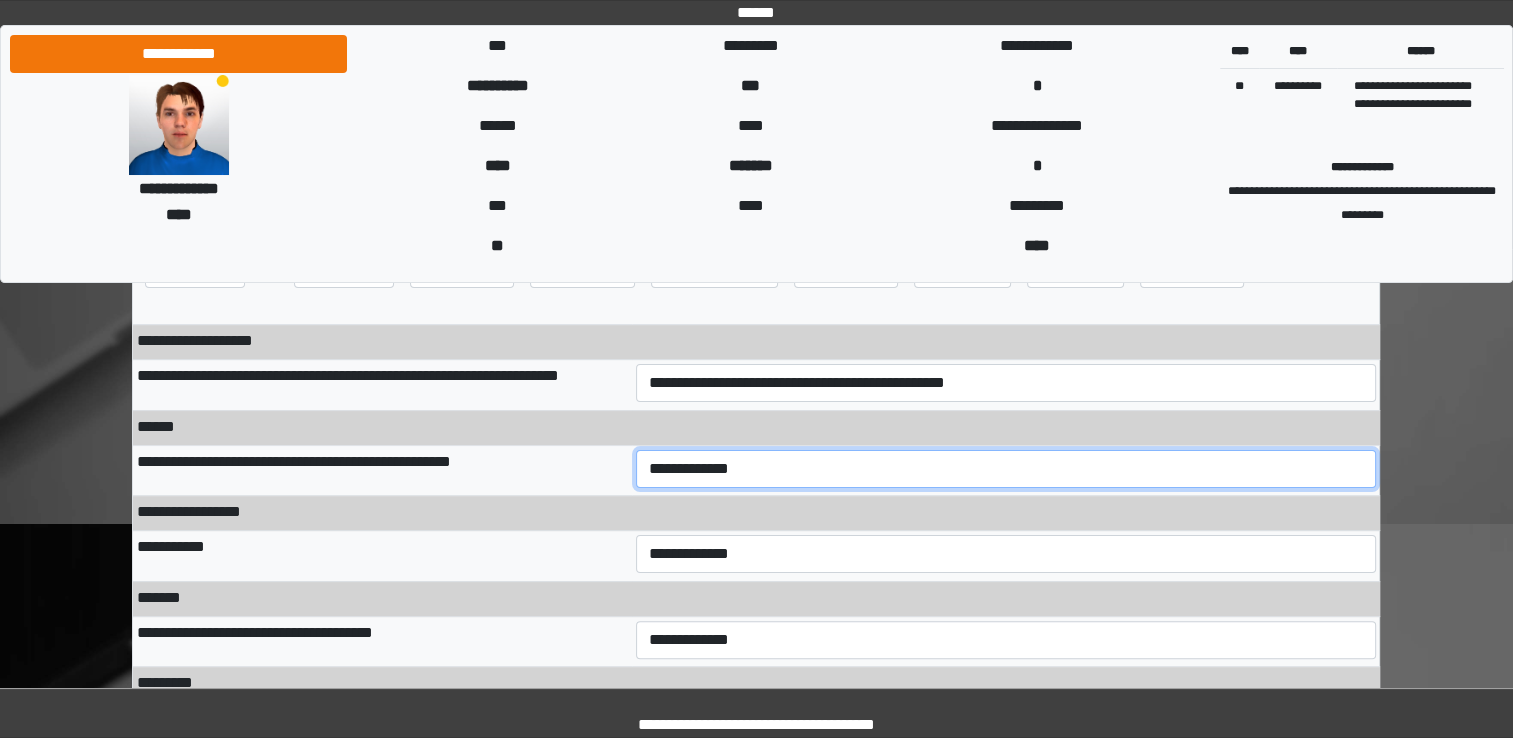 click on "**********" at bounding box center [1006, 469] 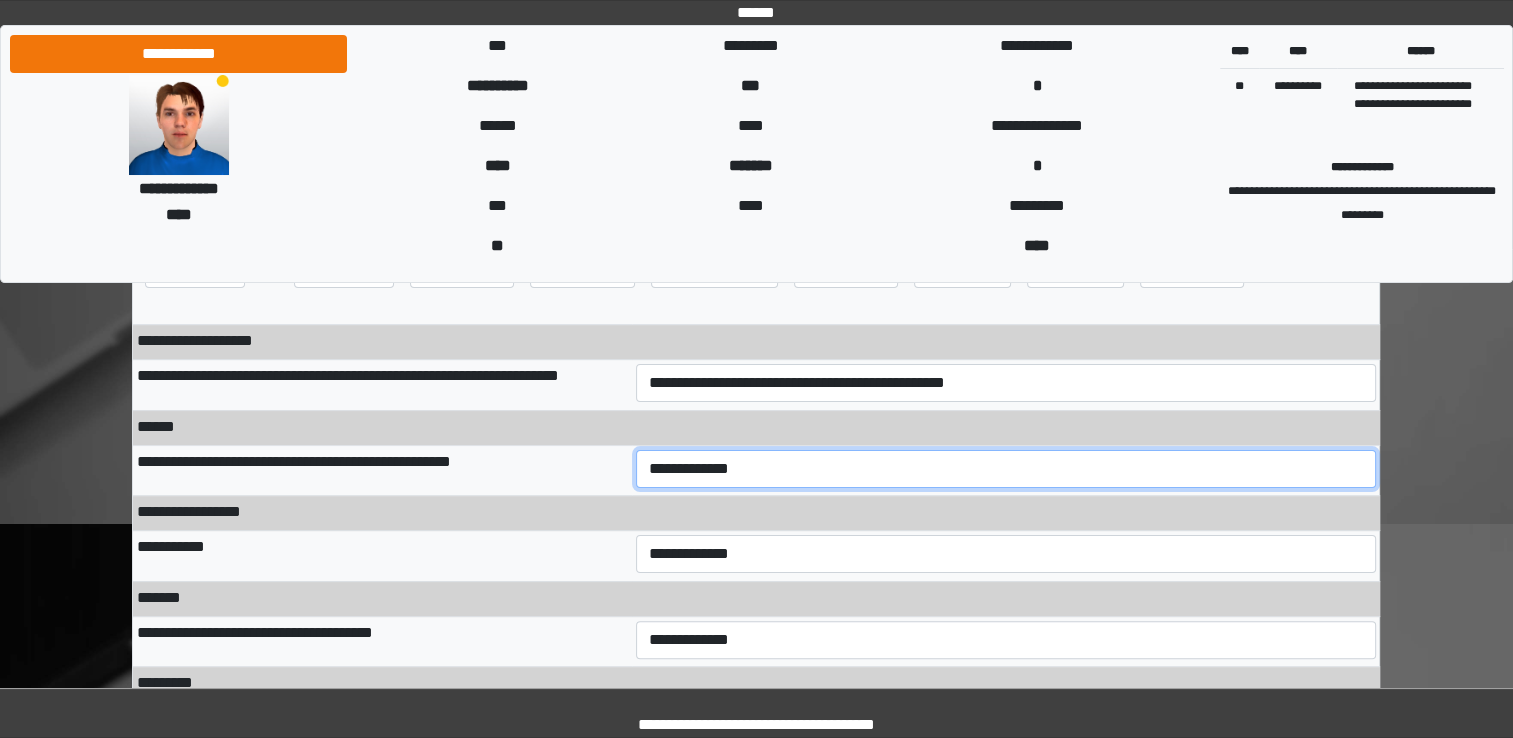 select on "***" 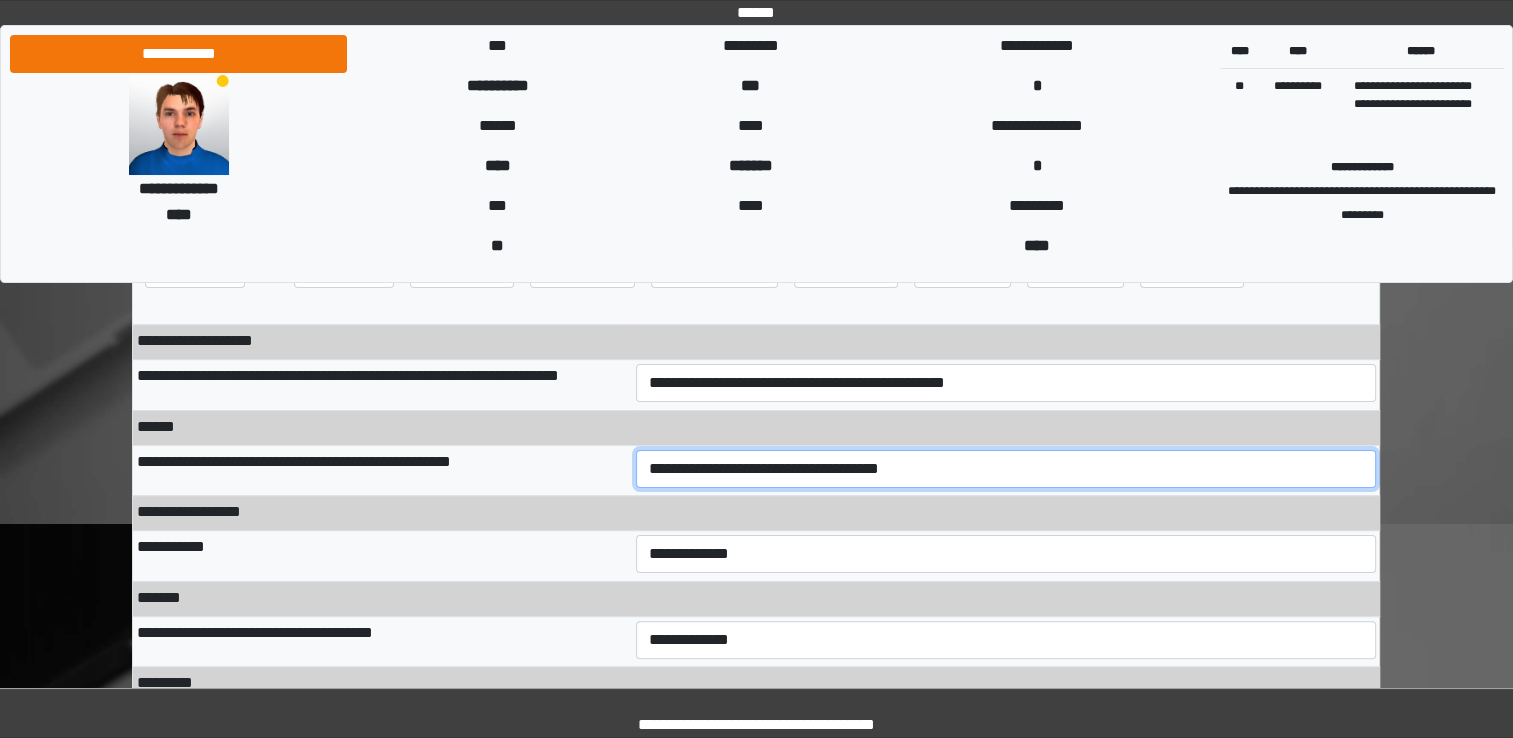 click on "**********" at bounding box center [1006, 469] 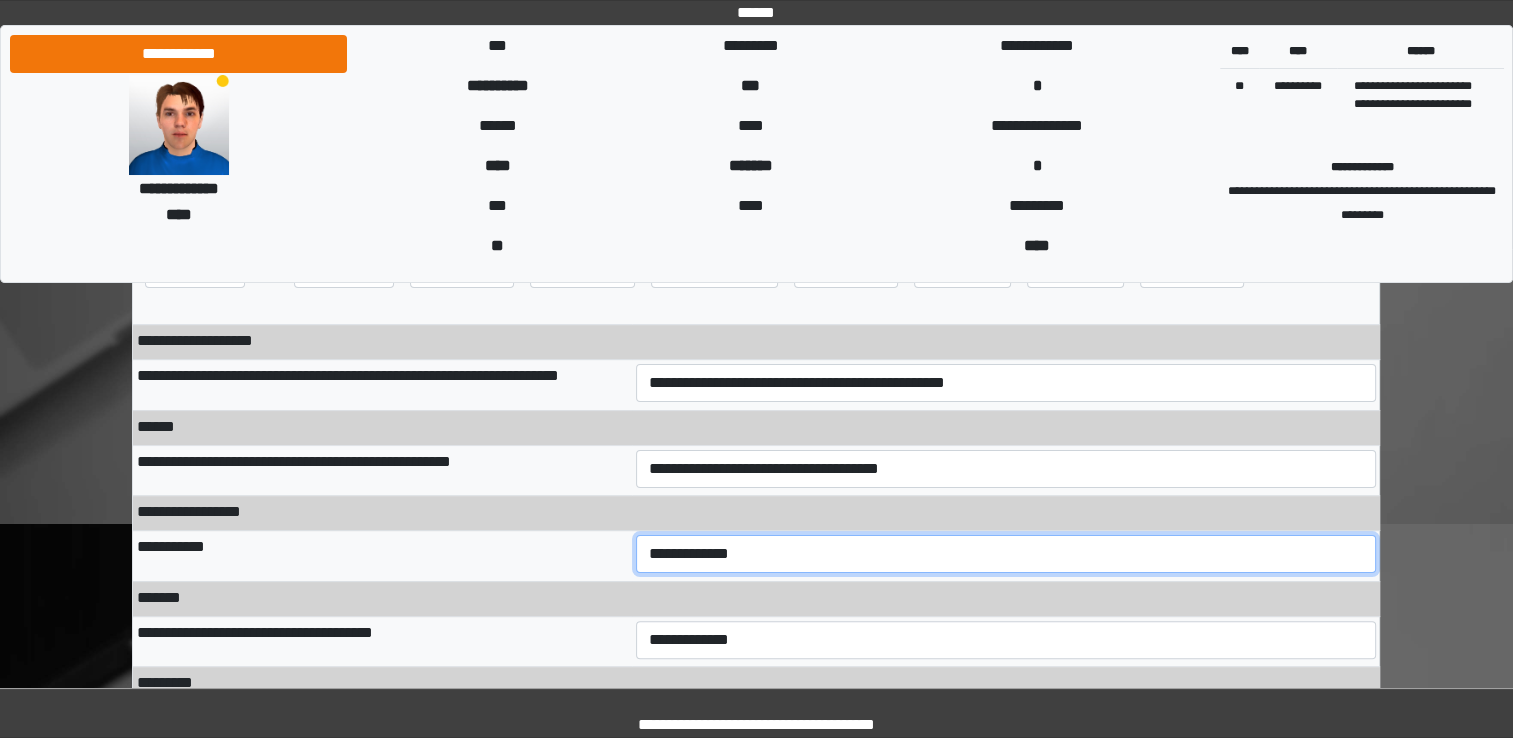 click on "**********" at bounding box center [1006, 554] 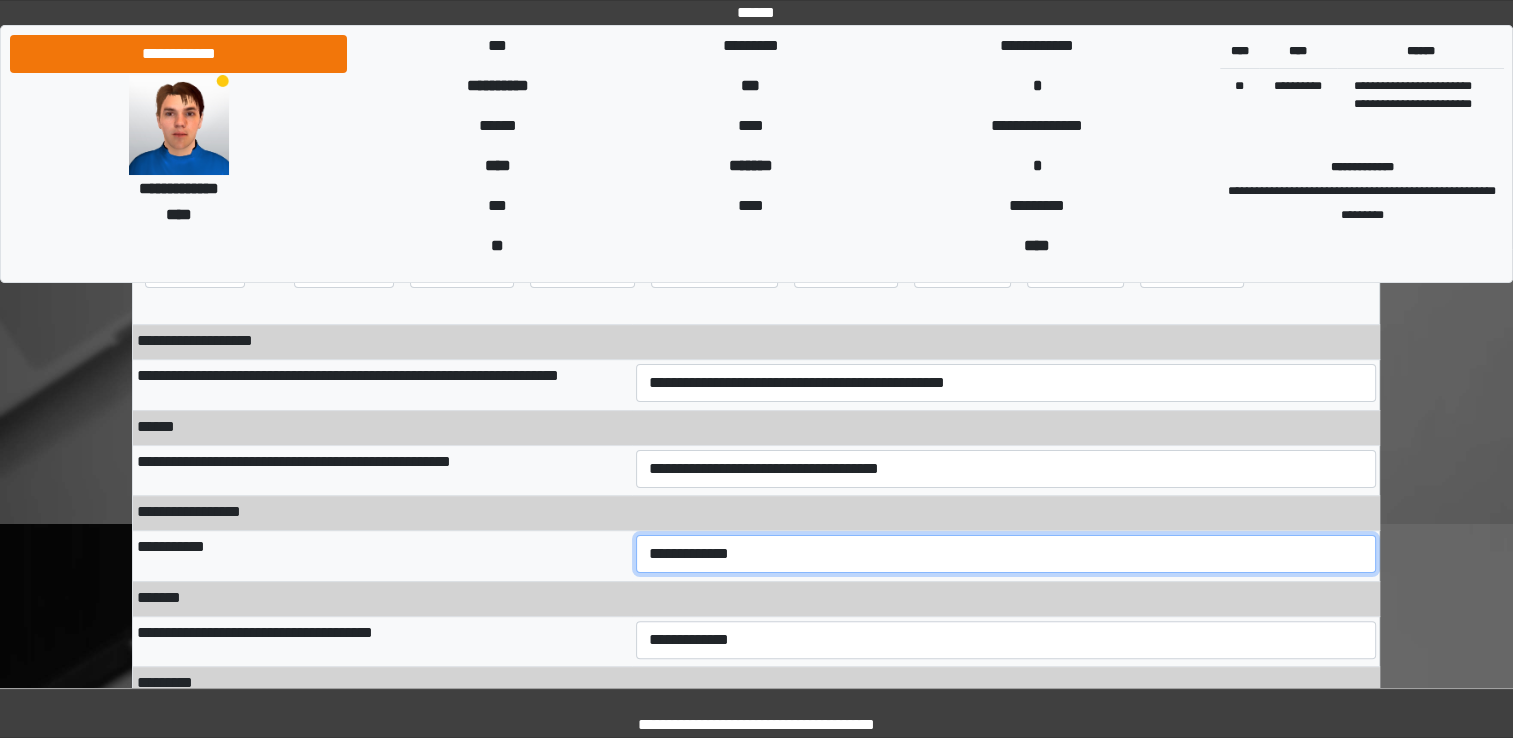 select on "***" 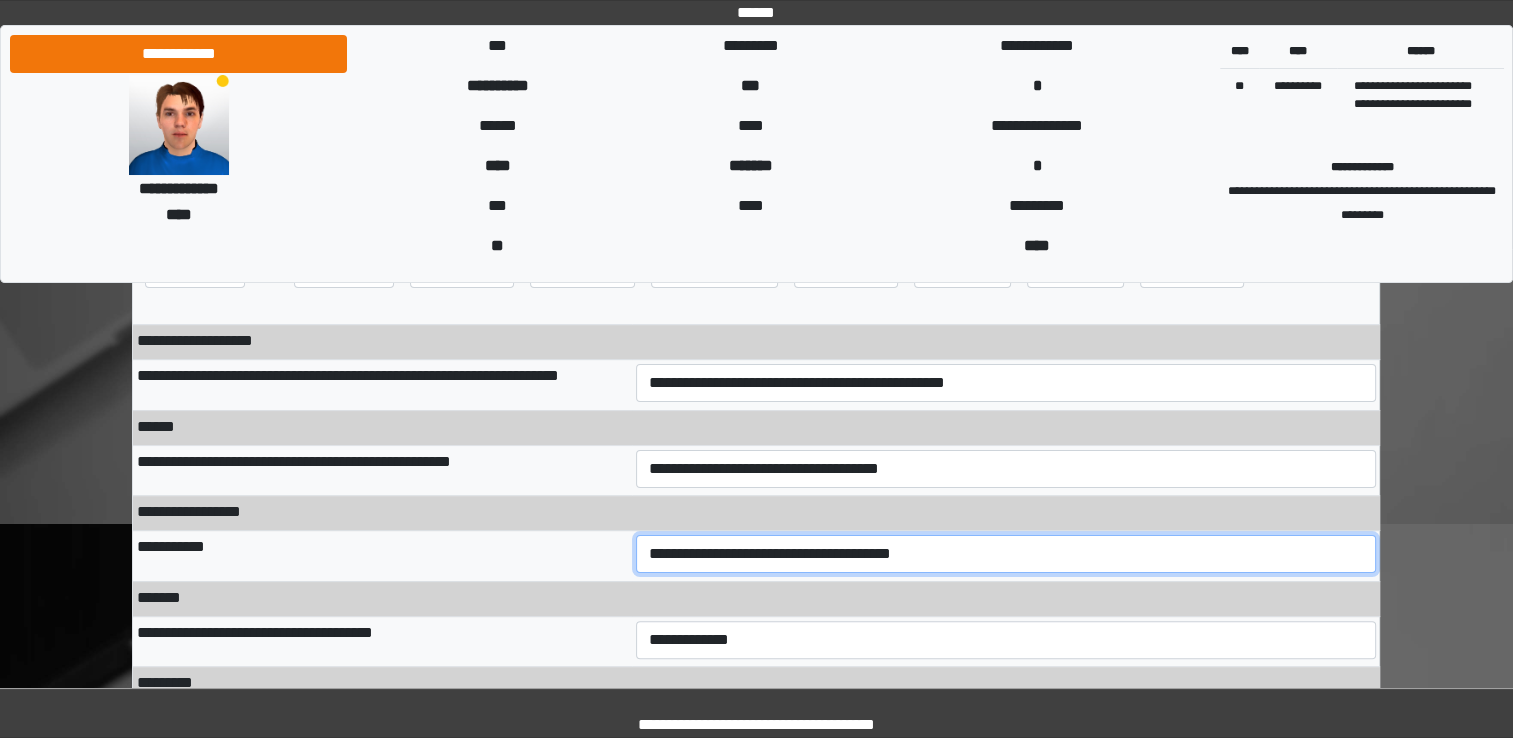 click on "**********" at bounding box center (1006, 554) 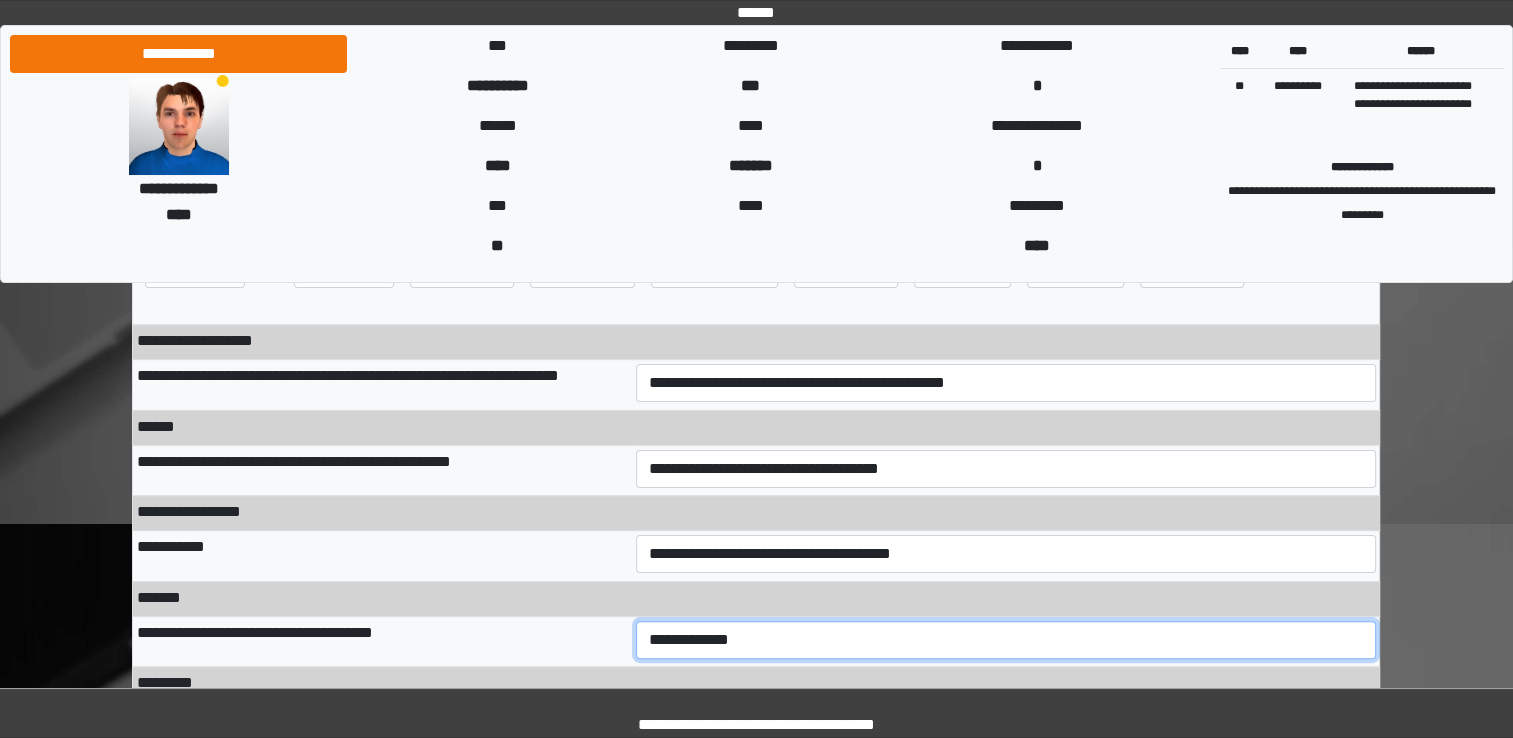 click on "**********" at bounding box center [1006, 640] 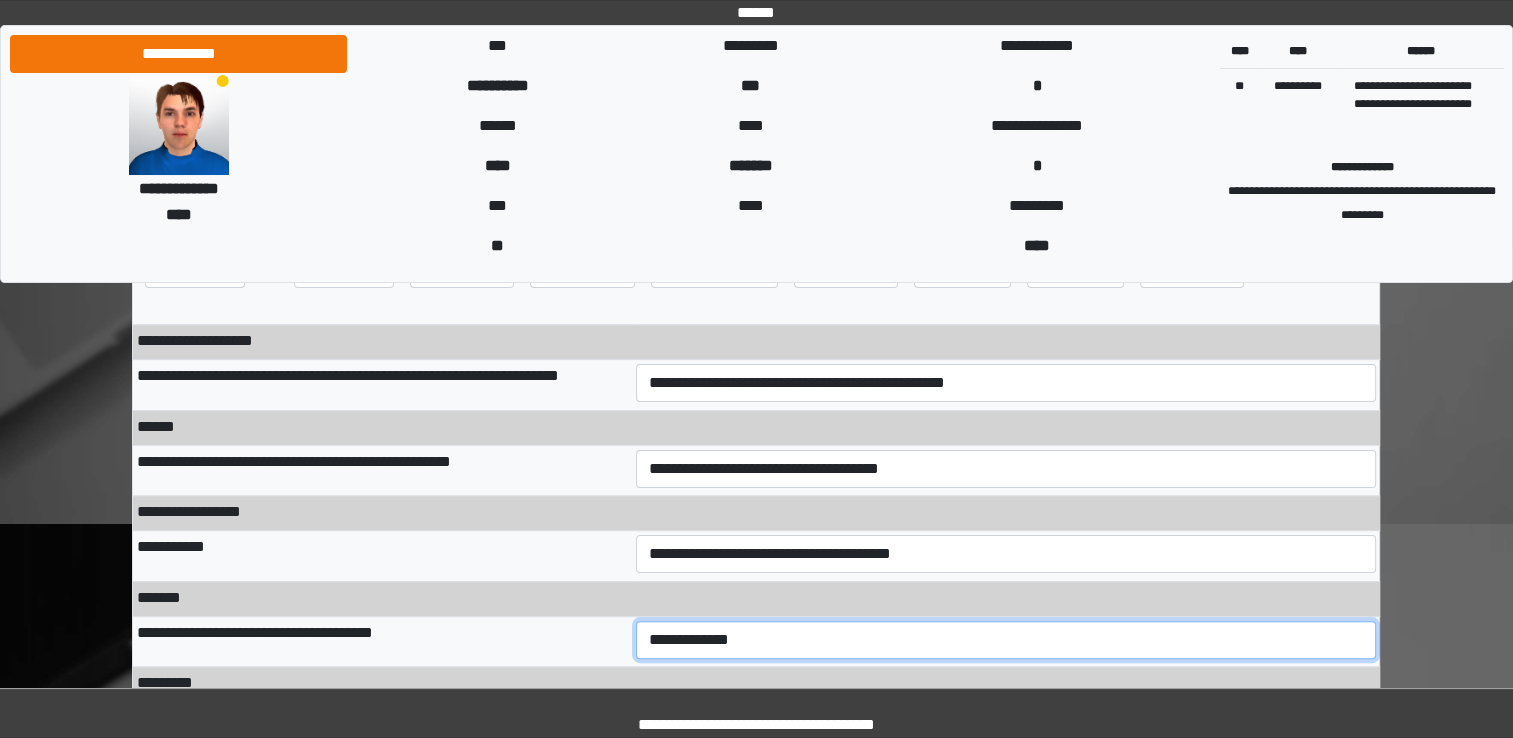 select on "***" 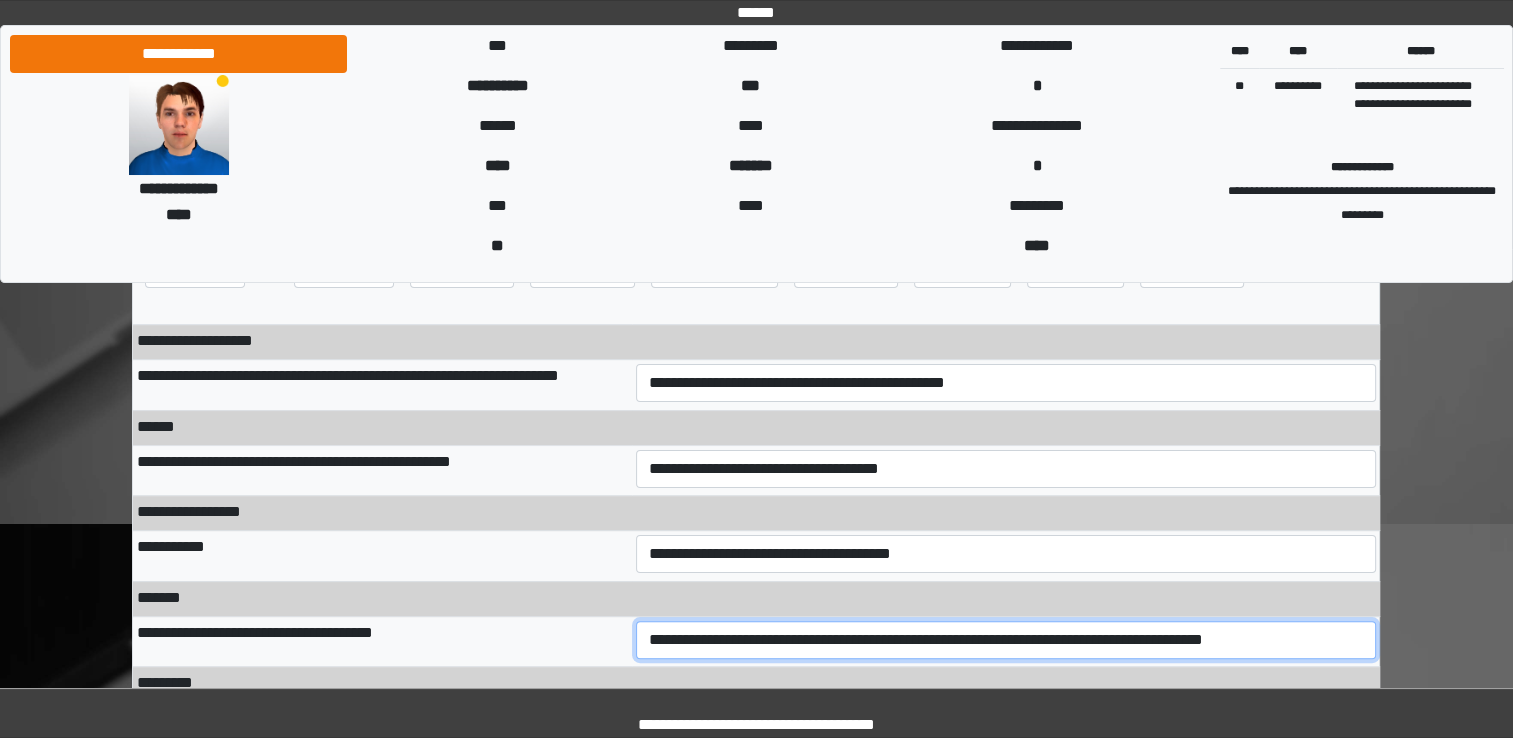 click on "**********" at bounding box center (1006, 640) 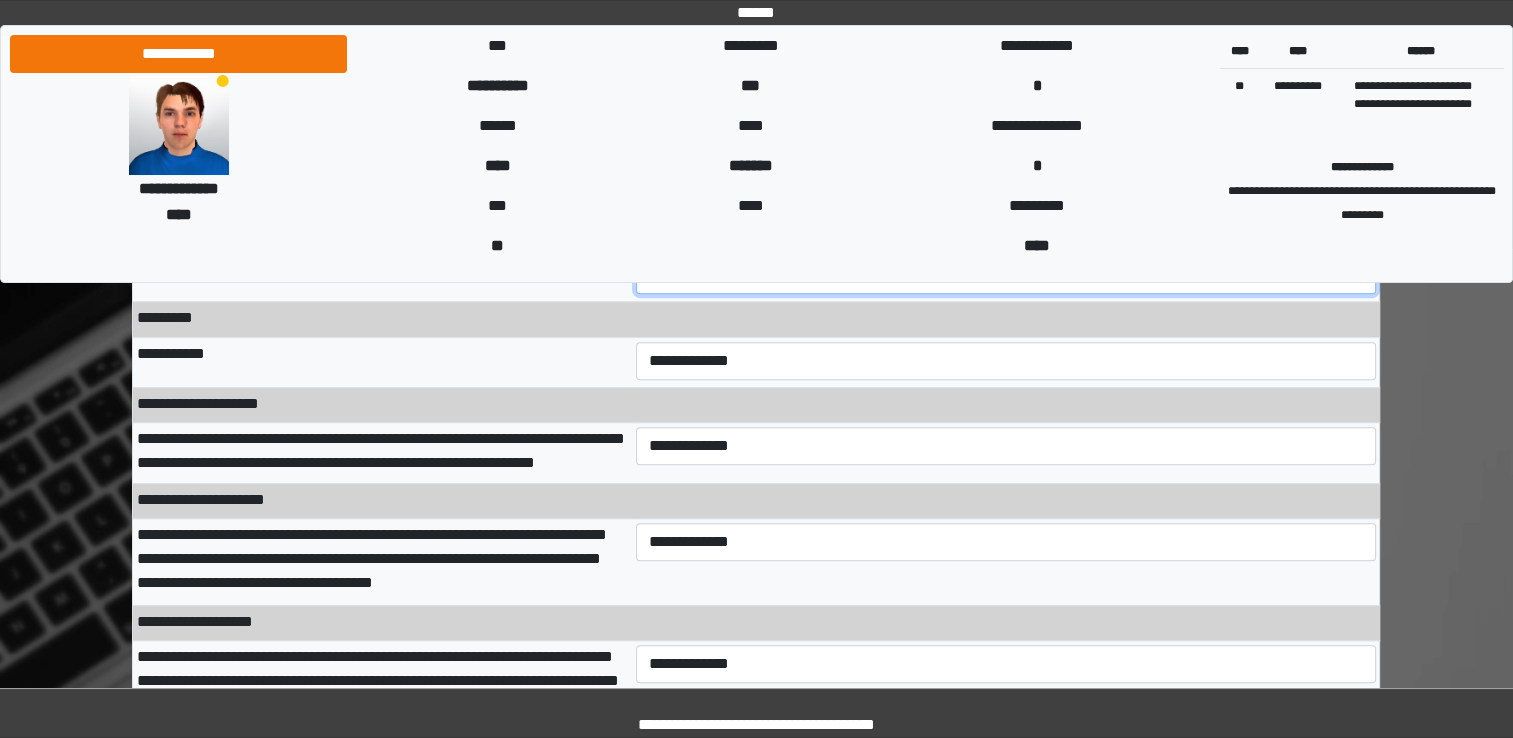 scroll, scrollTop: 695, scrollLeft: 0, axis: vertical 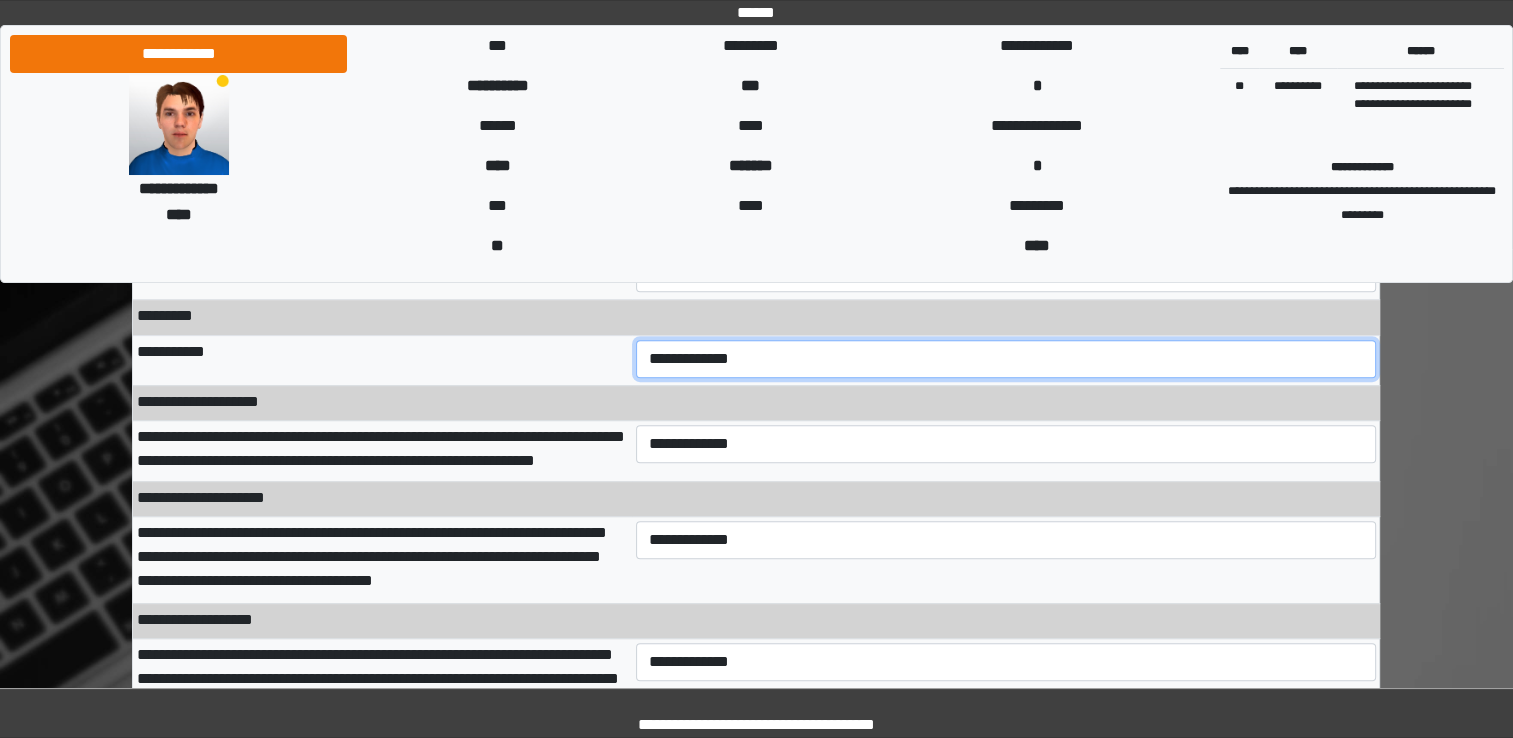 click on "**********" at bounding box center (1006, 359) 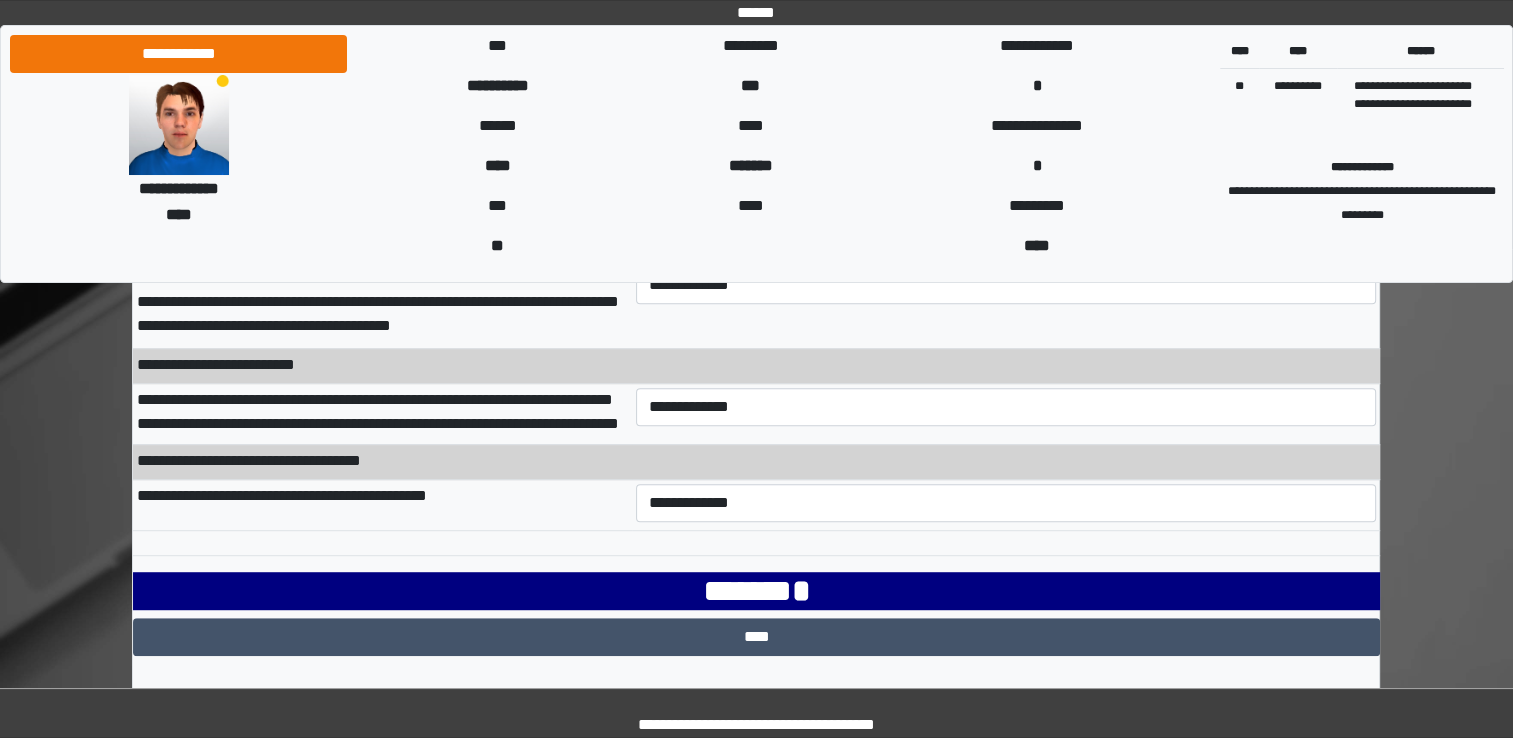 scroll, scrollTop: 1101, scrollLeft: 0, axis: vertical 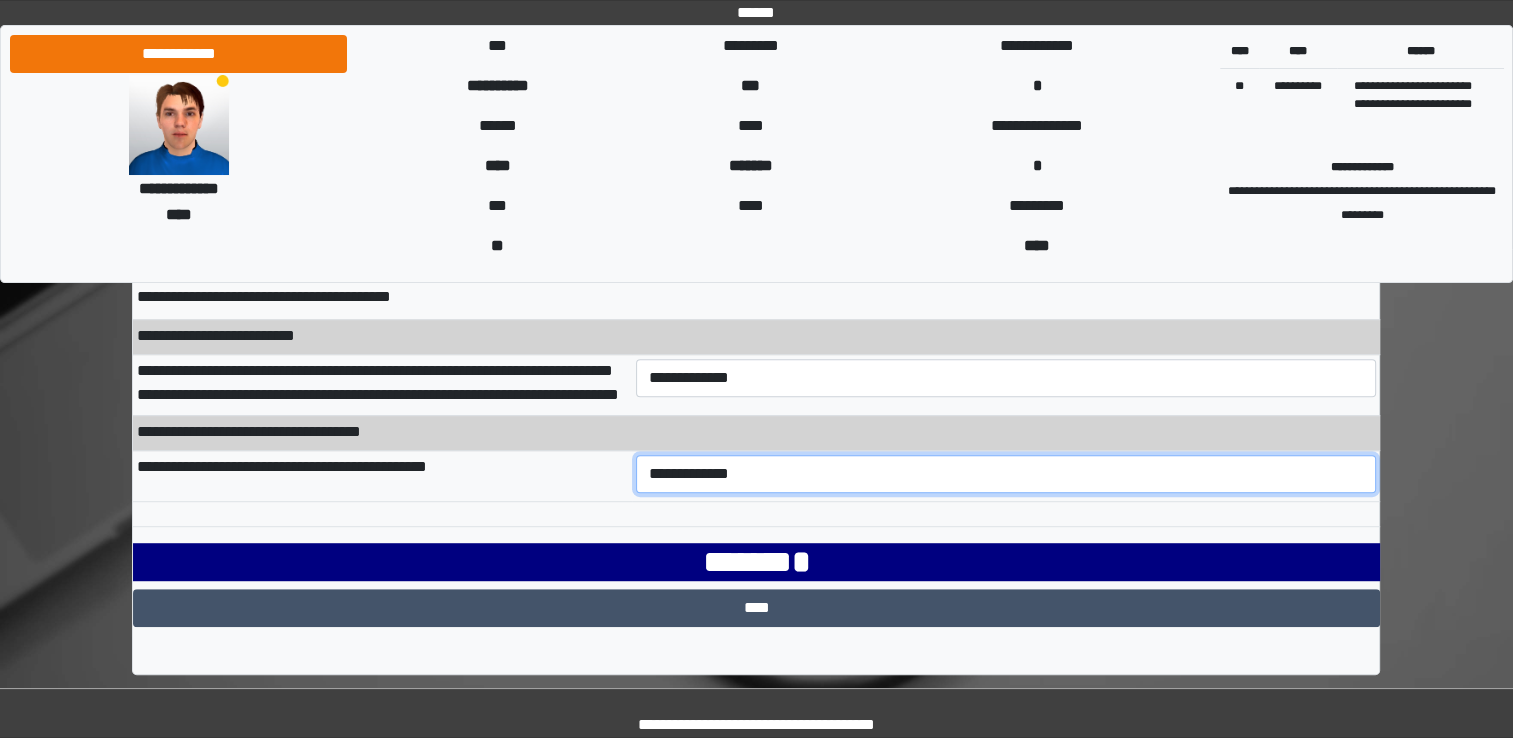 click on "**********" at bounding box center (1006, 474) 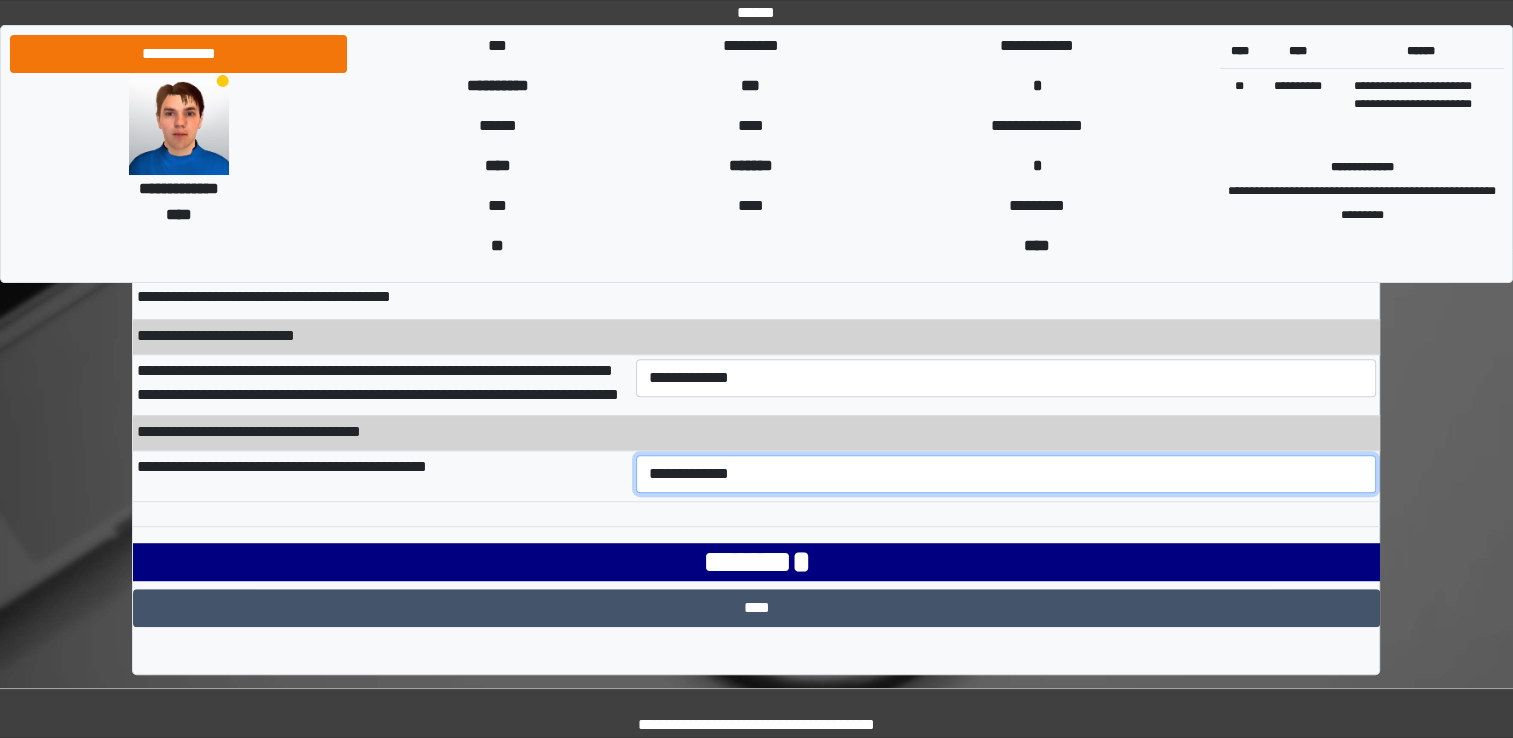 select on "***" 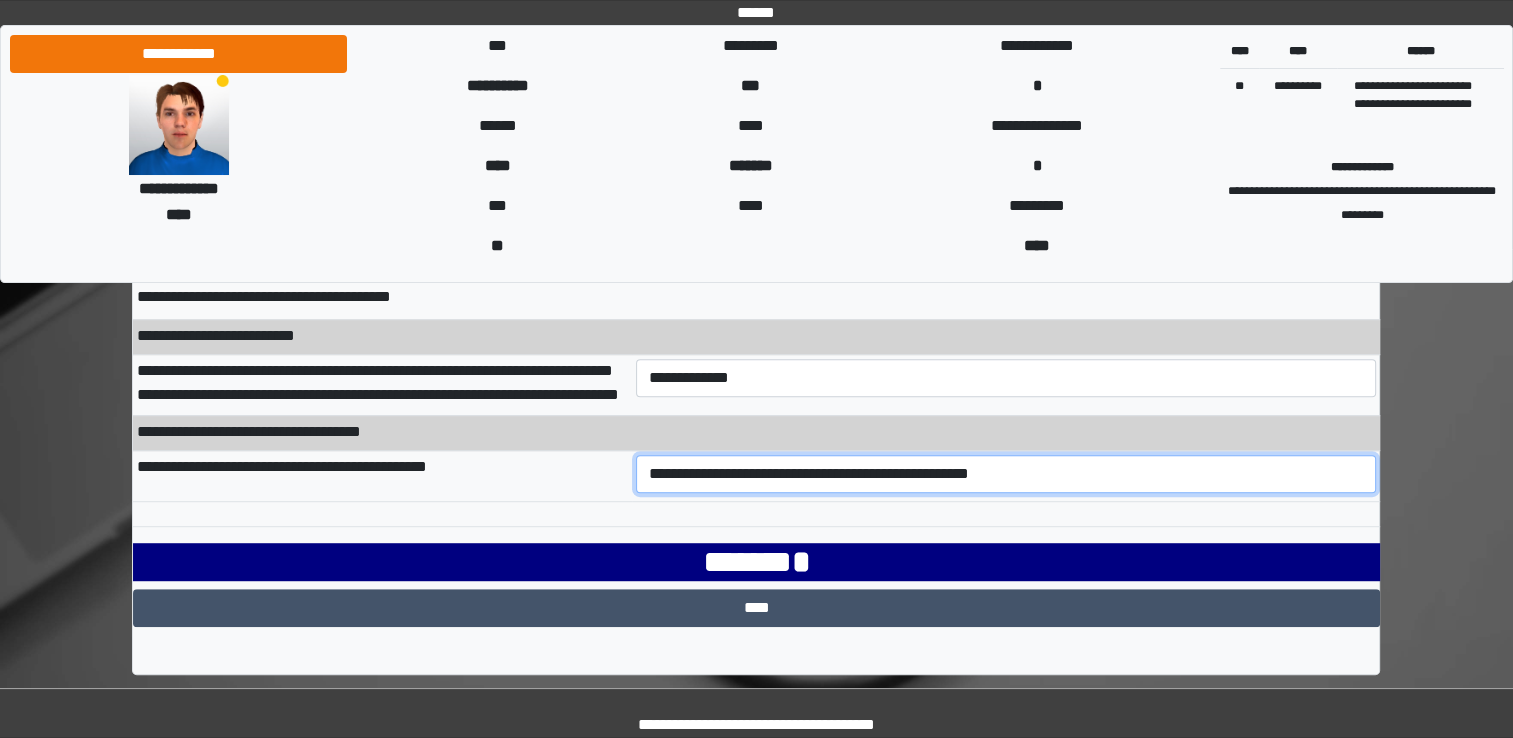 click on "**********" at bounding box center (1006, 474) 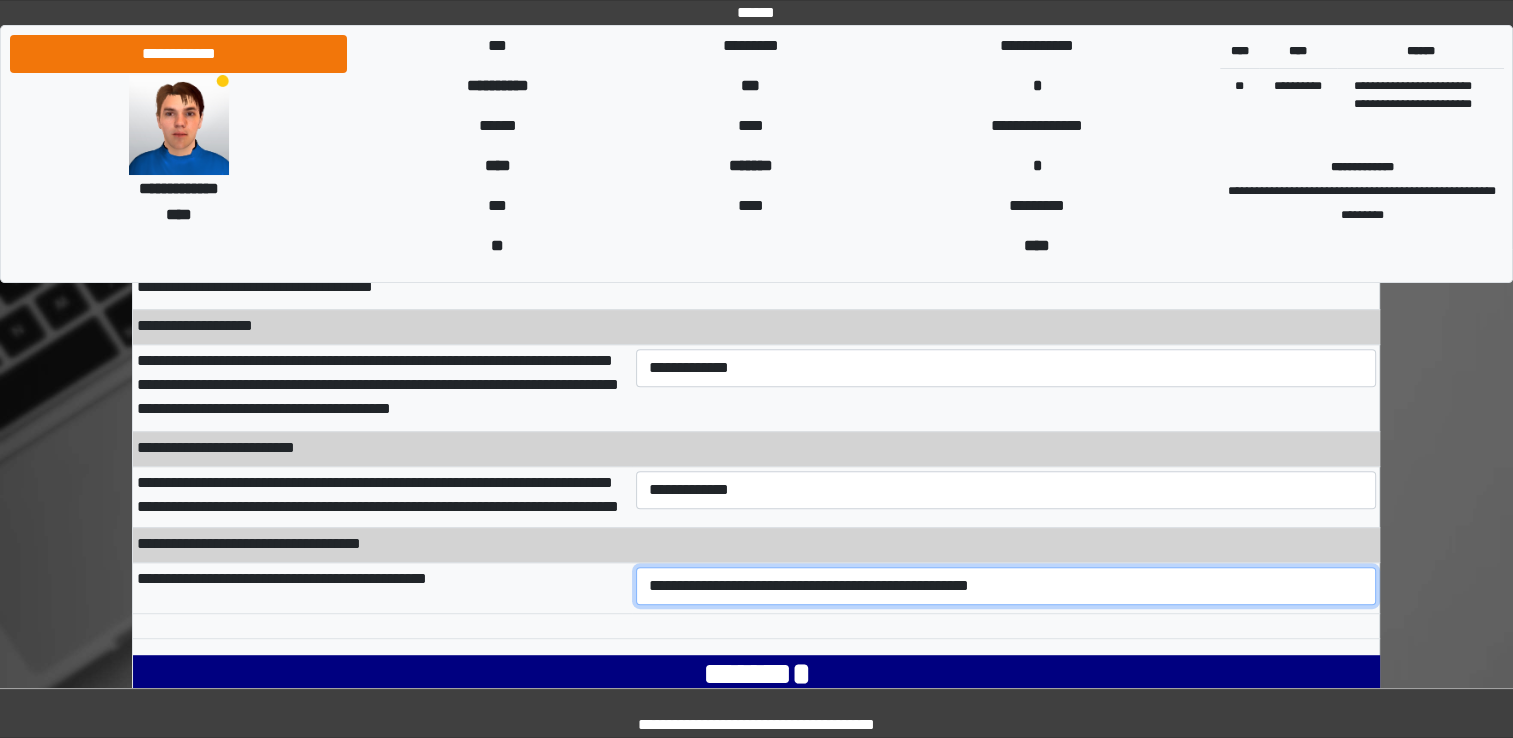 scroll, scrollTop: 985, scrollLeft: 0, axis: vertical 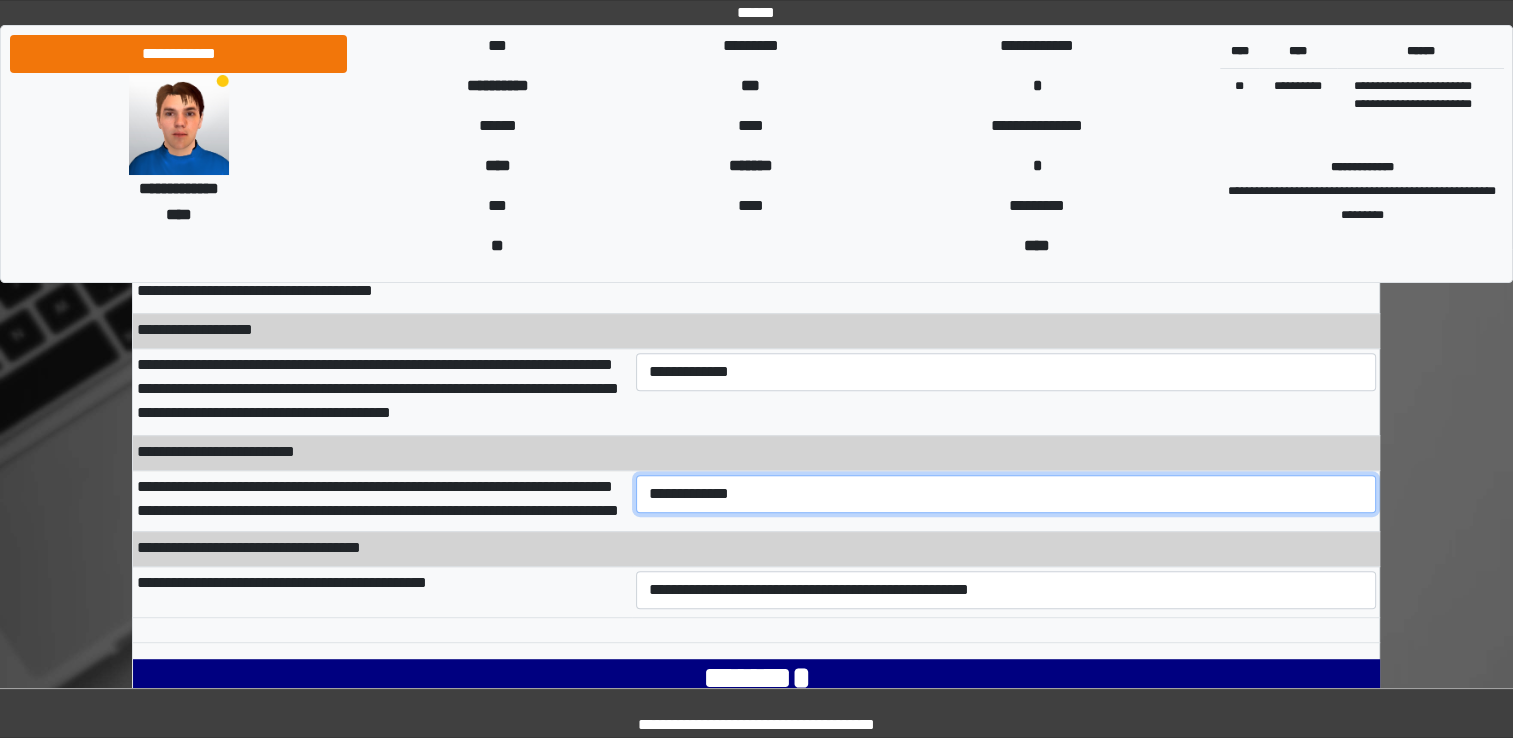 click on "**********" at bounding box center (1006, 494) 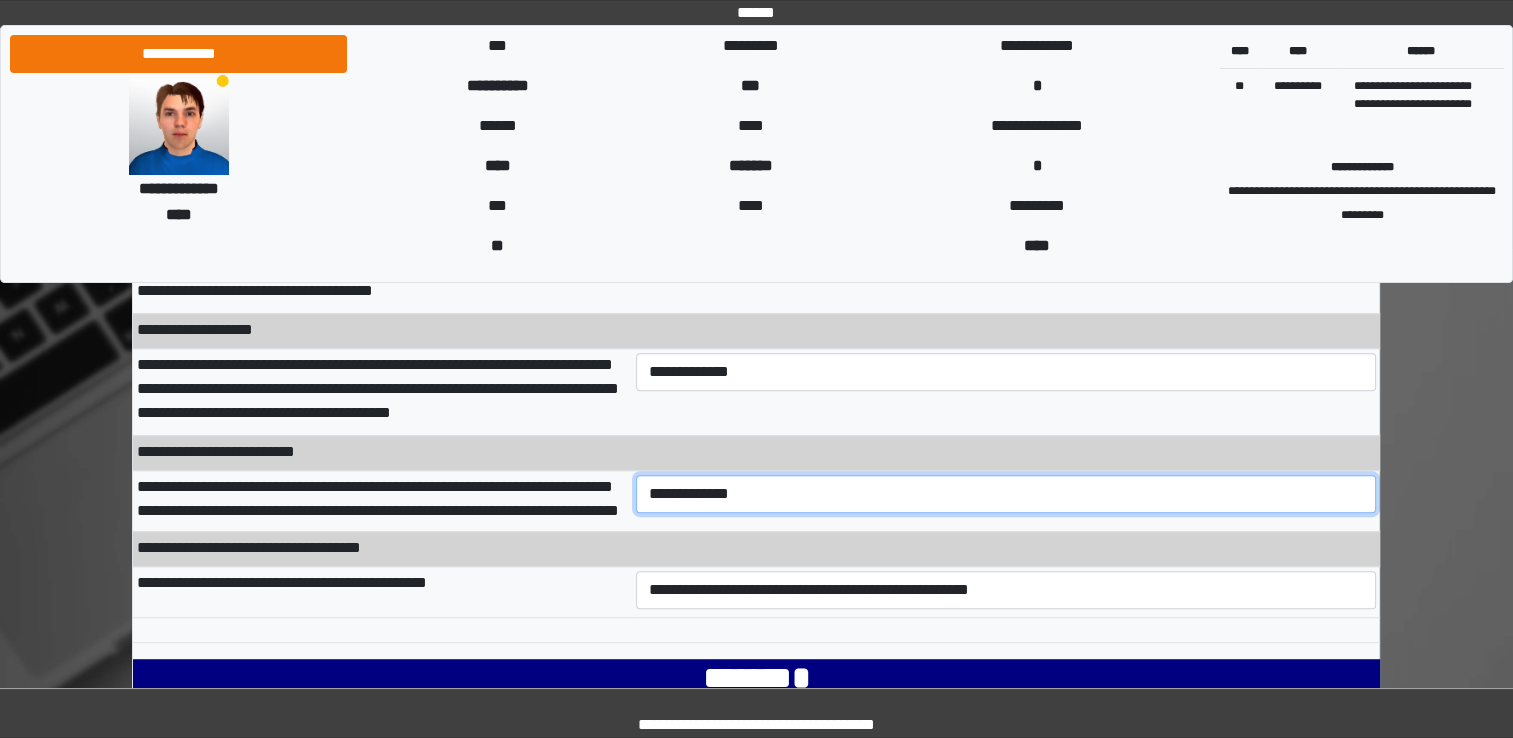 select on "***" 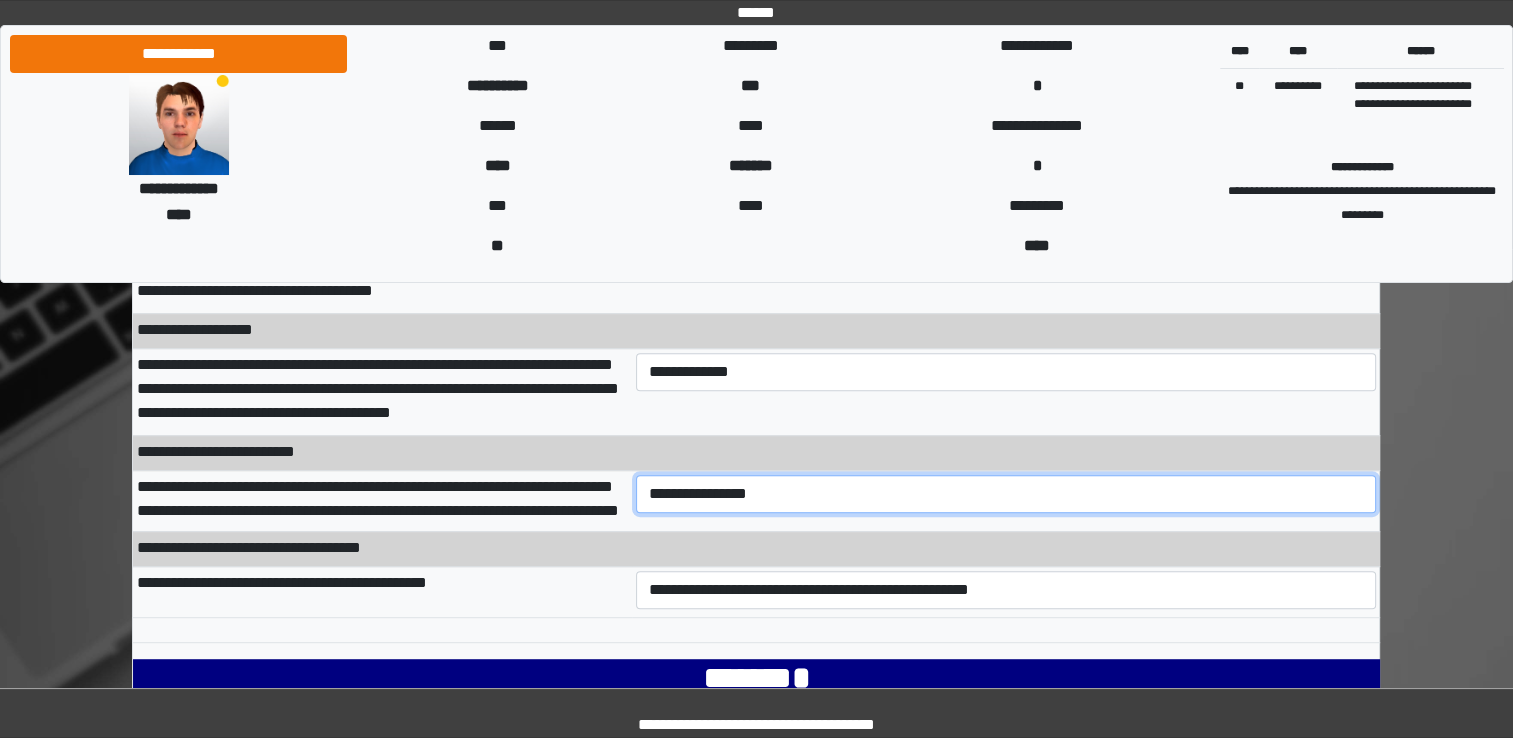 click on "**********" at bounding box center [1006, 494] 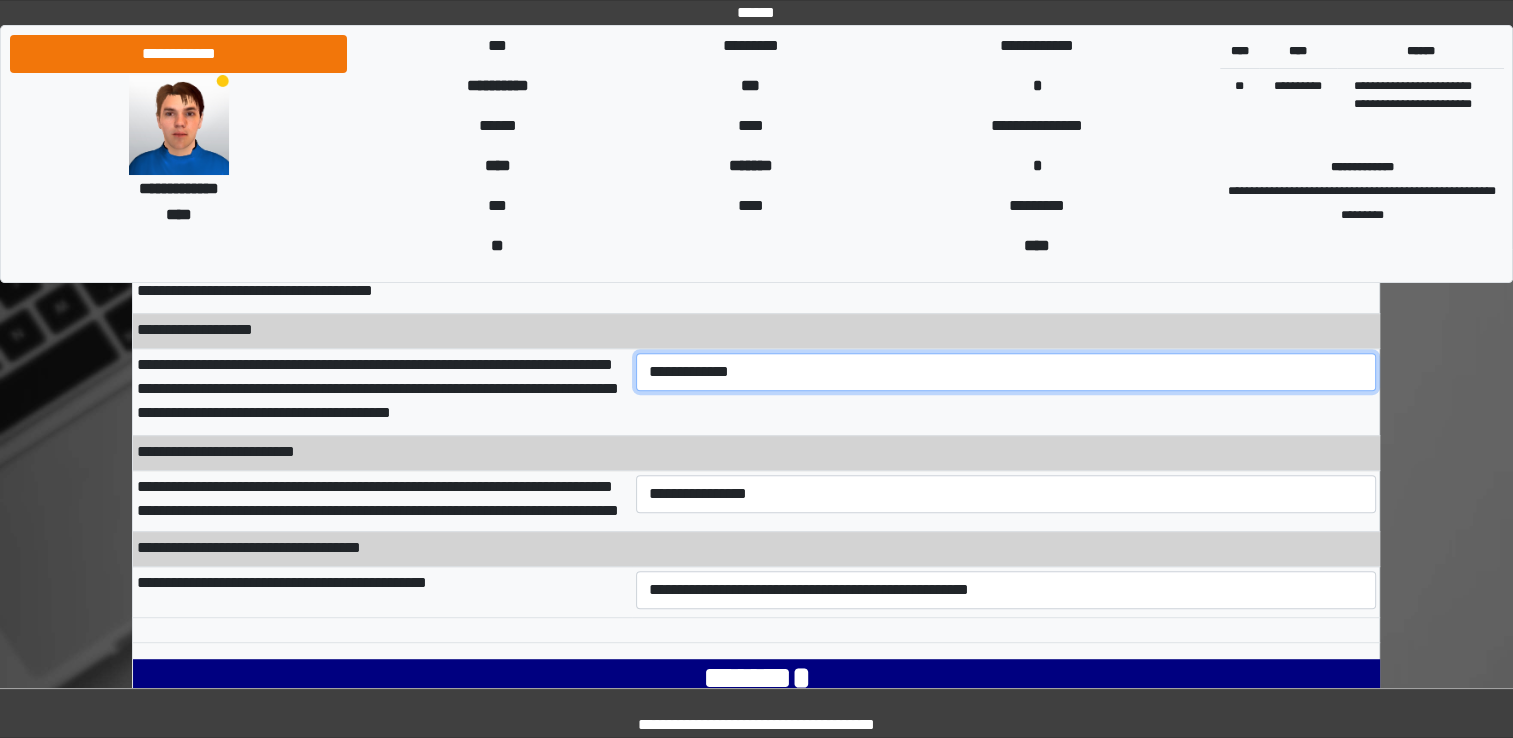 click on "**********" at bounding box center [1006, 372] 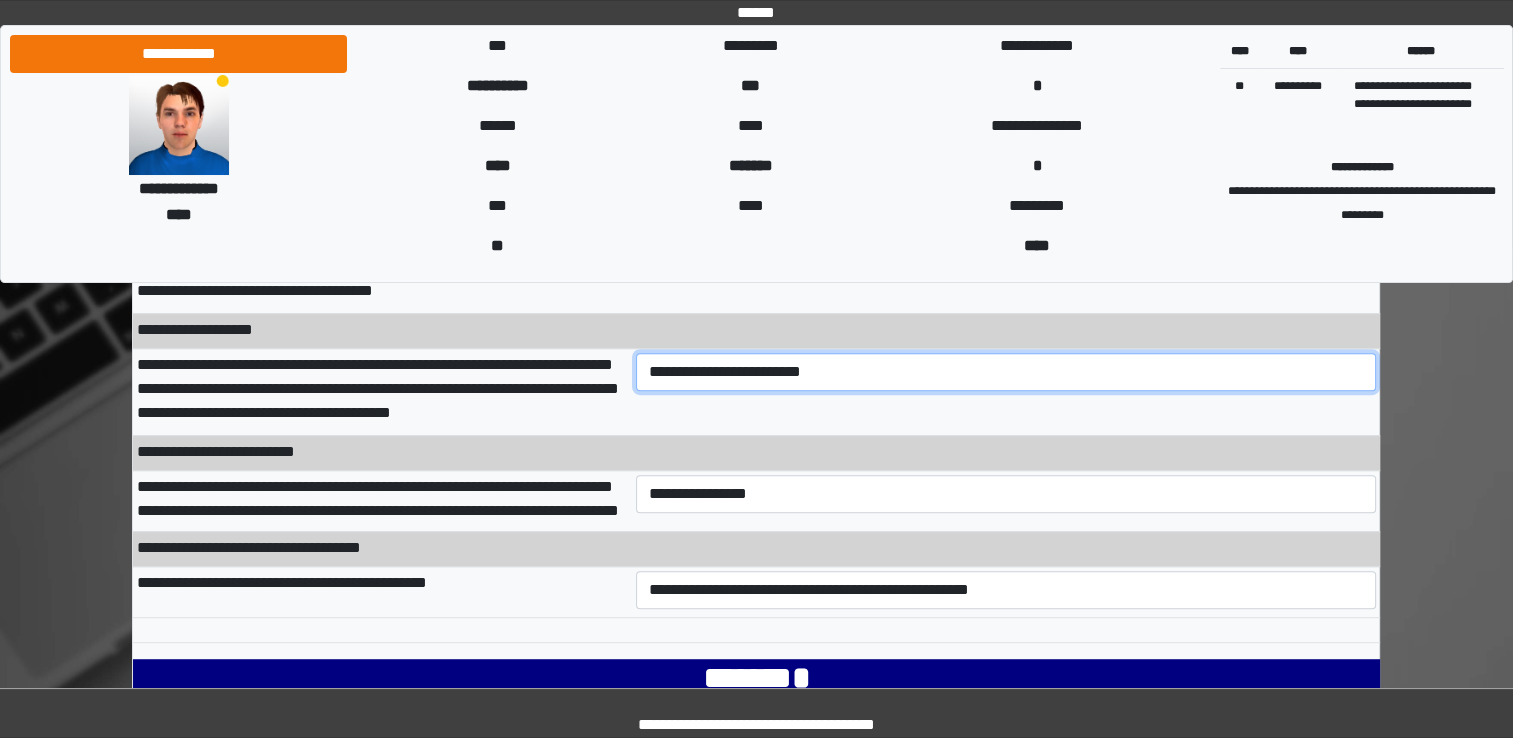 click on "**********" at bounding box center (1006, 372) 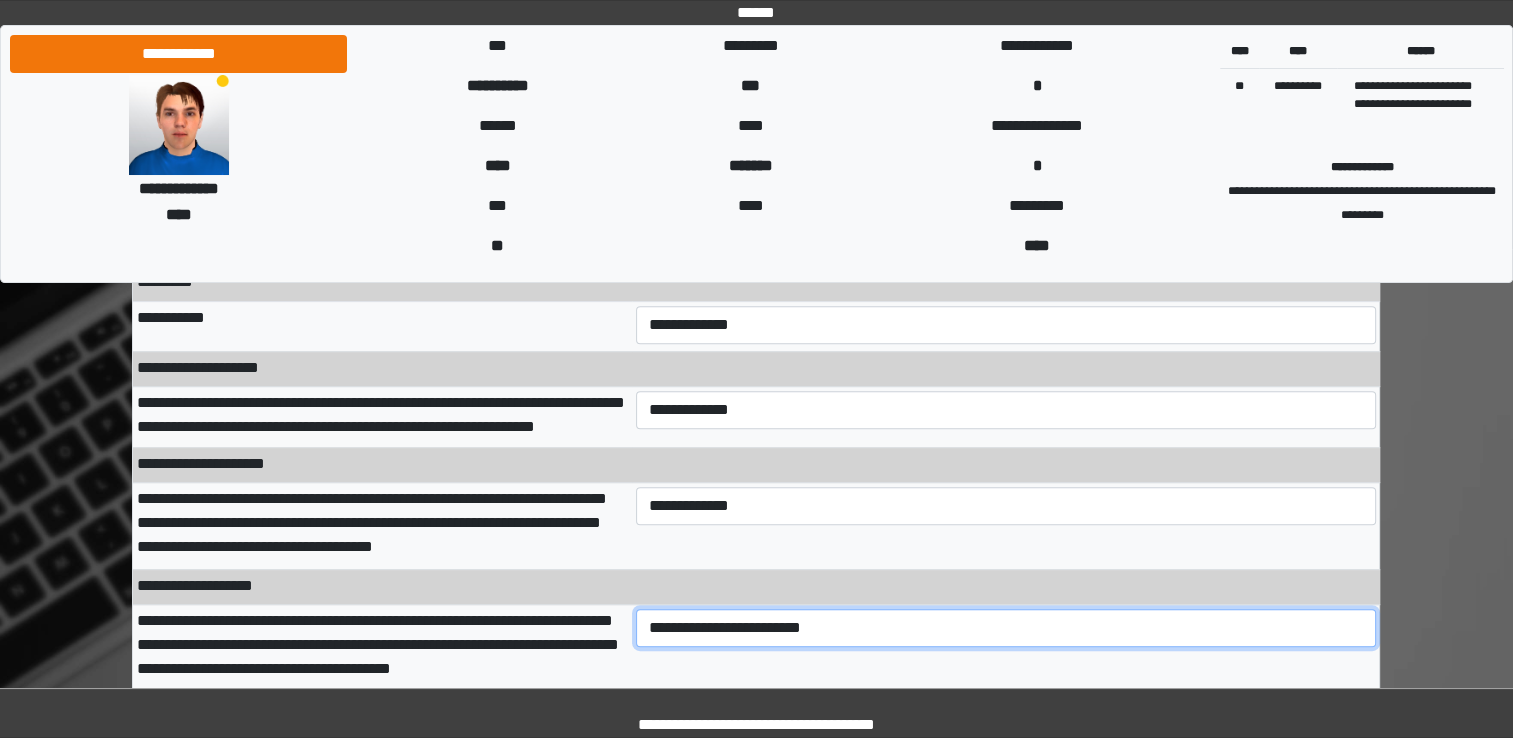 scroll, scrollTop: 727, scrollLeft: 0, axis: vertical 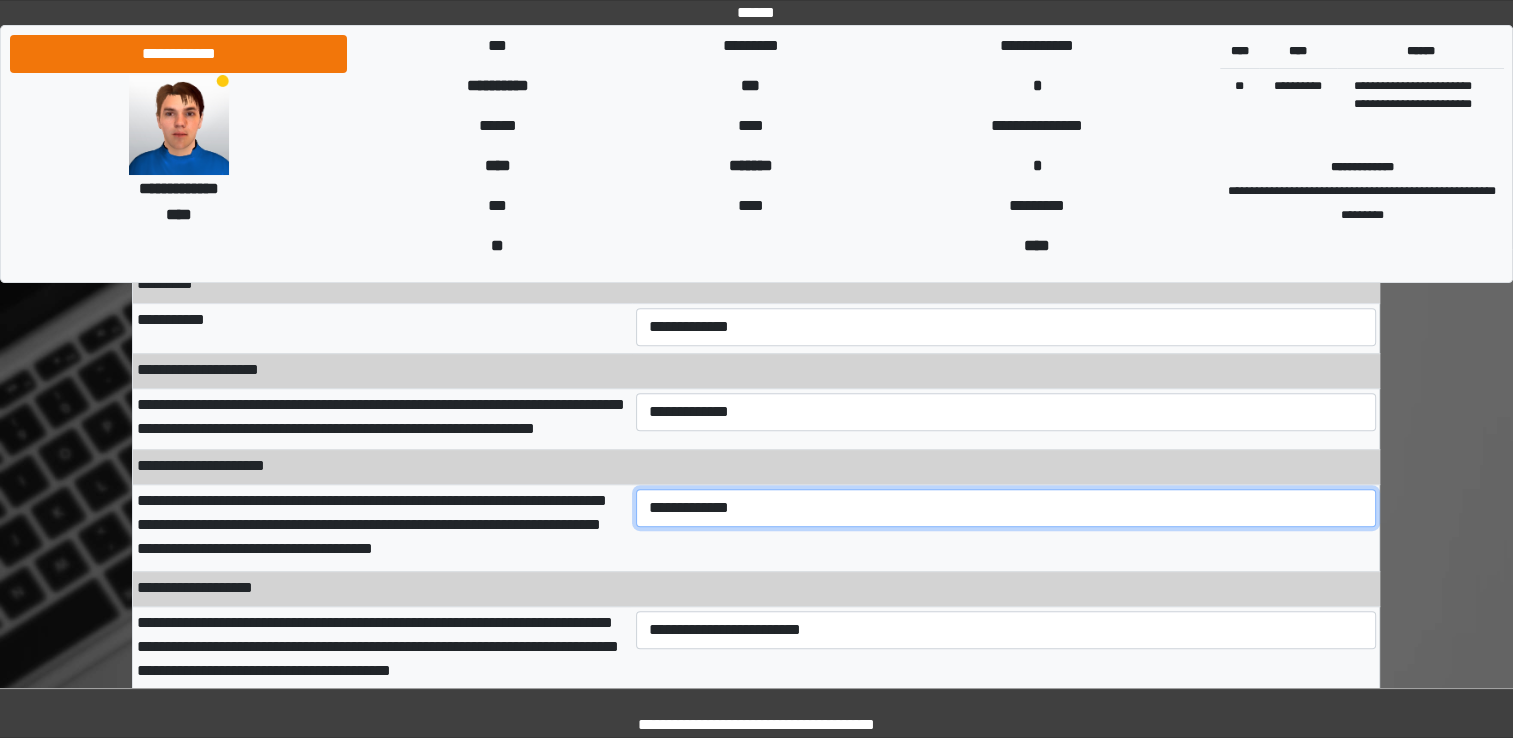 click on "**********" at bounding box center (1006, 508) 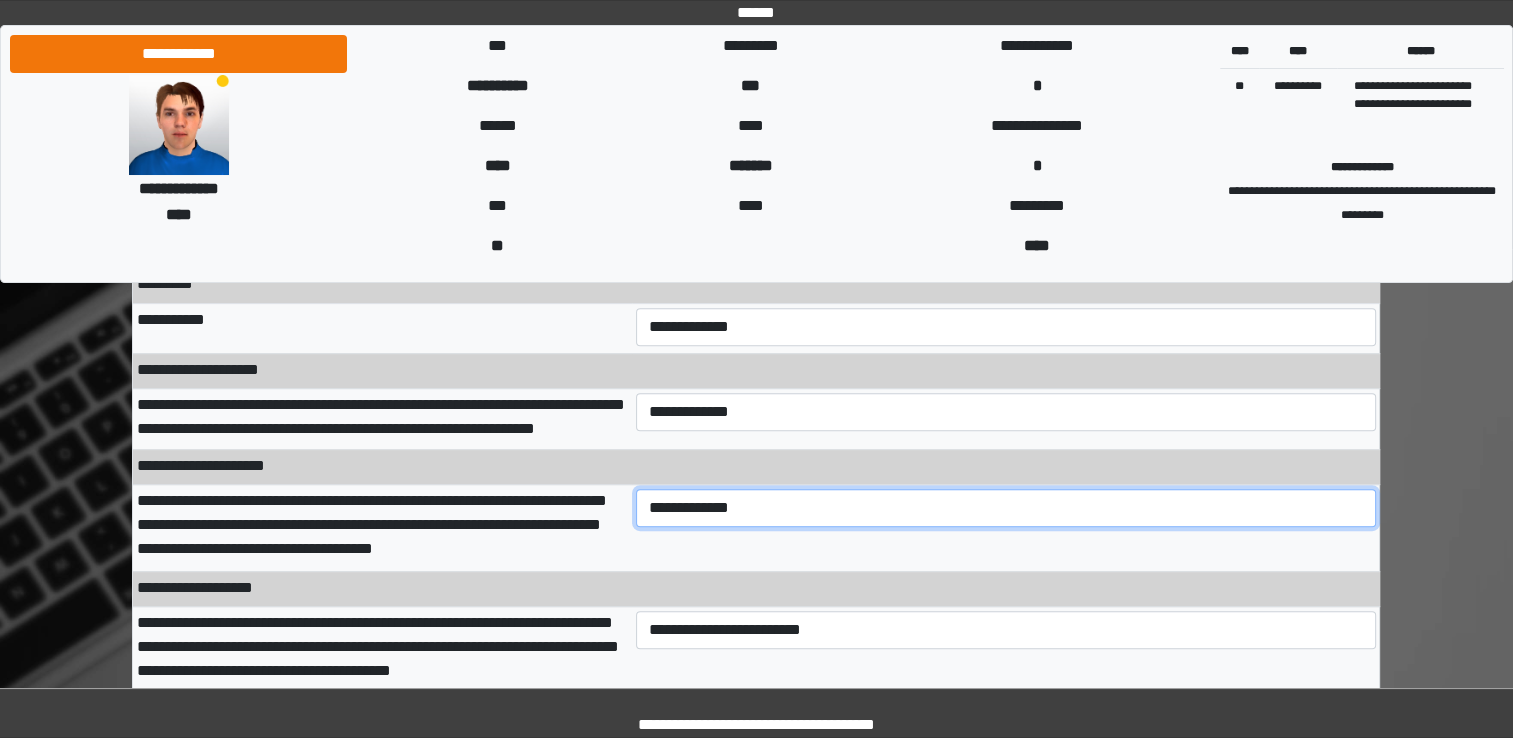 select on "***" 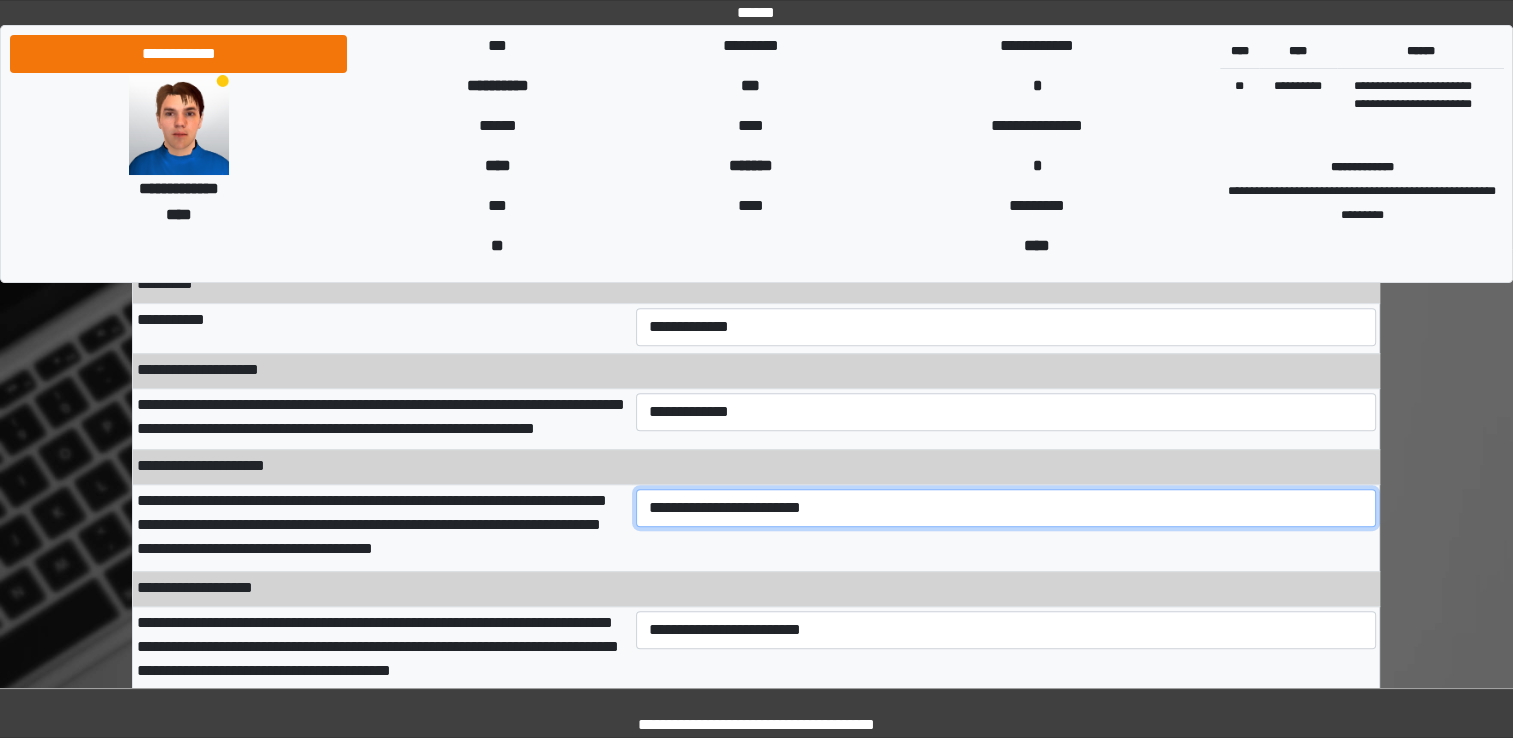 click on "**********" at bounding box center [1006, 508] 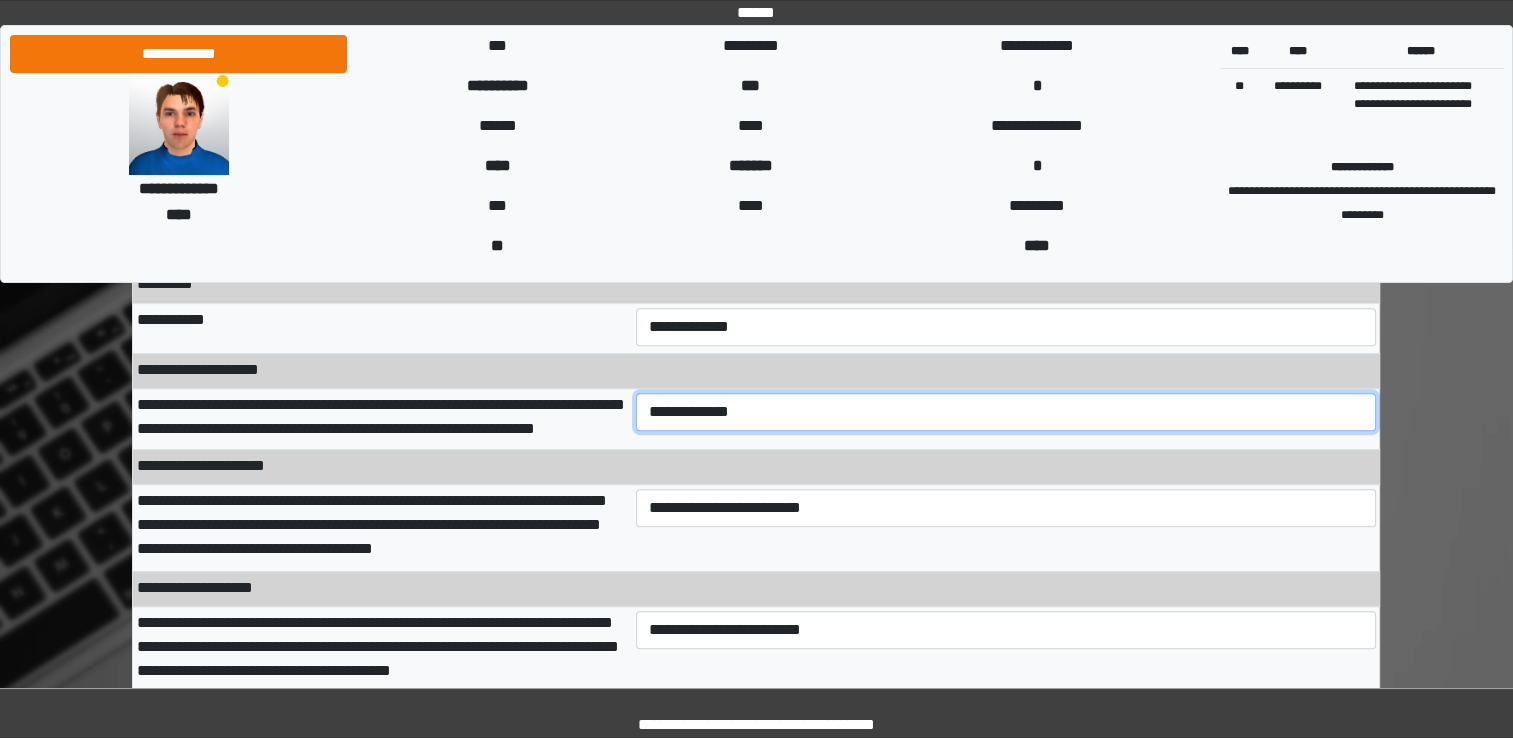 click on "**********" at bounding box center [1006, 412] 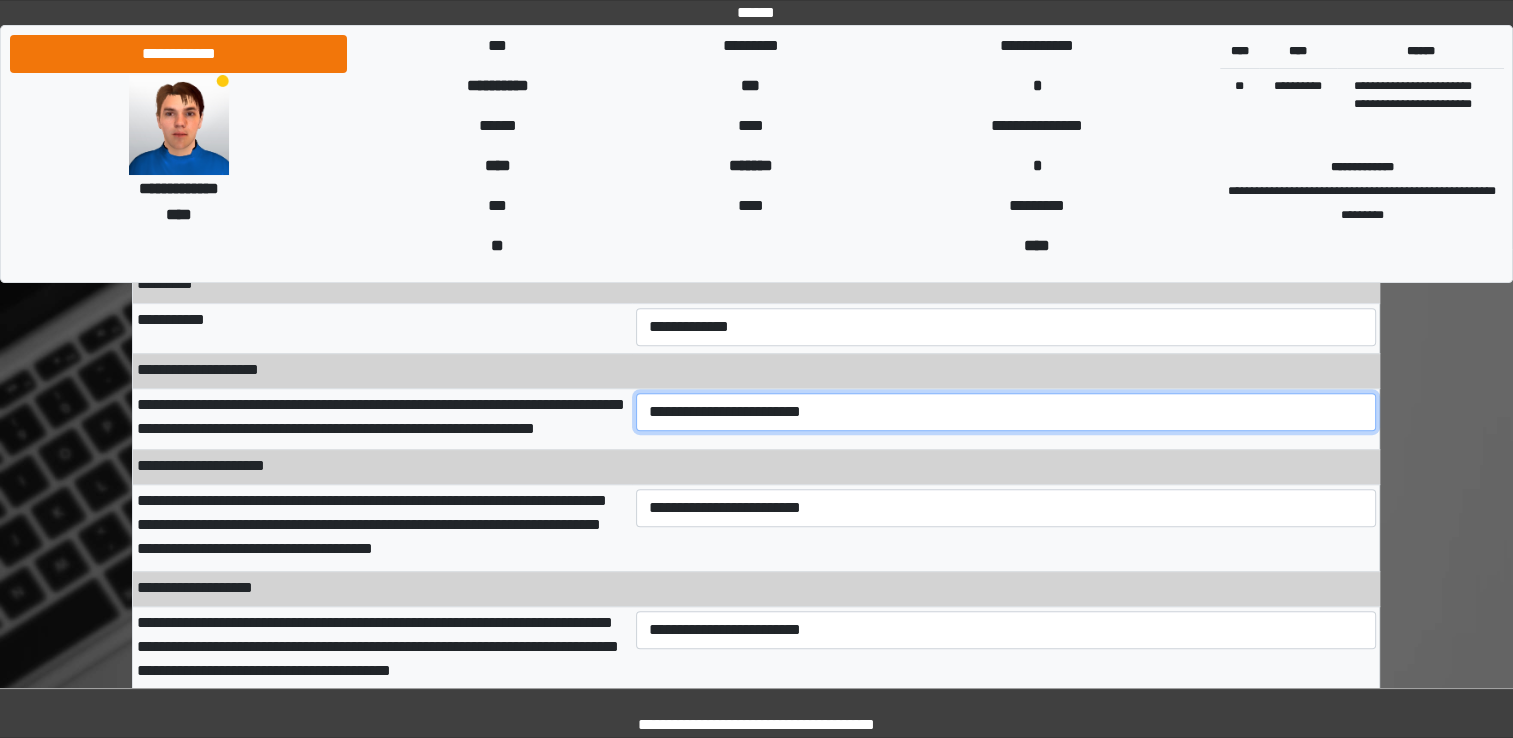 click on "**********" at bounding box center [1006, 412] 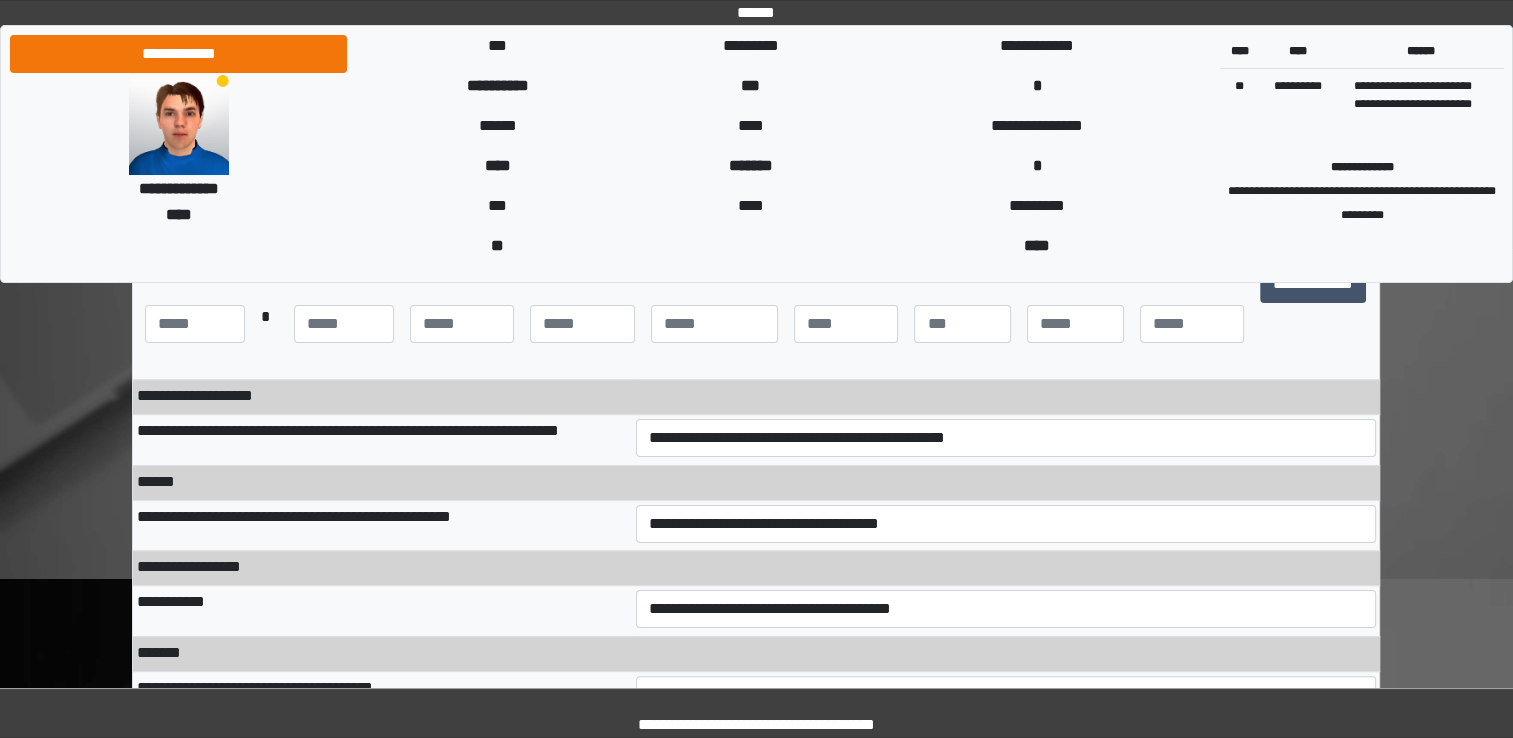 scroll, scrollTop: 217, scrollLeft: 0, axis: vertical 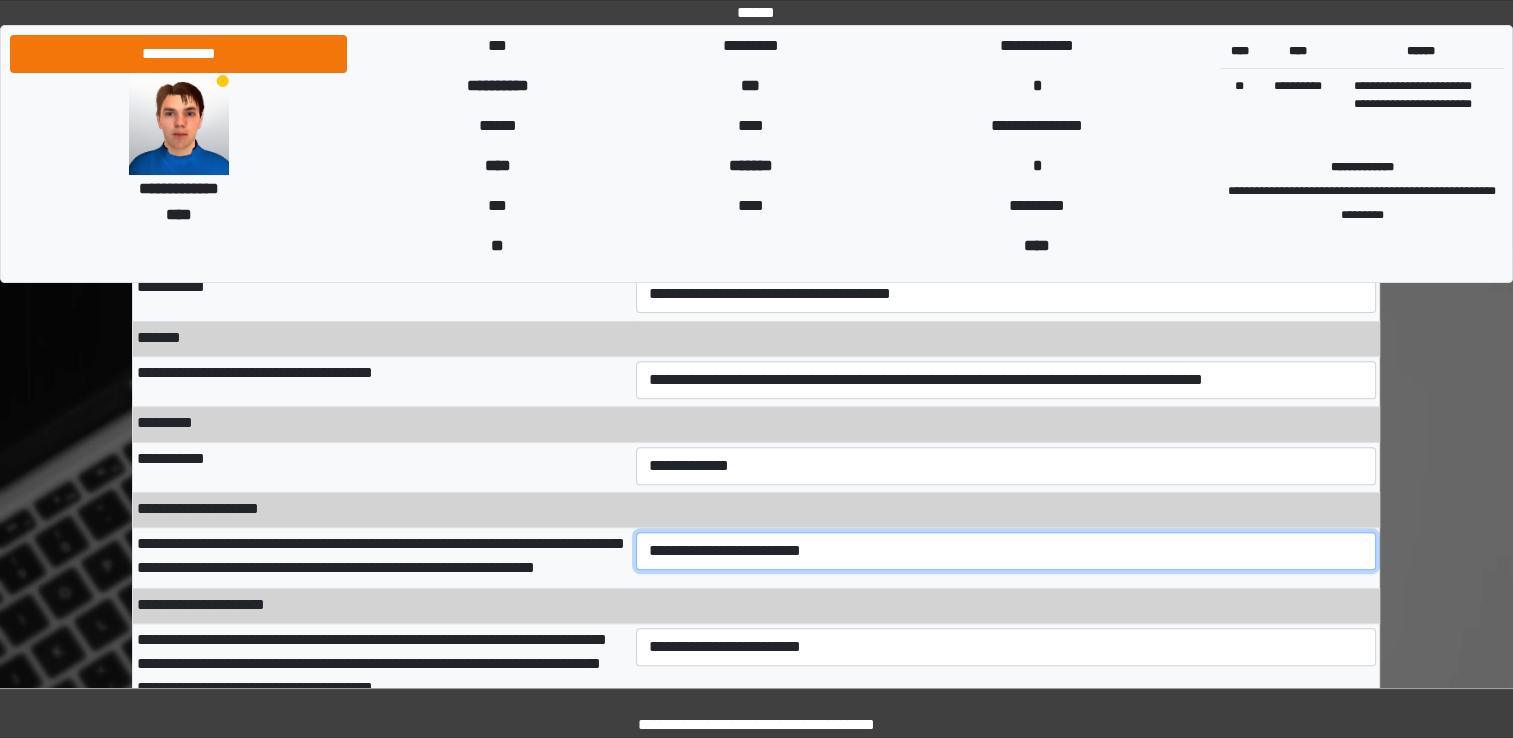 click on "**********" at bounding box center [1006, 551] 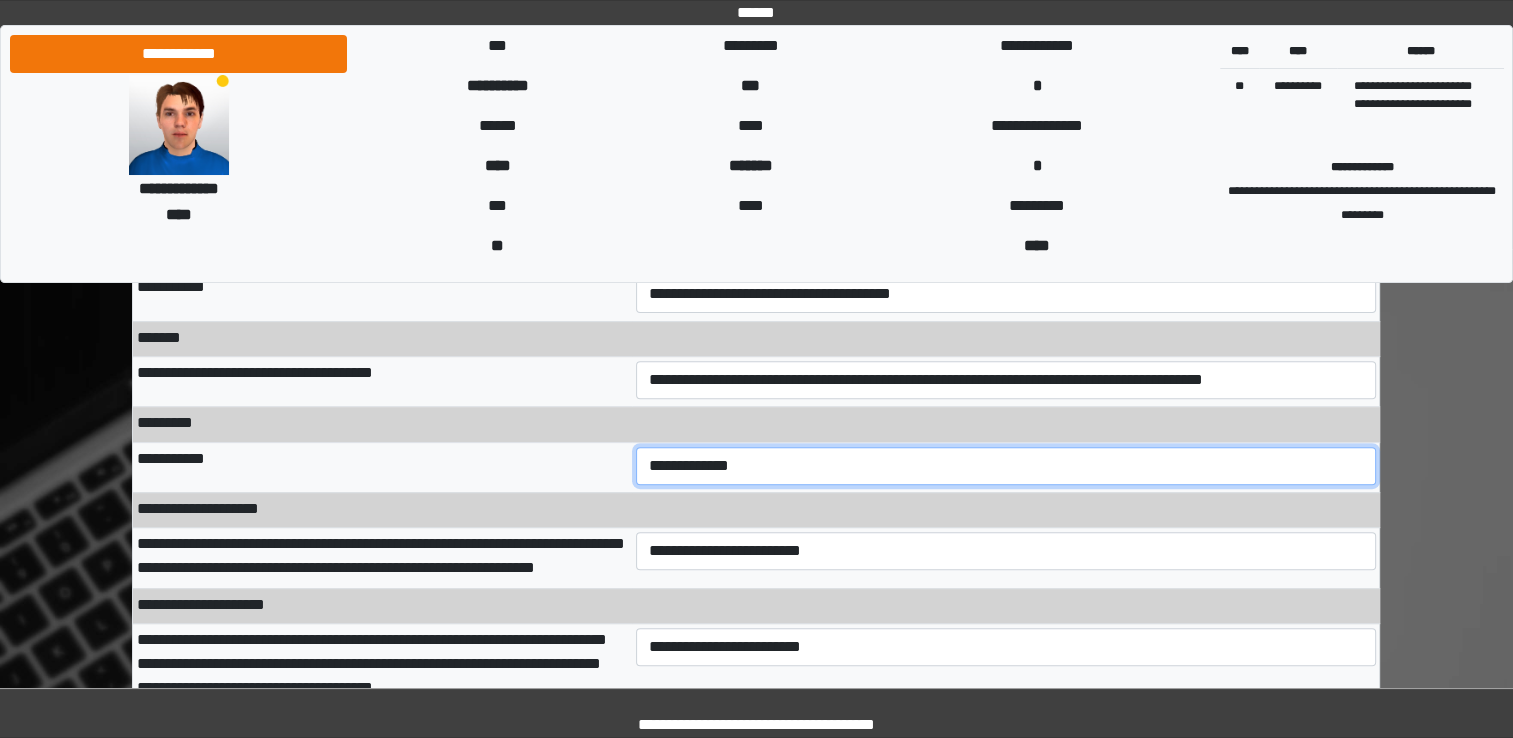 click on "**********" at bounding box center [1006, 466] 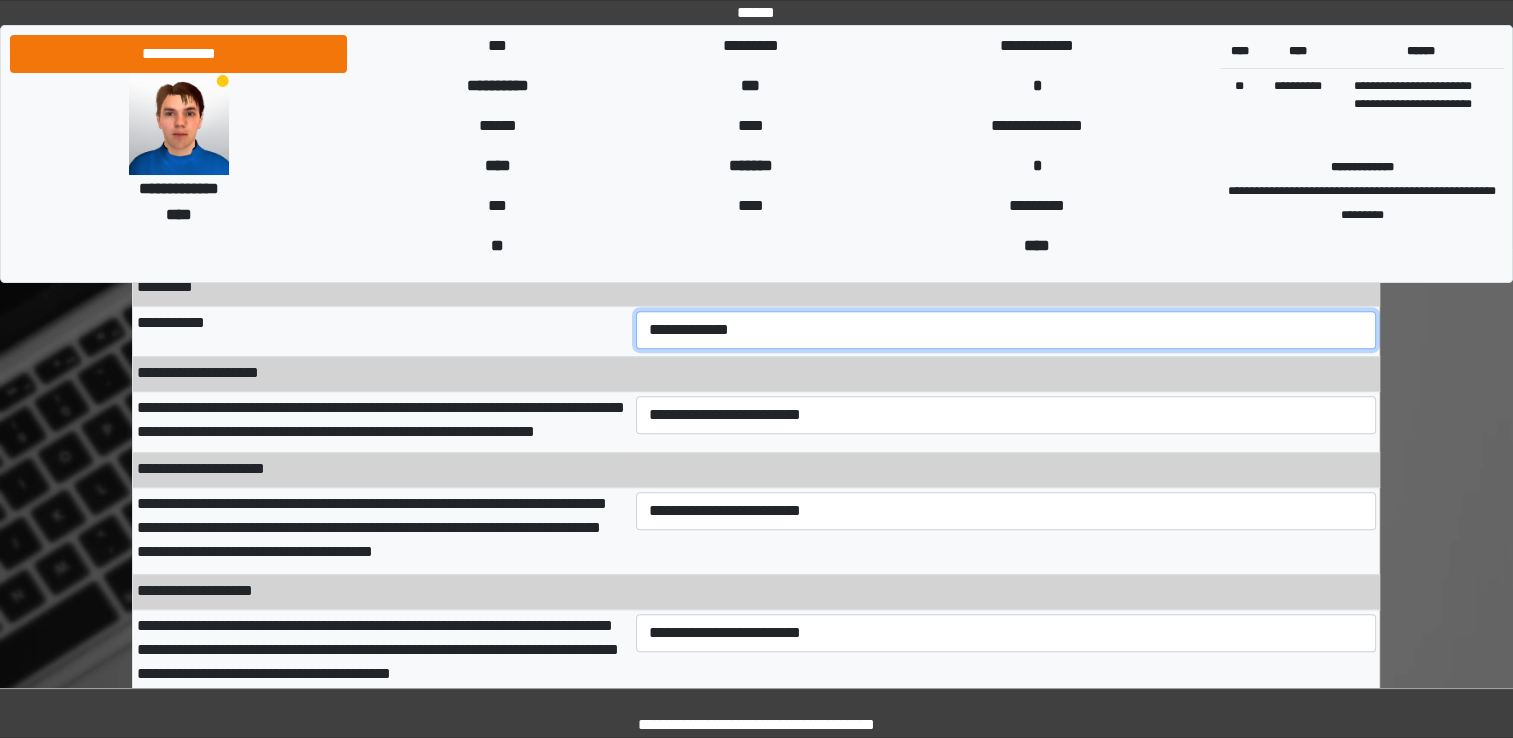 scroll, scrollTop: 740, scrollLeft: 0, axis: vertical 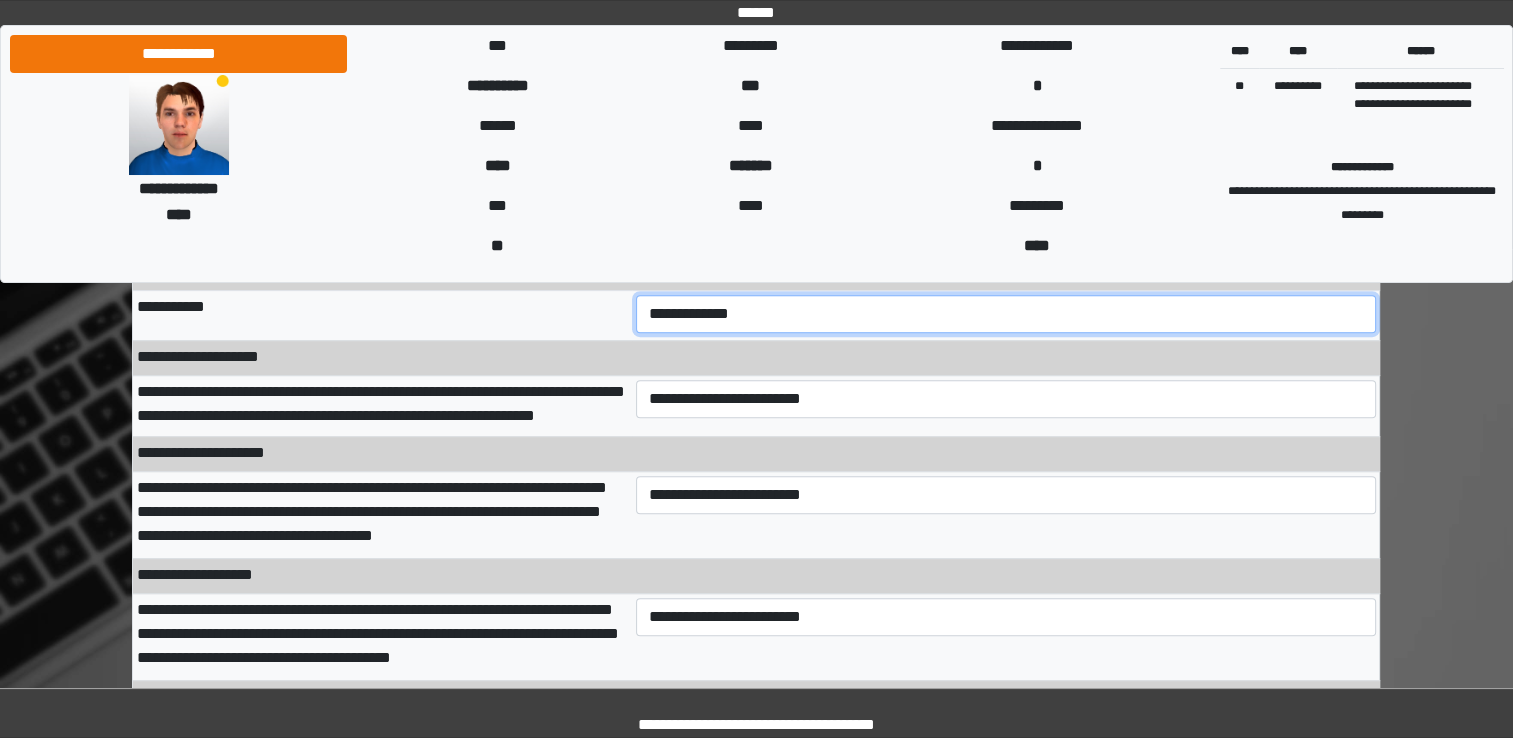 click on "**********" at bounding box center [1006, 314] 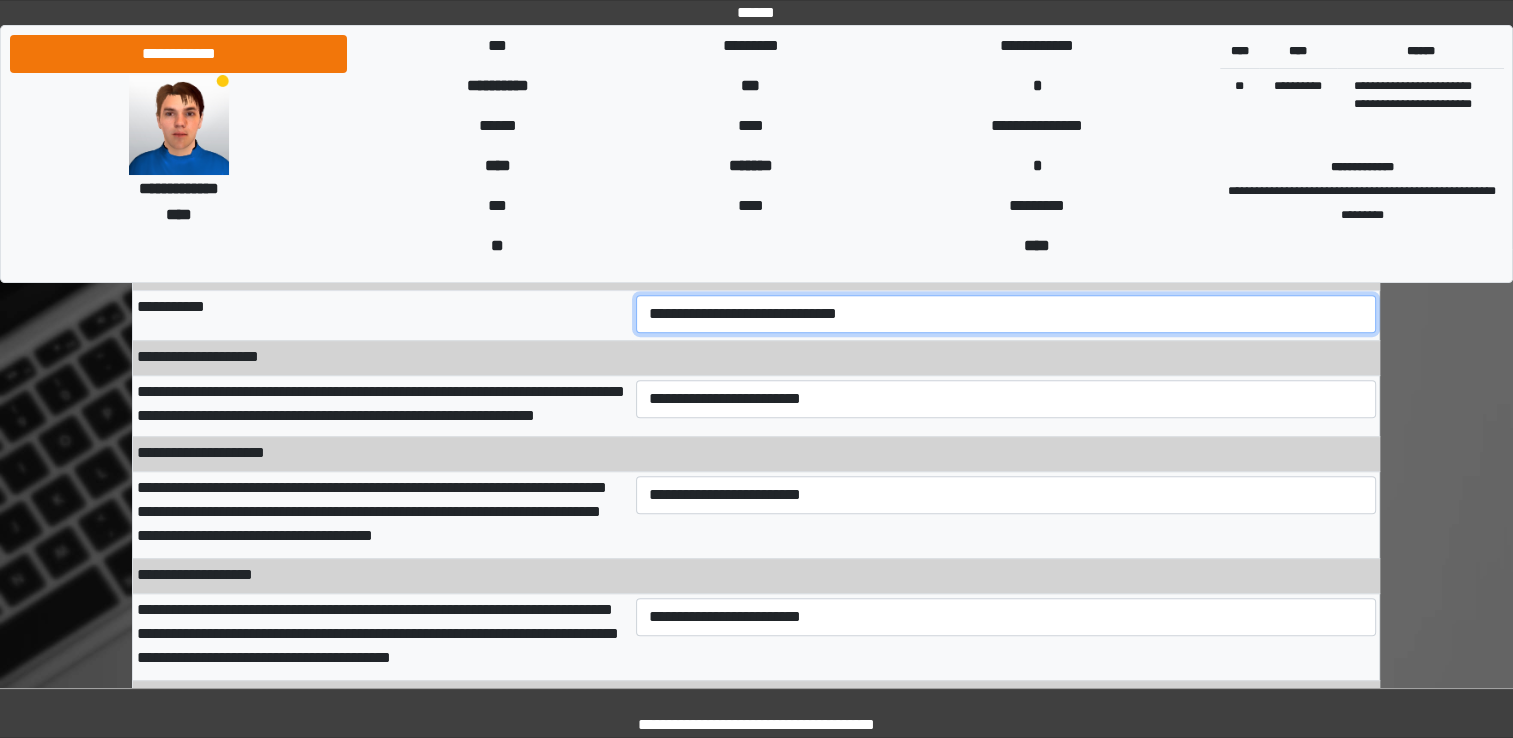 click on "**********" at bounding box center [1006, 314] 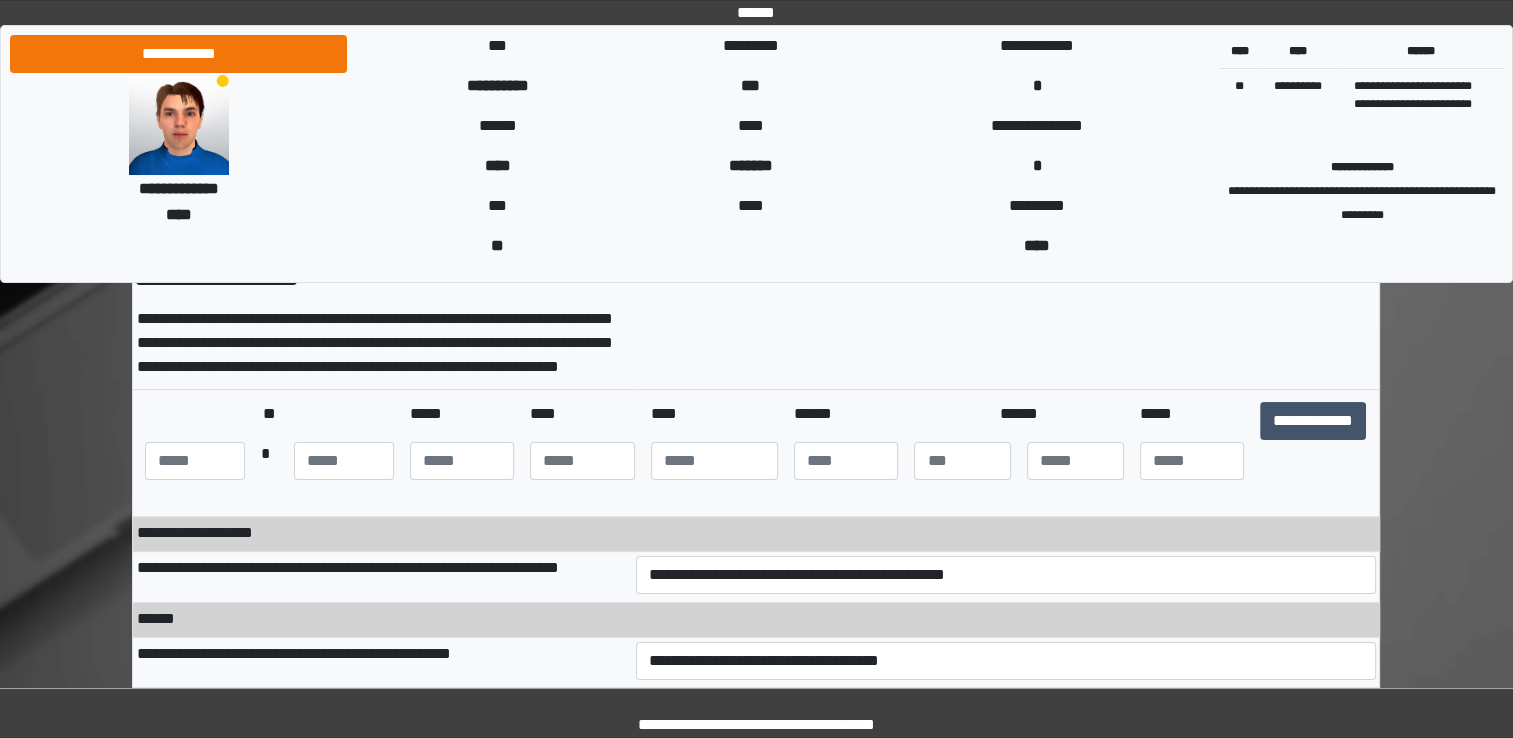 scroll, scrollTop: 119, scrollLeft: 0, axis: vertical 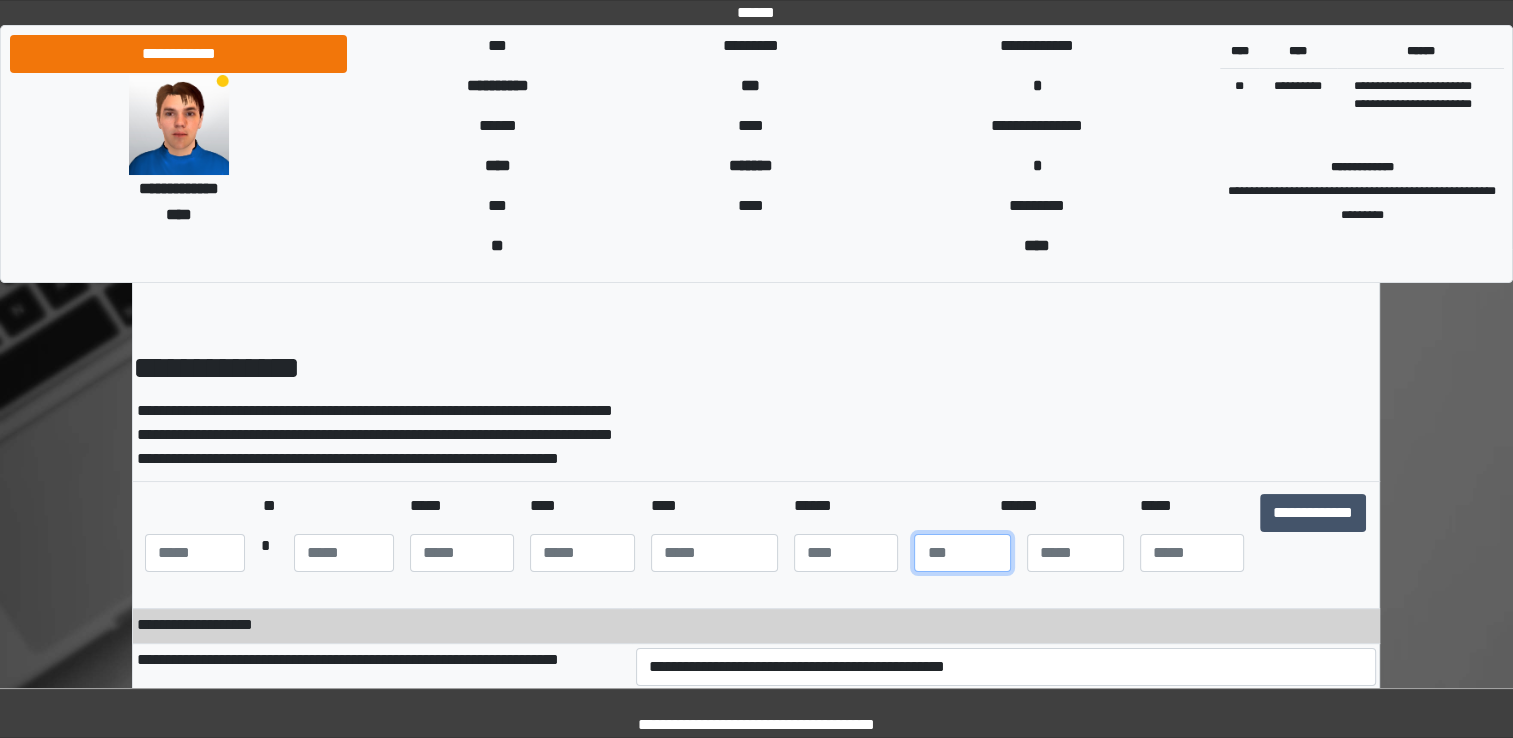 click at bounding box center (962, 553) 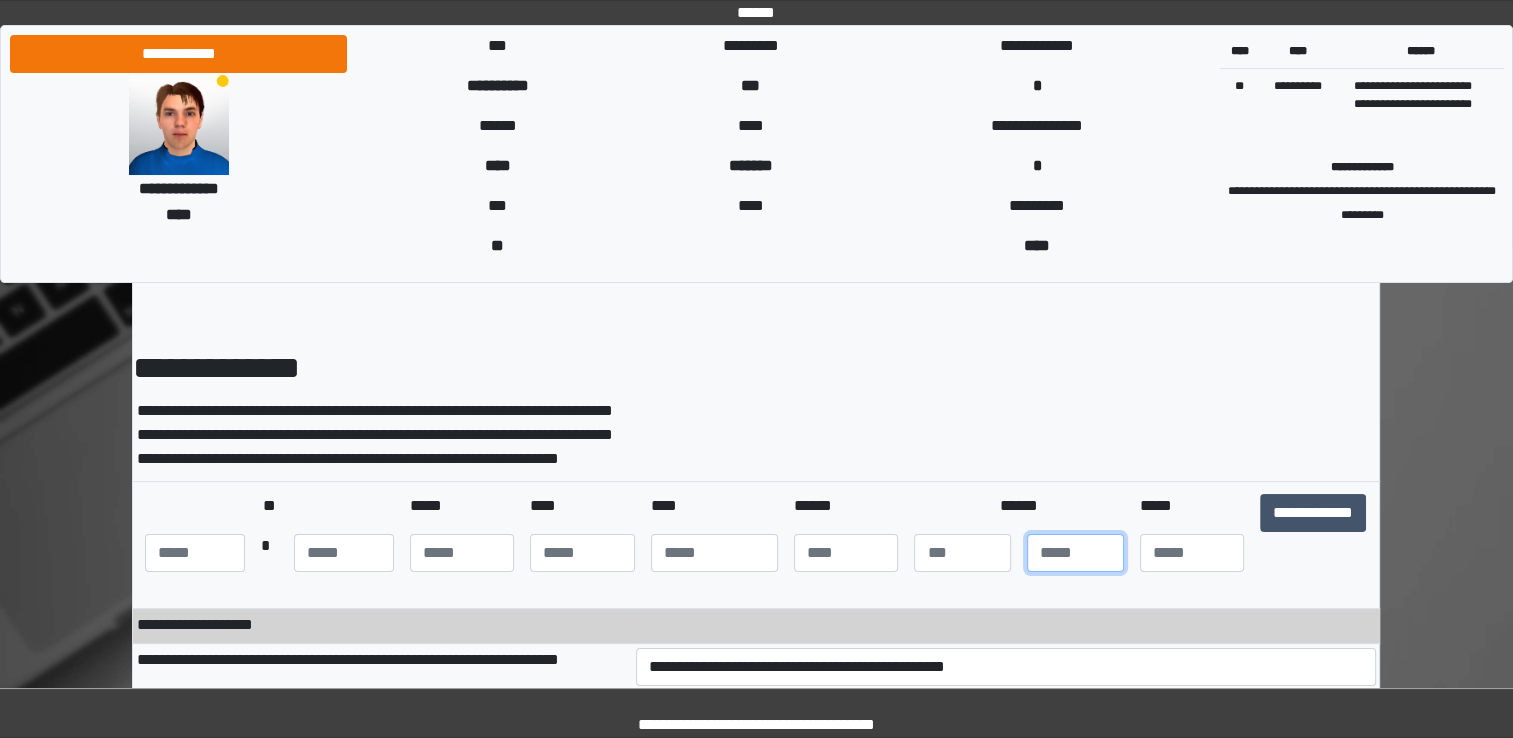 click at bounding box center (1075, 553) 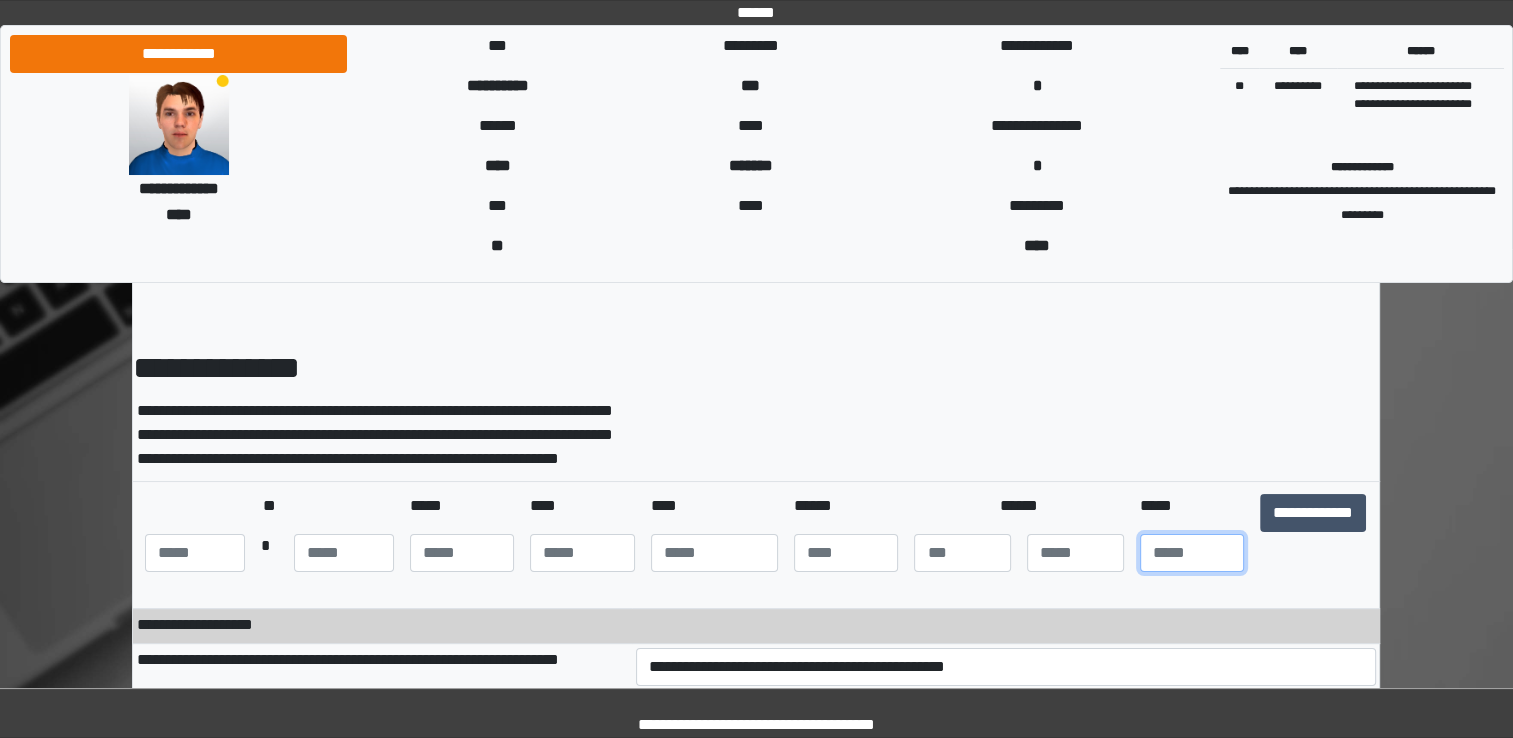 click at bounding box center (1192, 553) 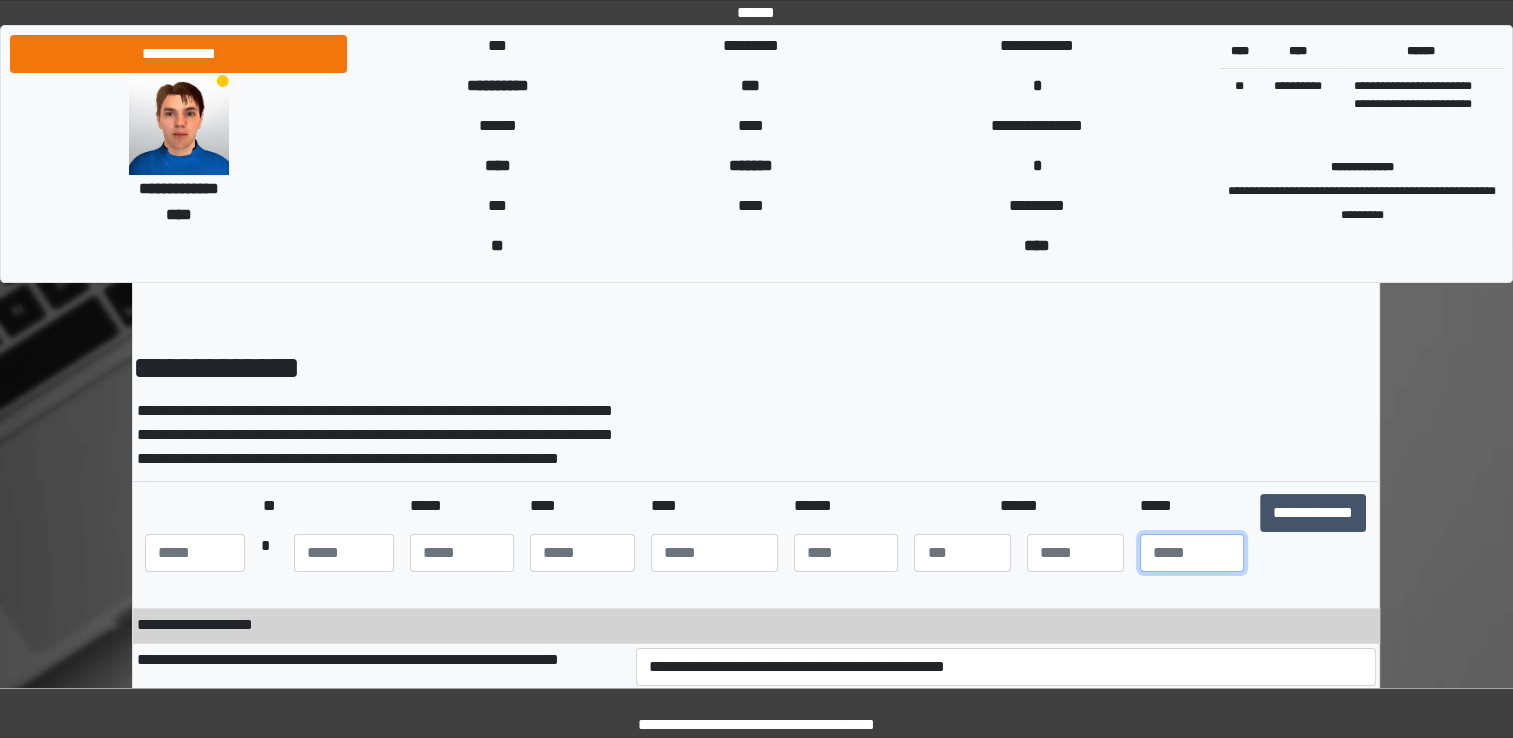 type on "**" 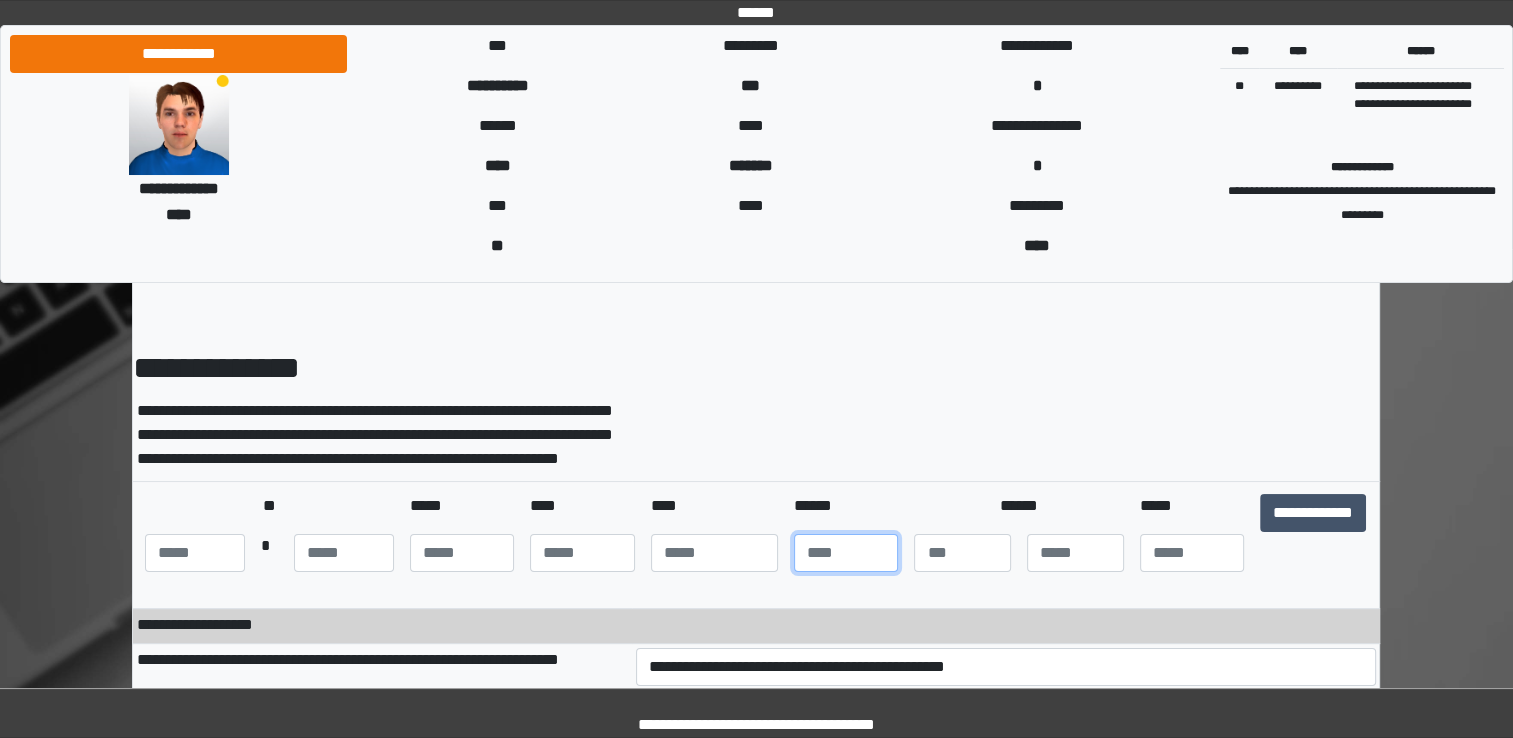click at bounding box center (846, 553) 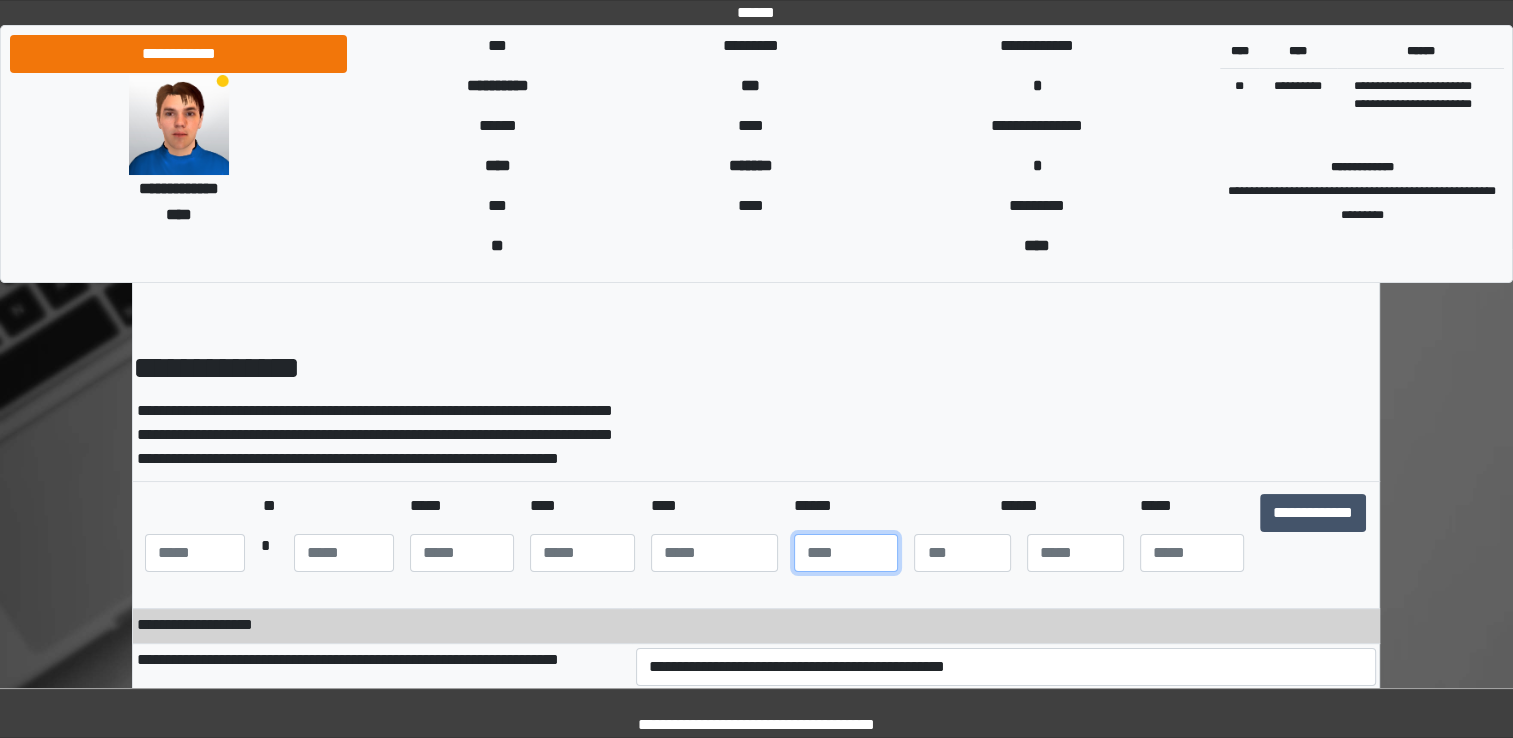 type on "***" 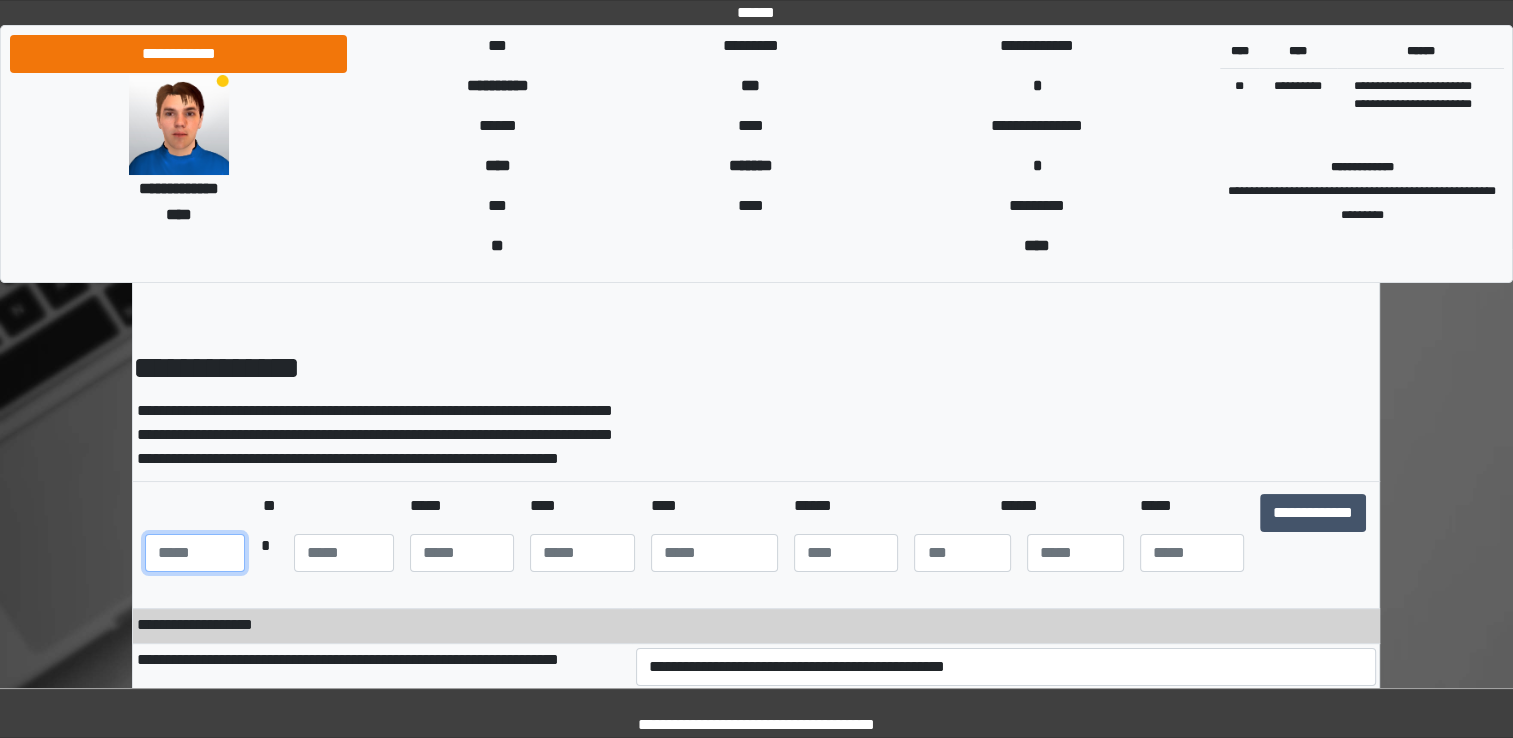 click at bounding box center (195, 553) 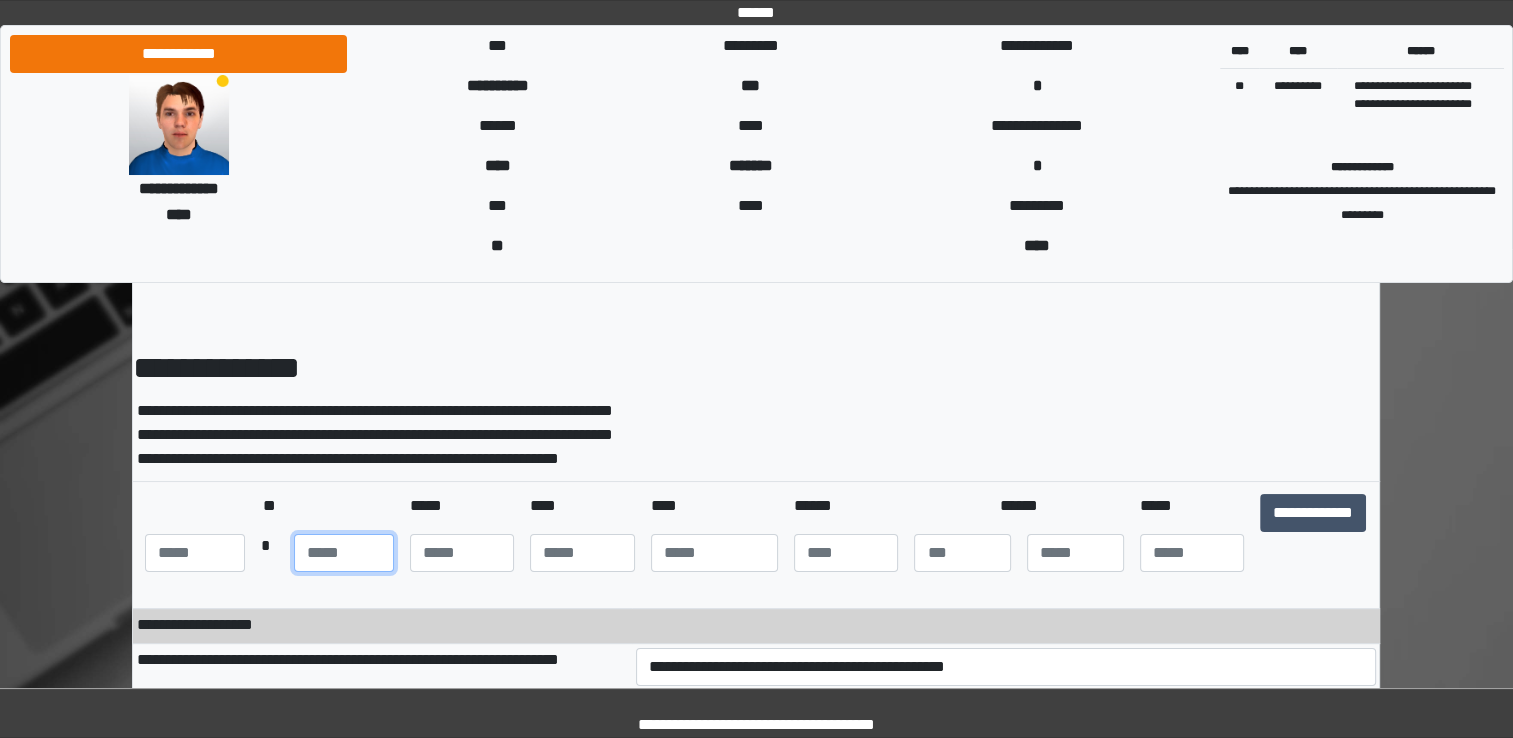 type on "**" 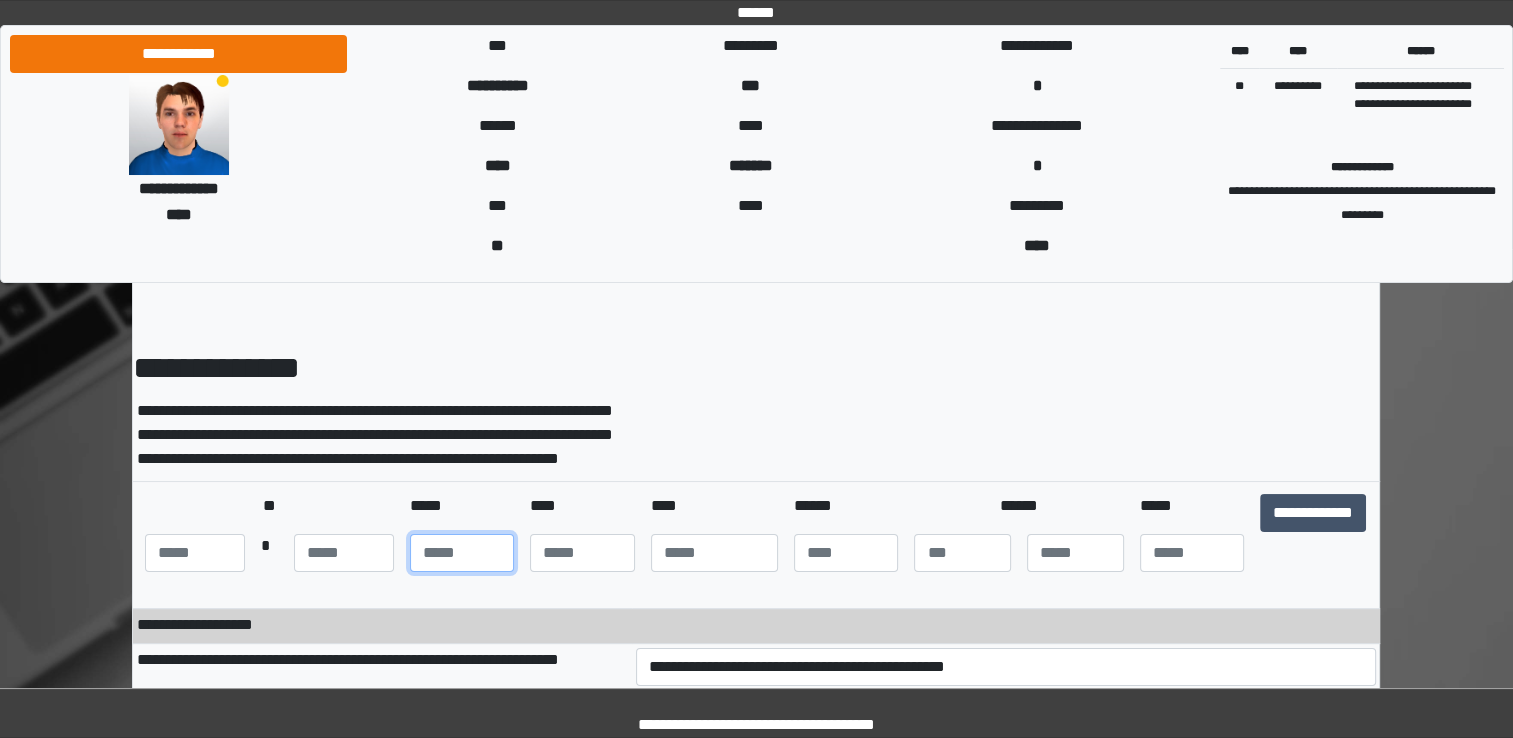 type on "***" 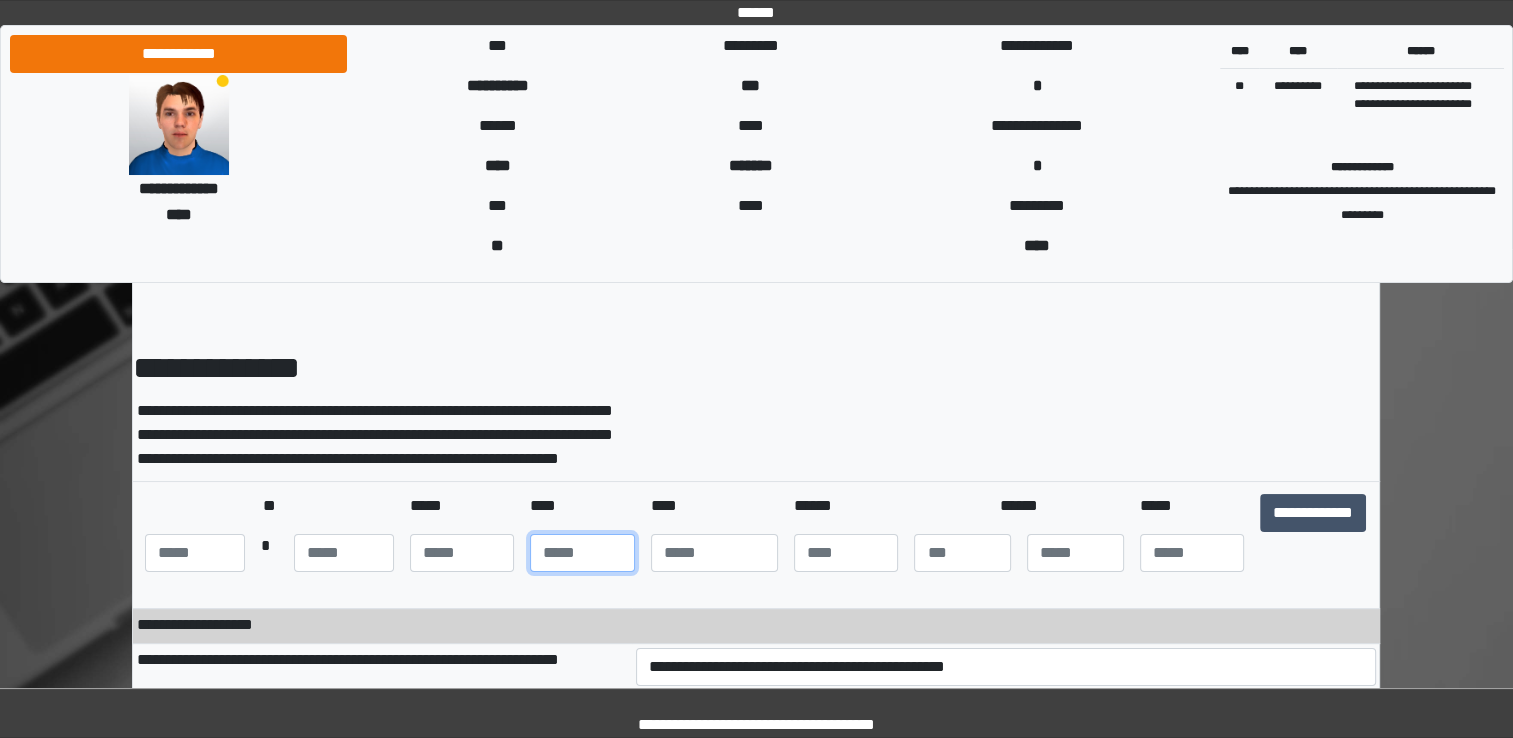 type on "**" 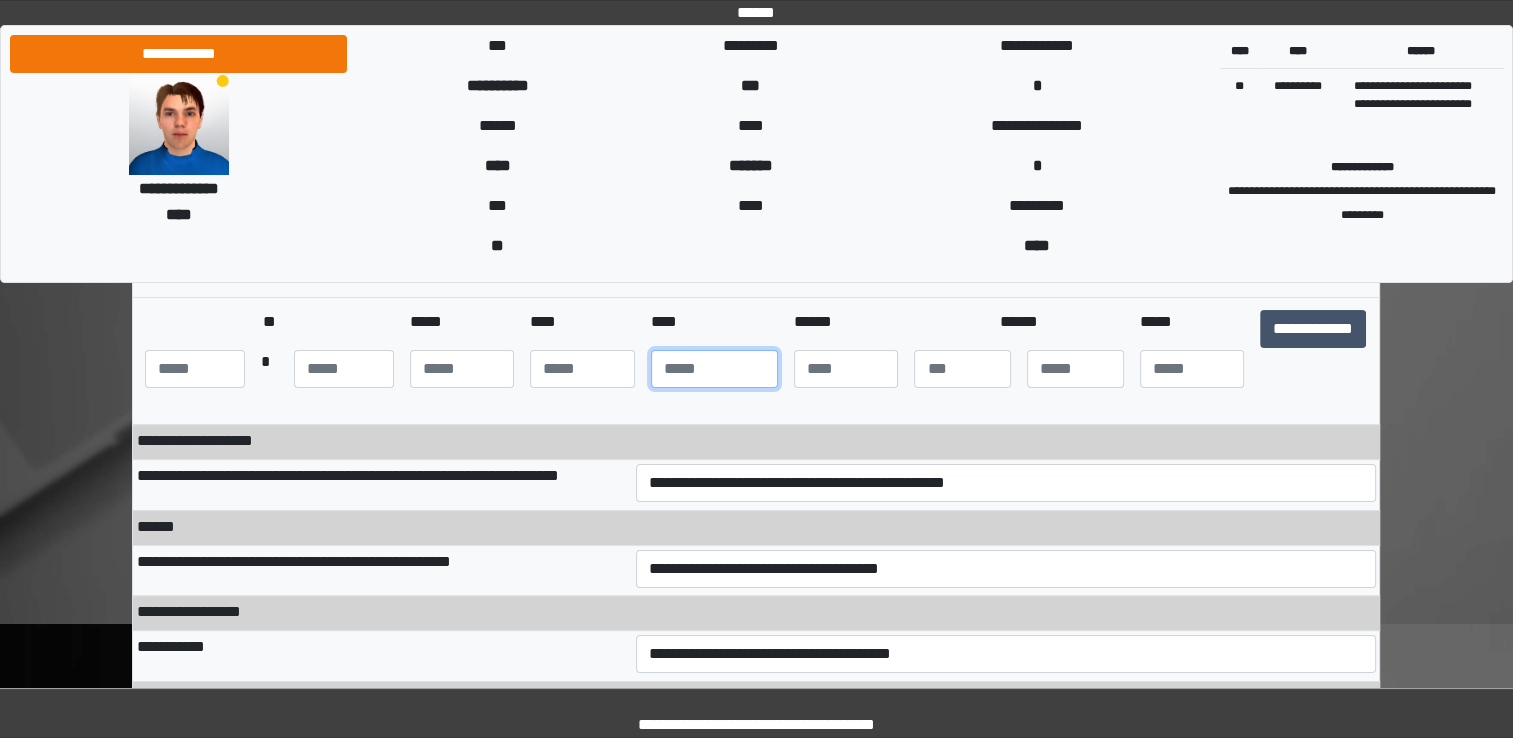 scroll, scrollTop: 284, scrollLeft: 0, axis: vertical 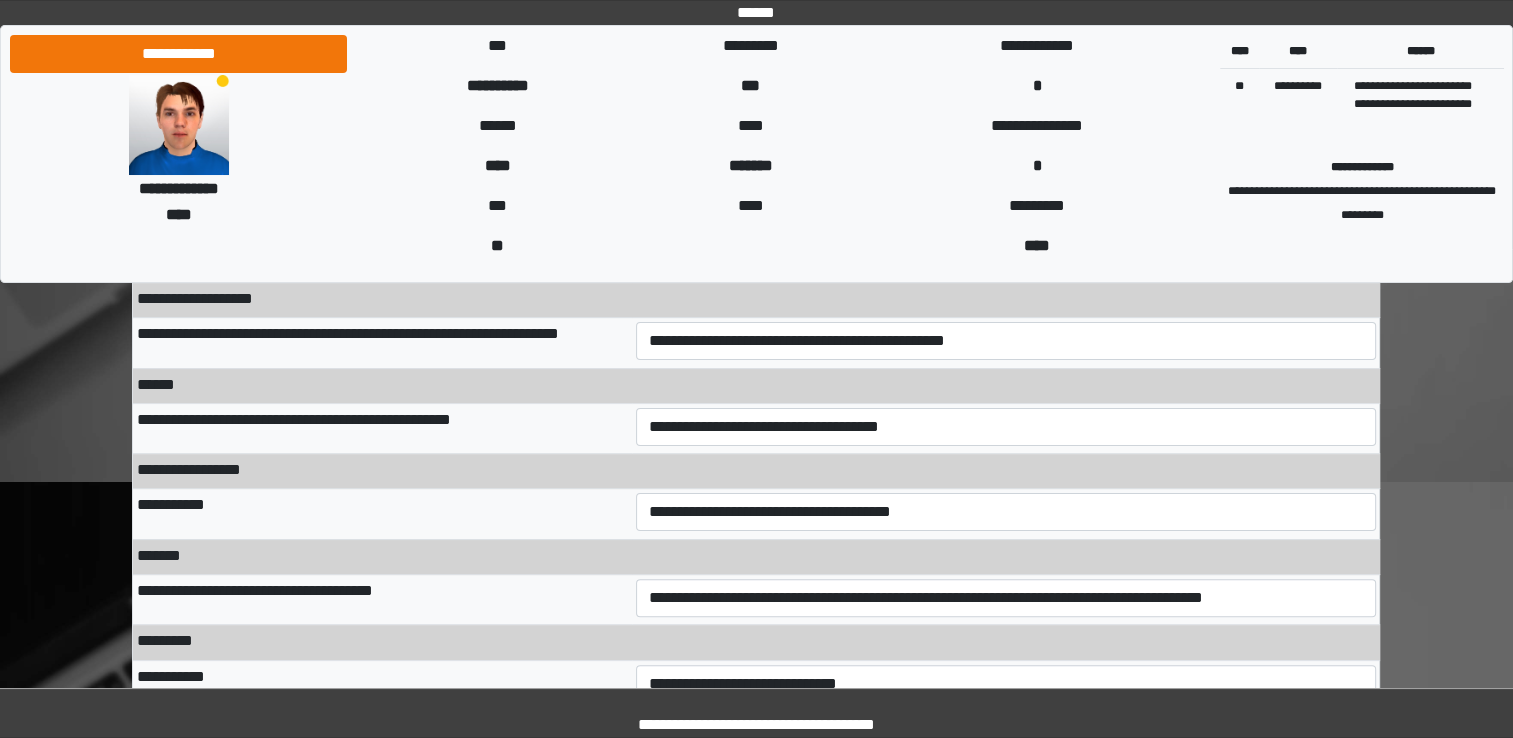 type on "****" 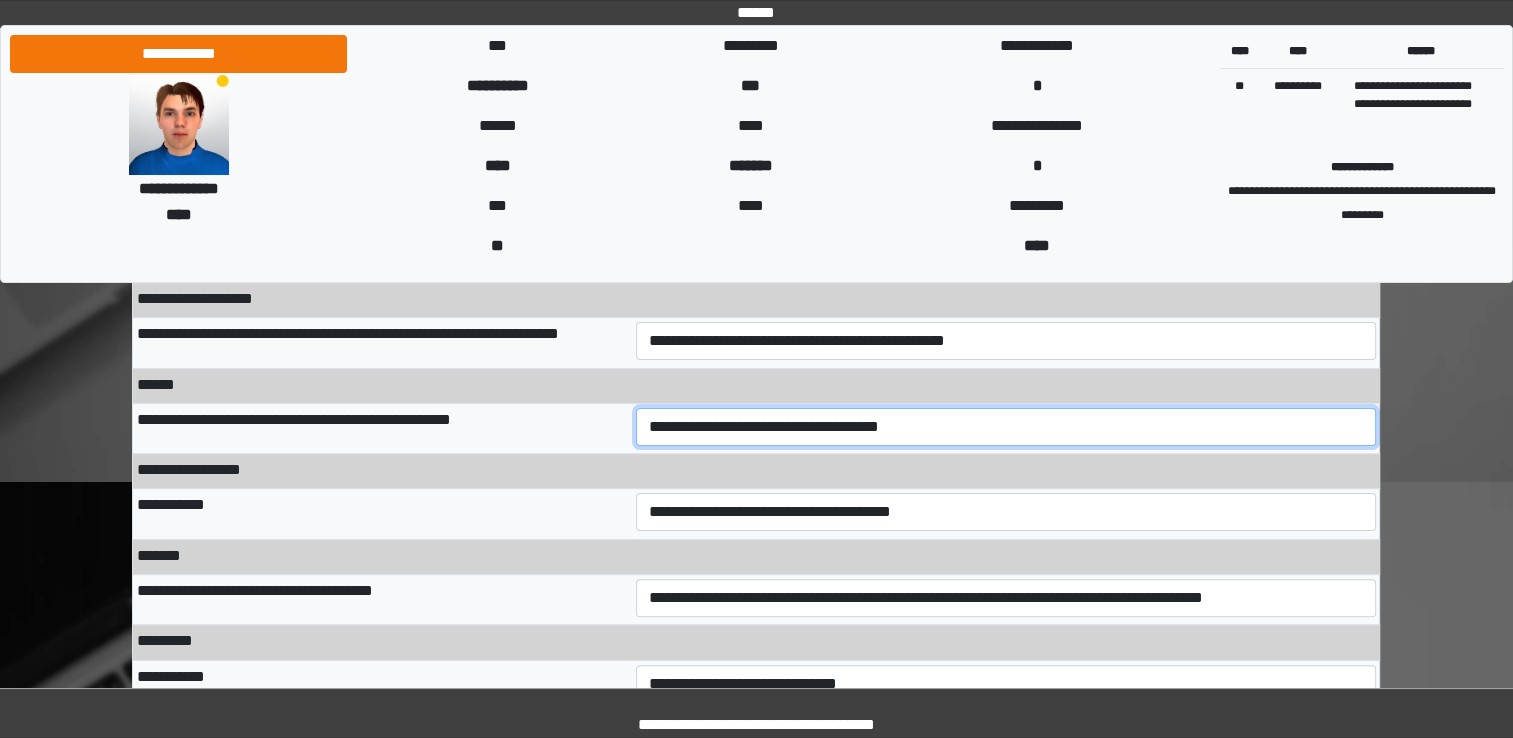 click on "**********" at bounding box center (1006, 427) 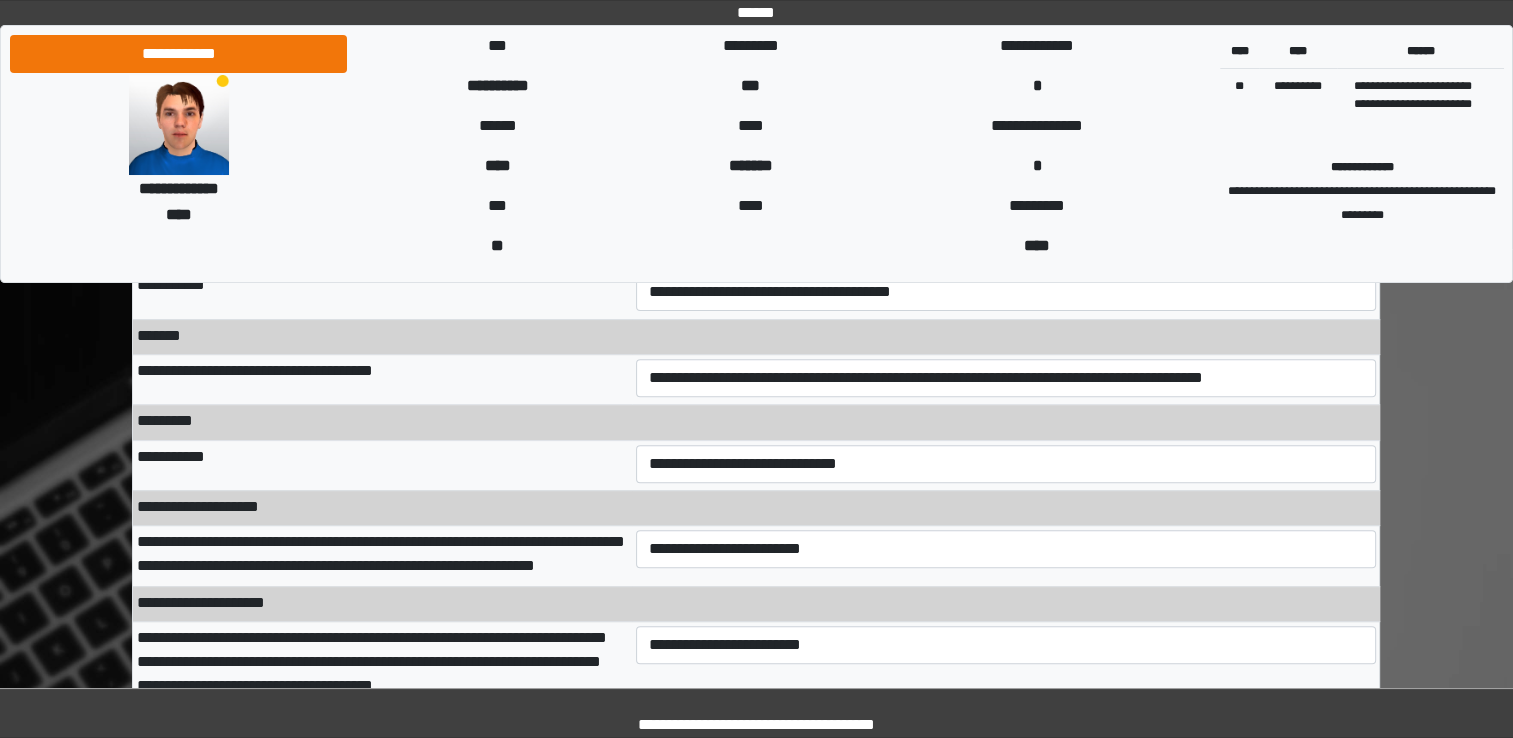 scroll, scrollTop: 592, scrollLeft: 0, axis: vertical 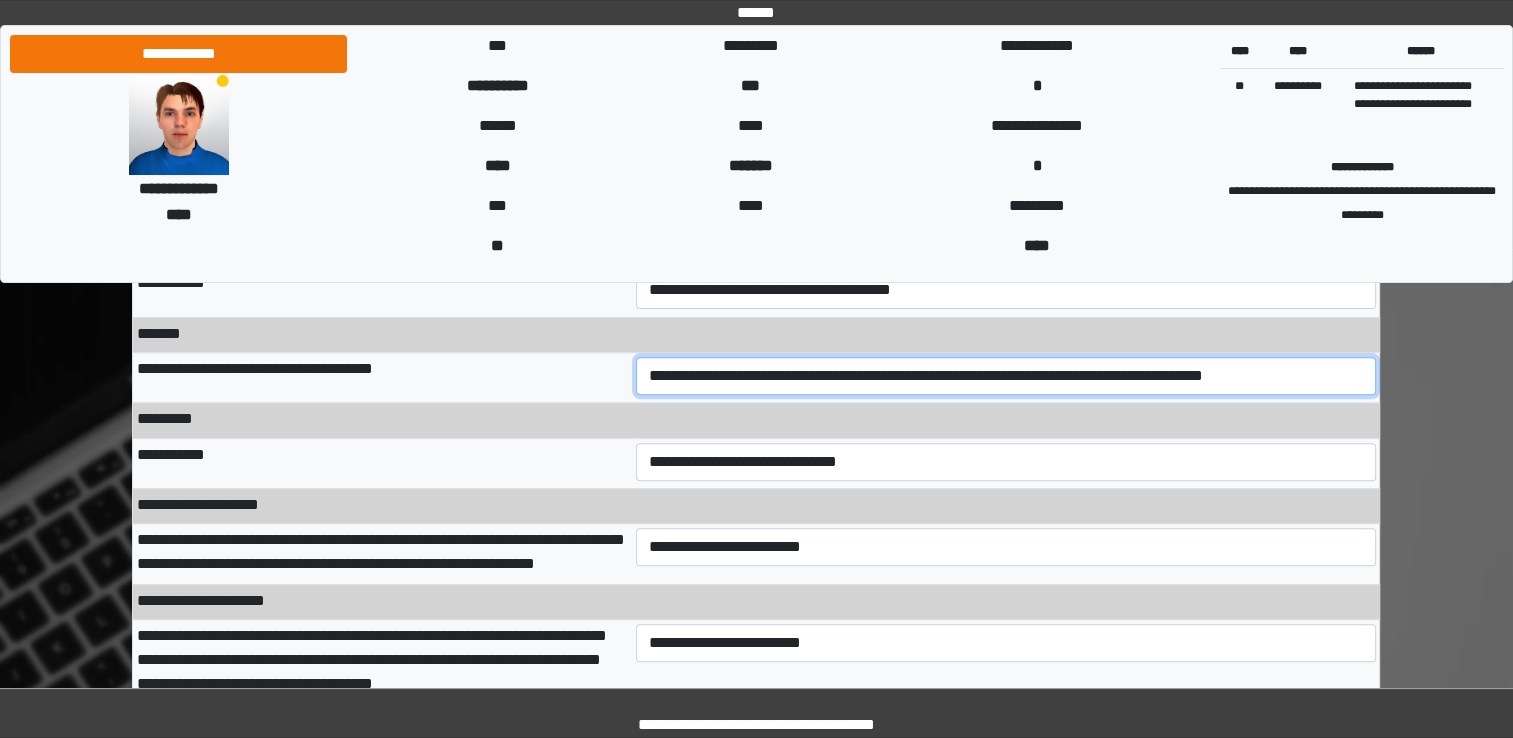 click on "**********" at bounding box center (1006, 376) 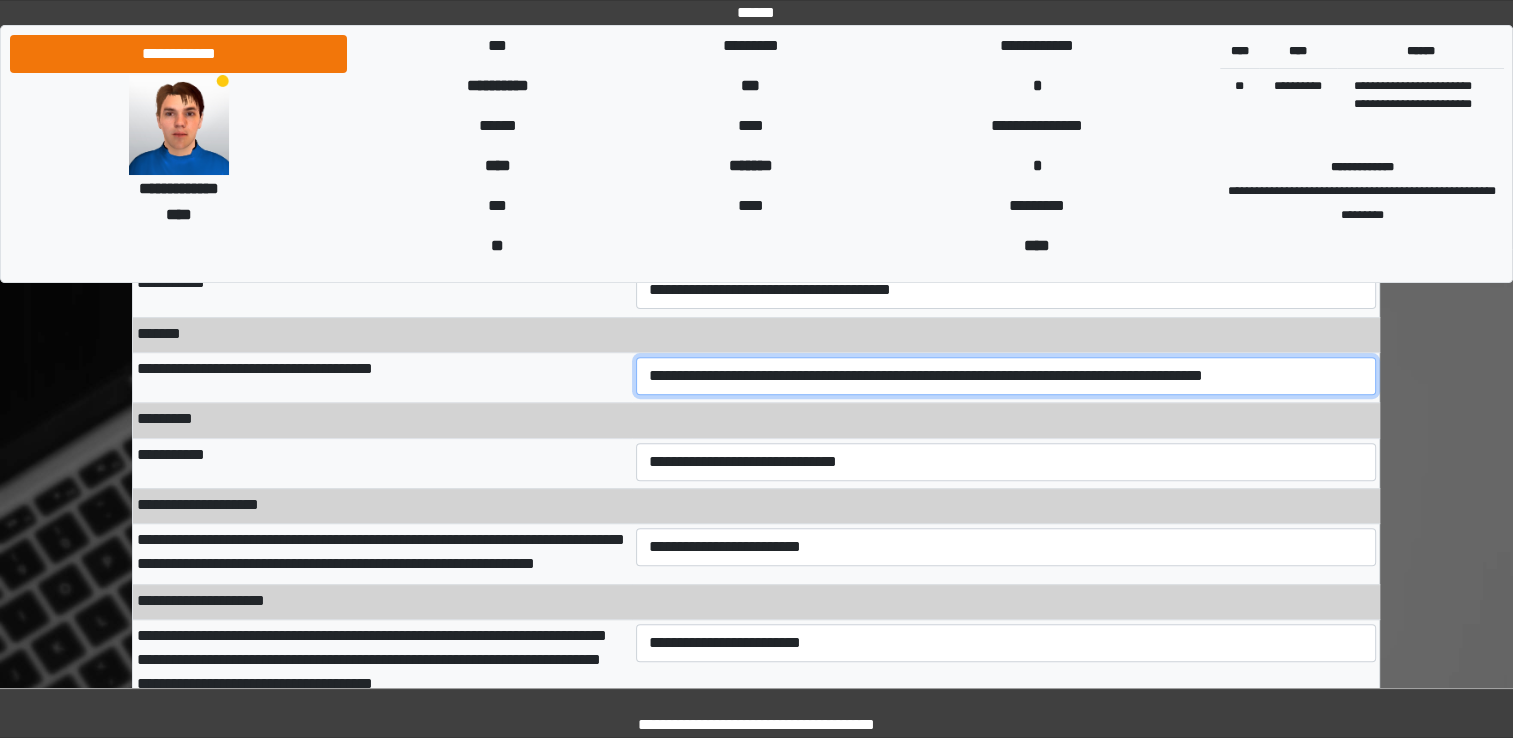 select on "***" 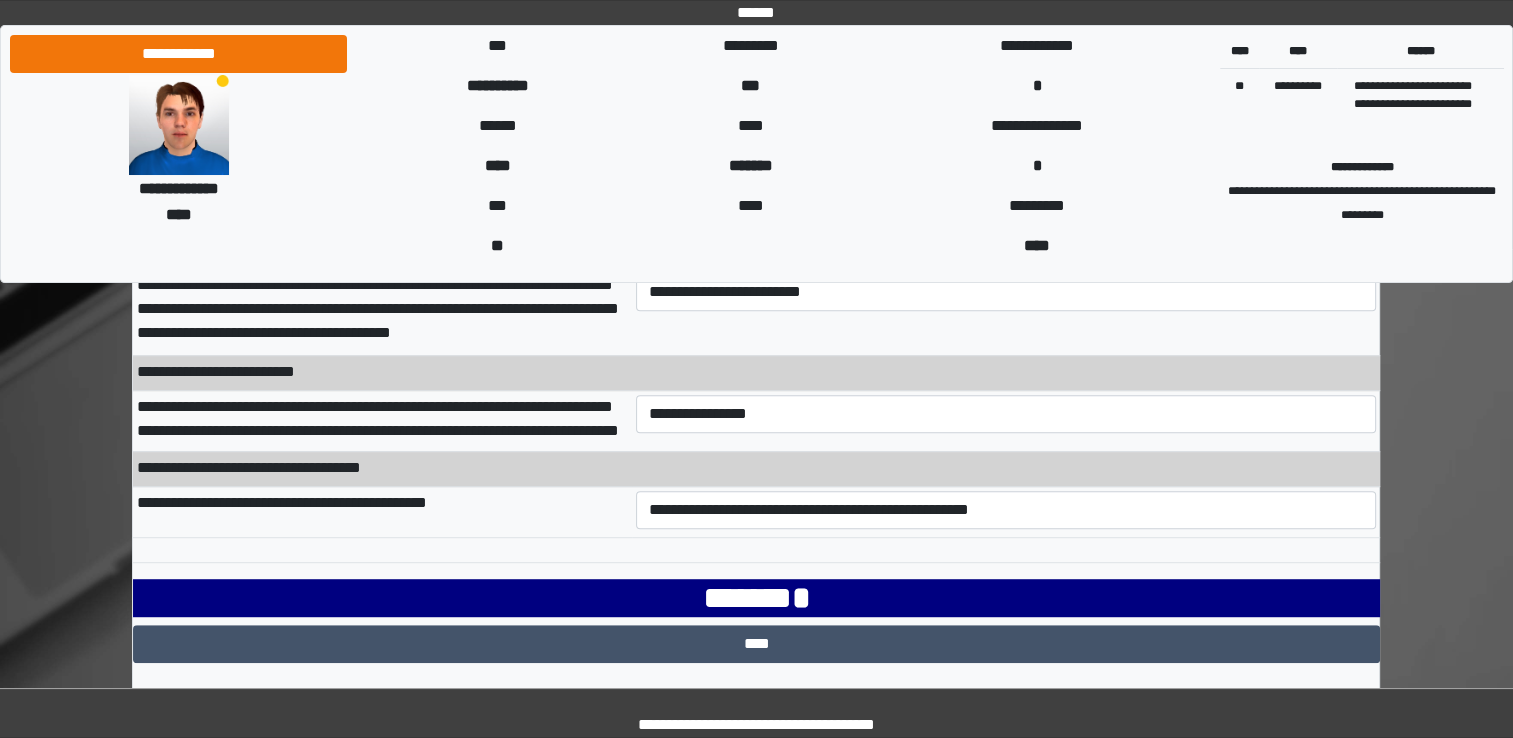 scroll, scrollTop: 1101, scrollLeft: 0, axis: vertical 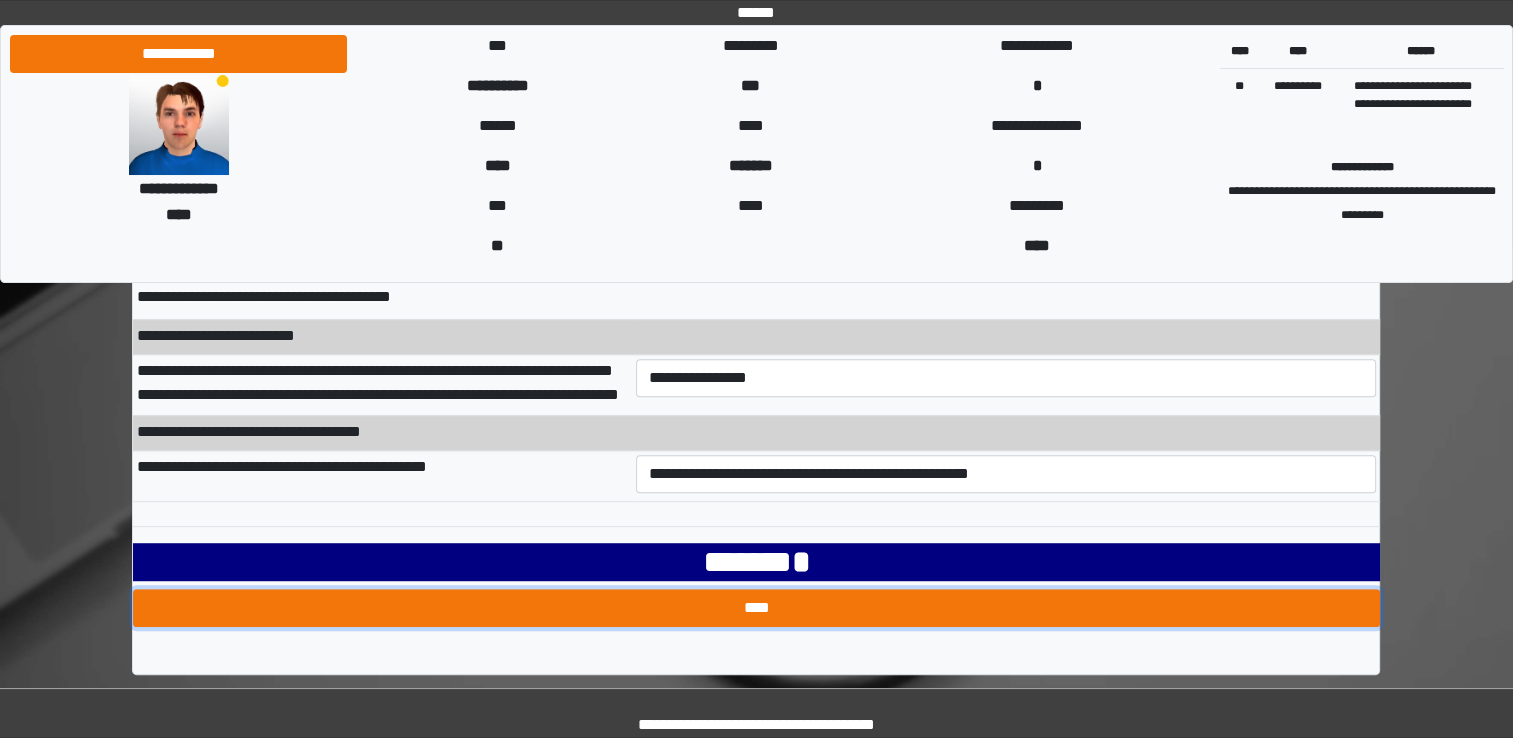 click on "****" at bounding box center [756, 608] 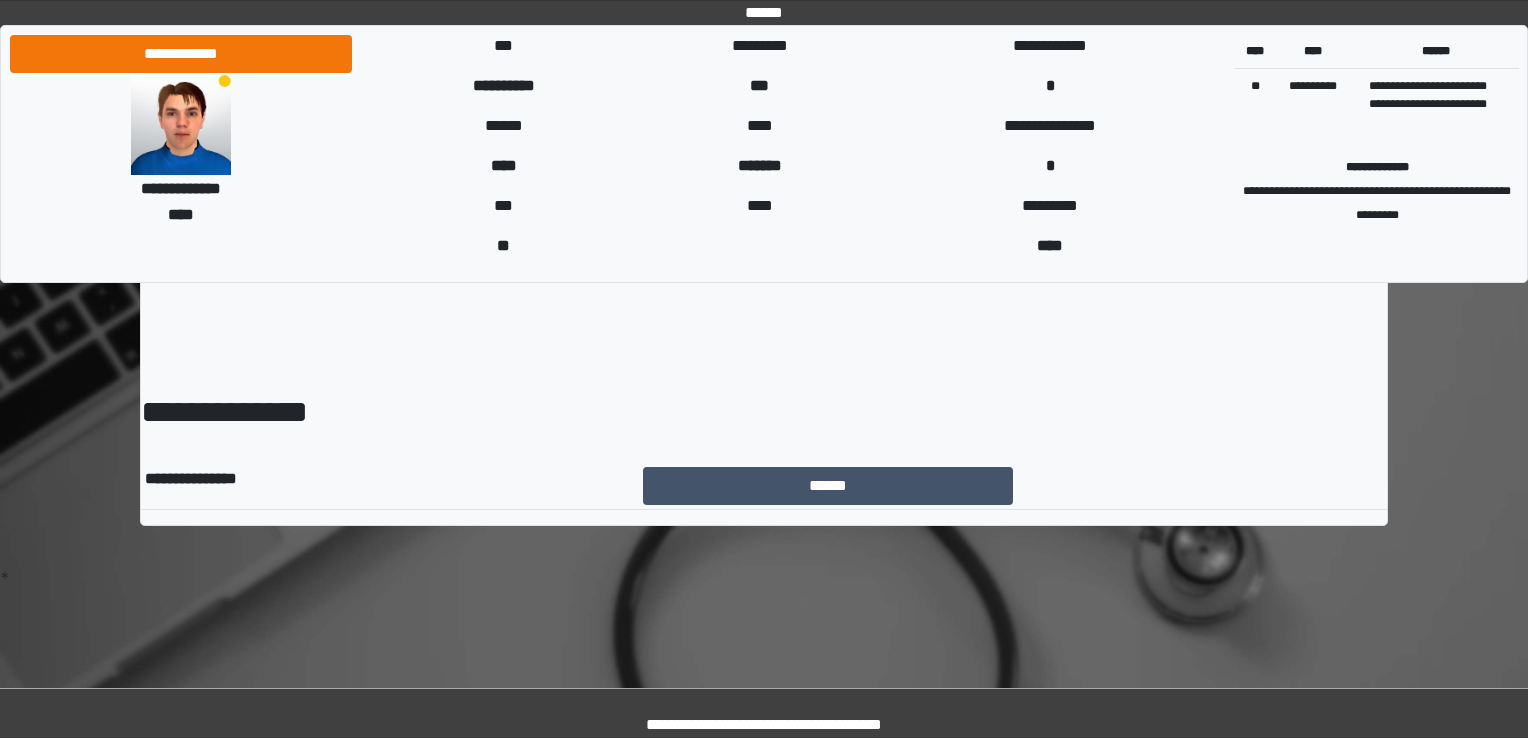 scroll, scrollTop: 0, scrollLeft: 0, axis: both 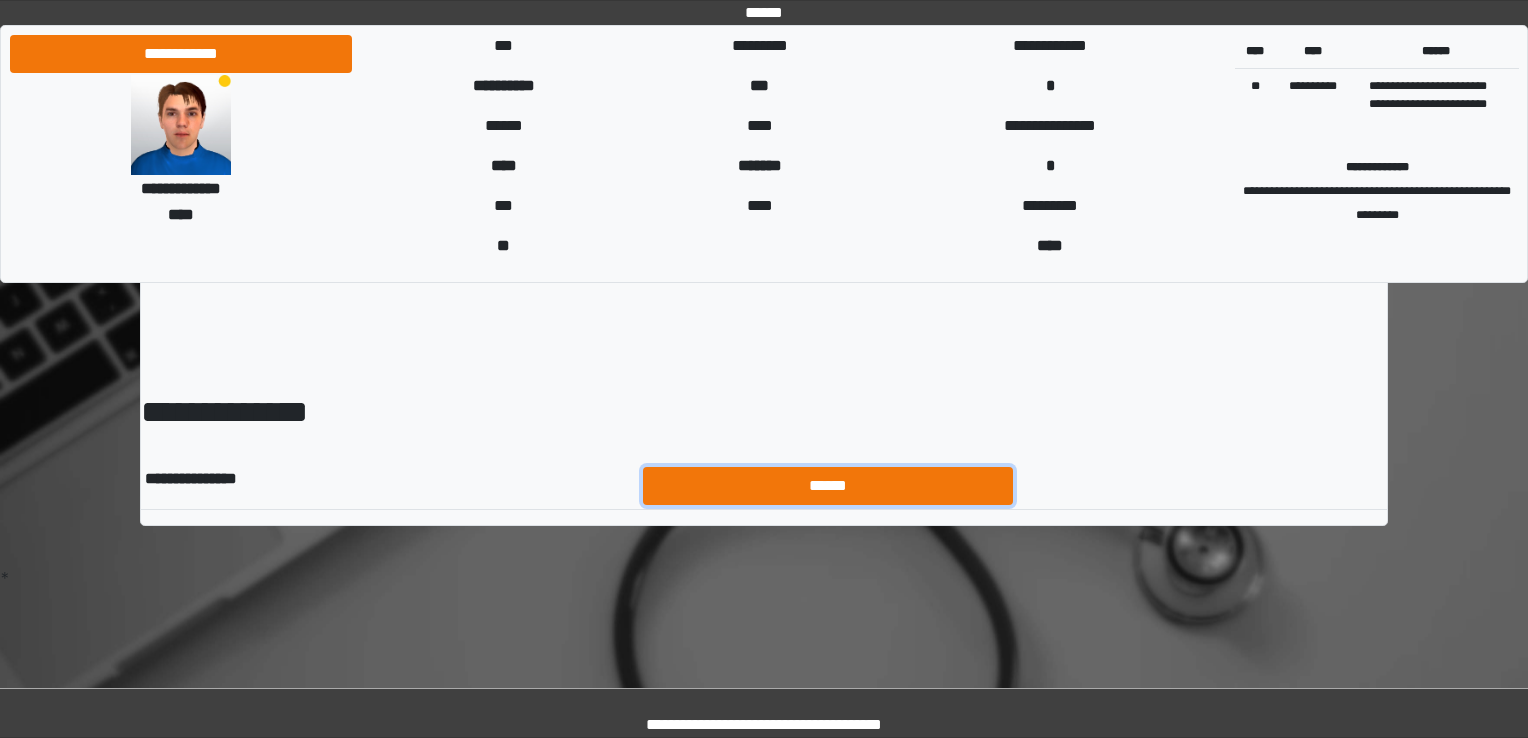 click on "******" at bounding box center [828, 486] 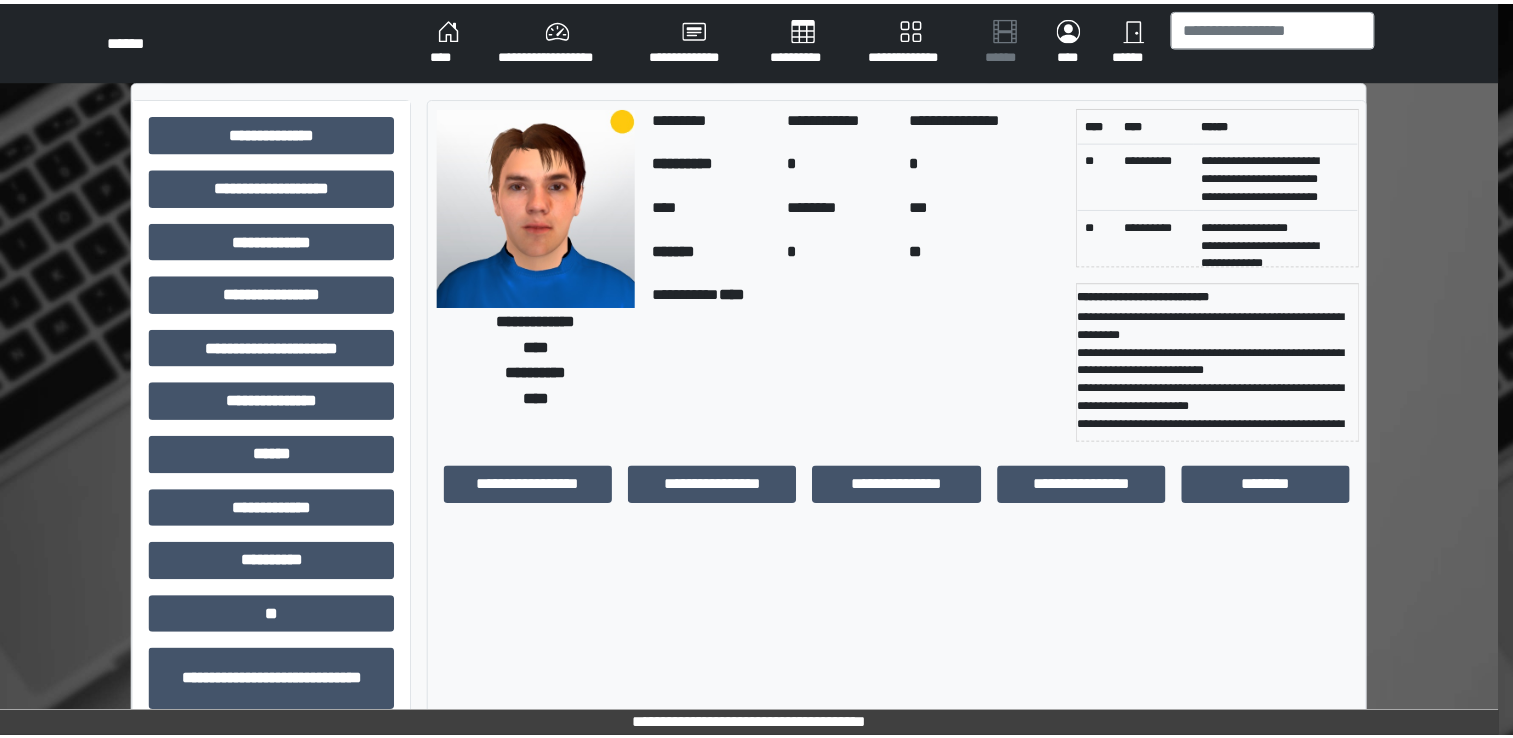 scroll, scrollTop: 0, scrollLeft: 0, axis: both 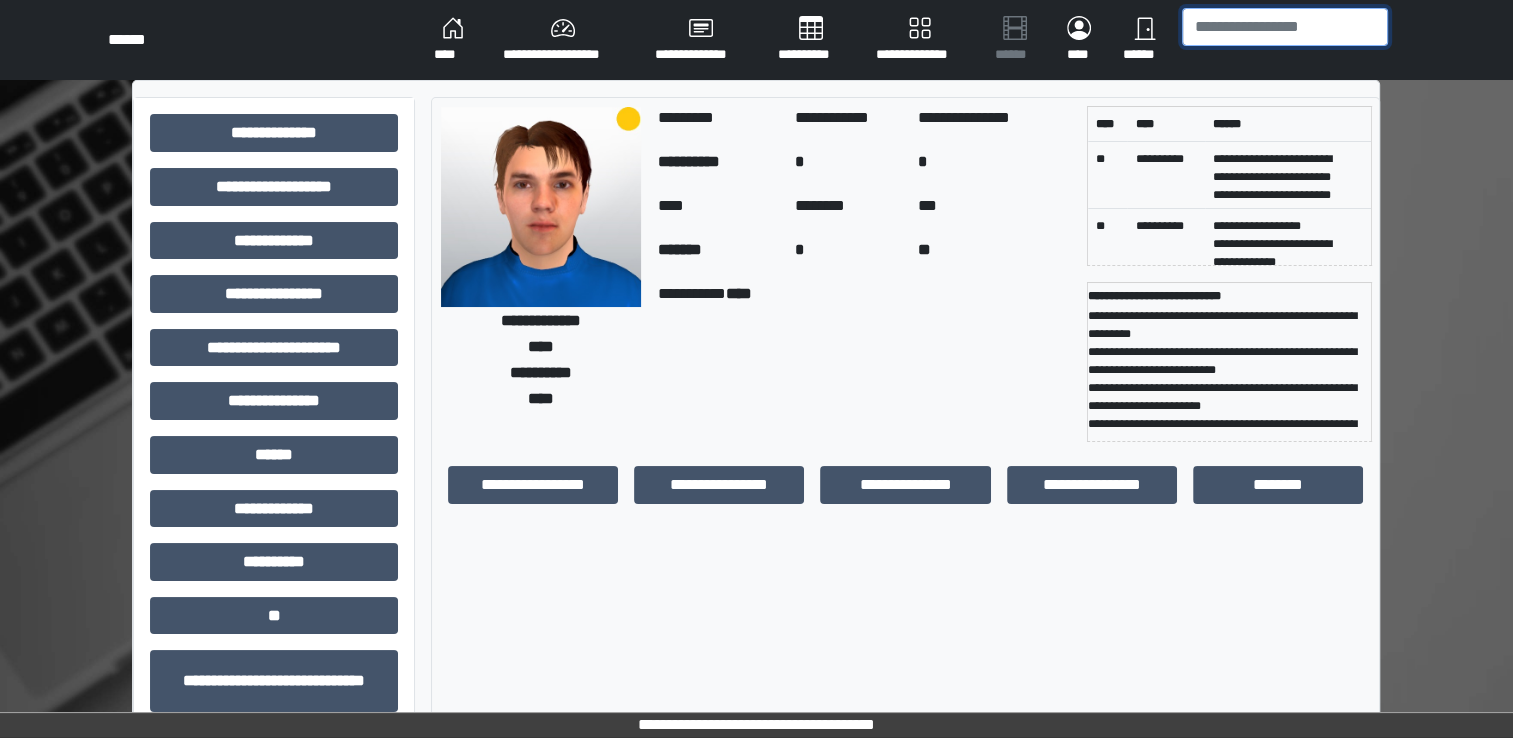 click at bounding box center [1285, 27] 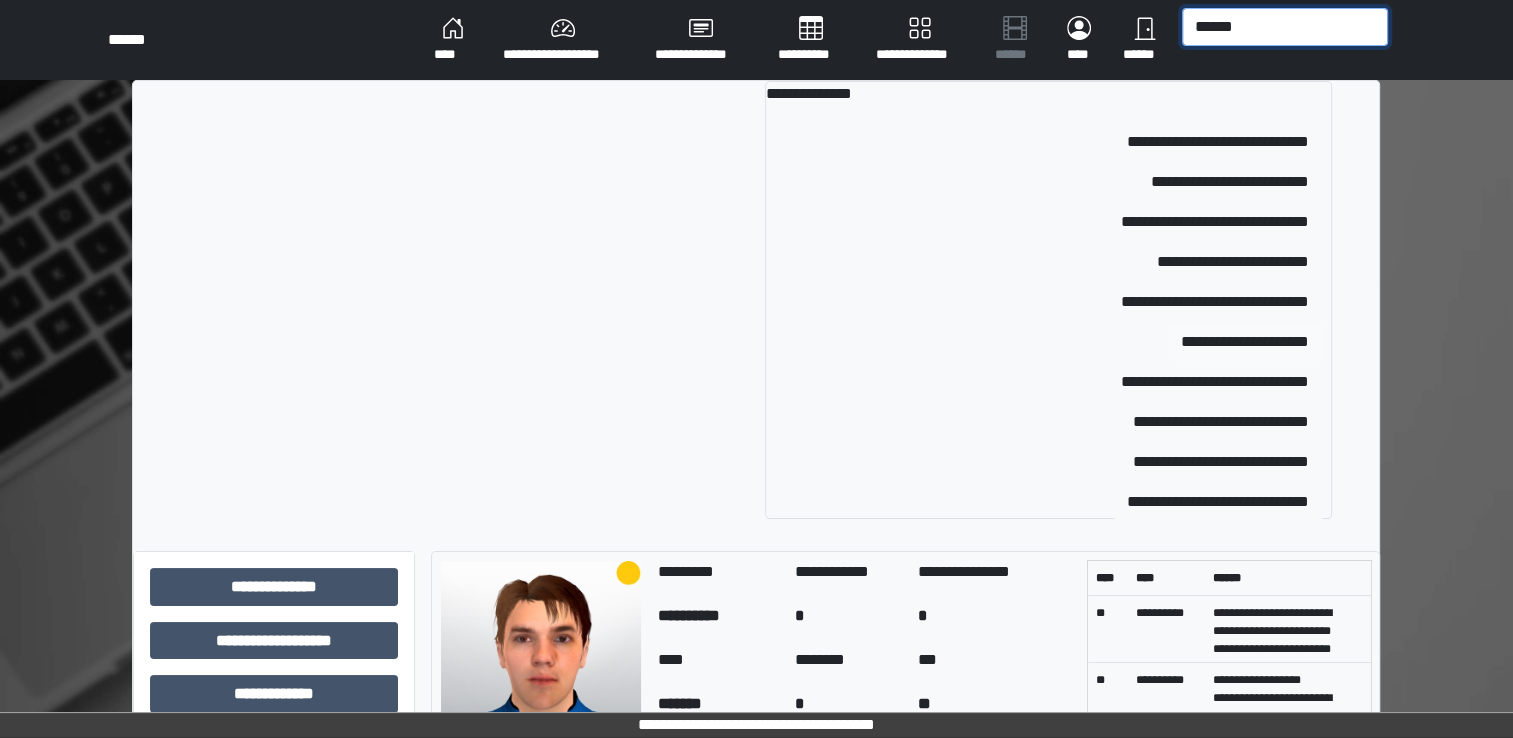 type on "******" 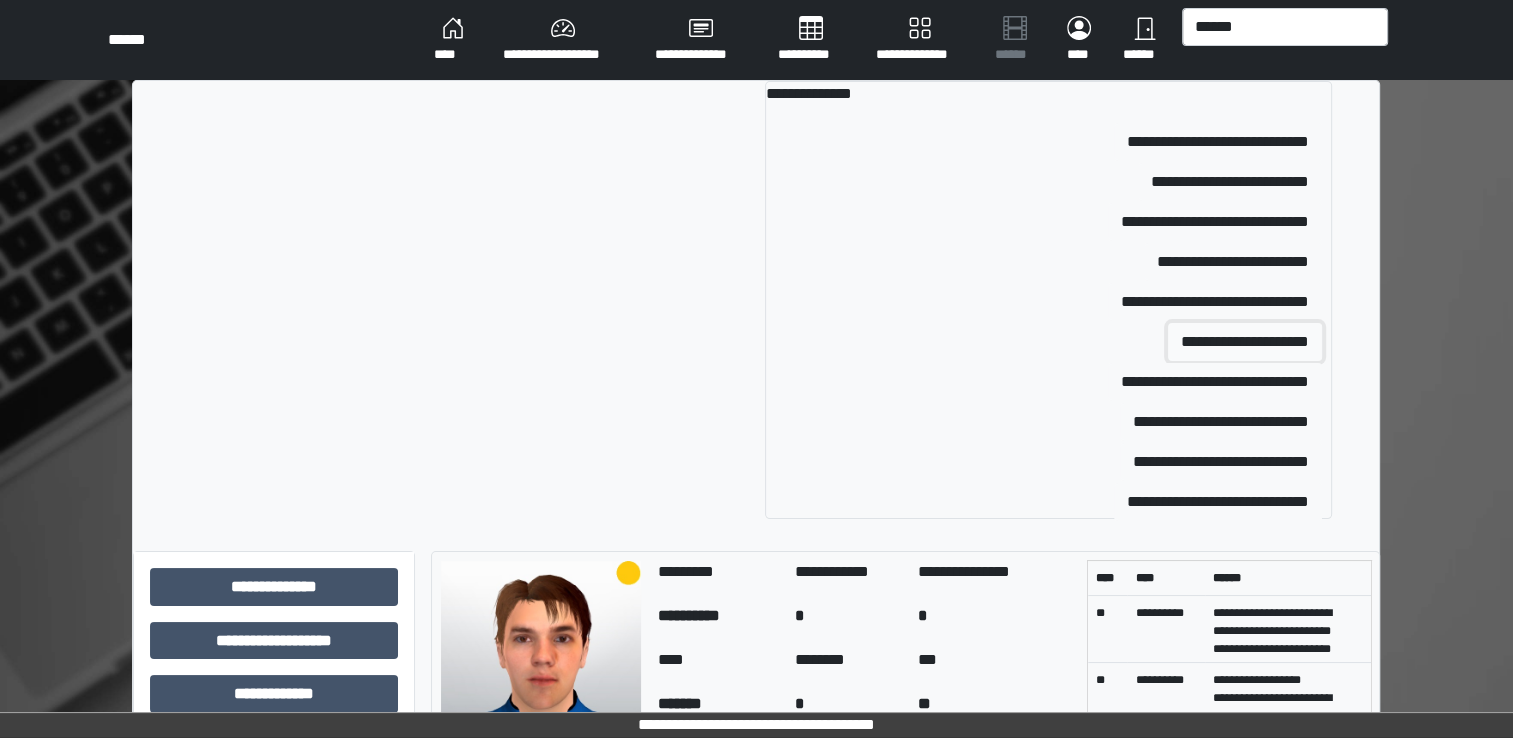 click on "**********" at bounding box center (1245, 342) 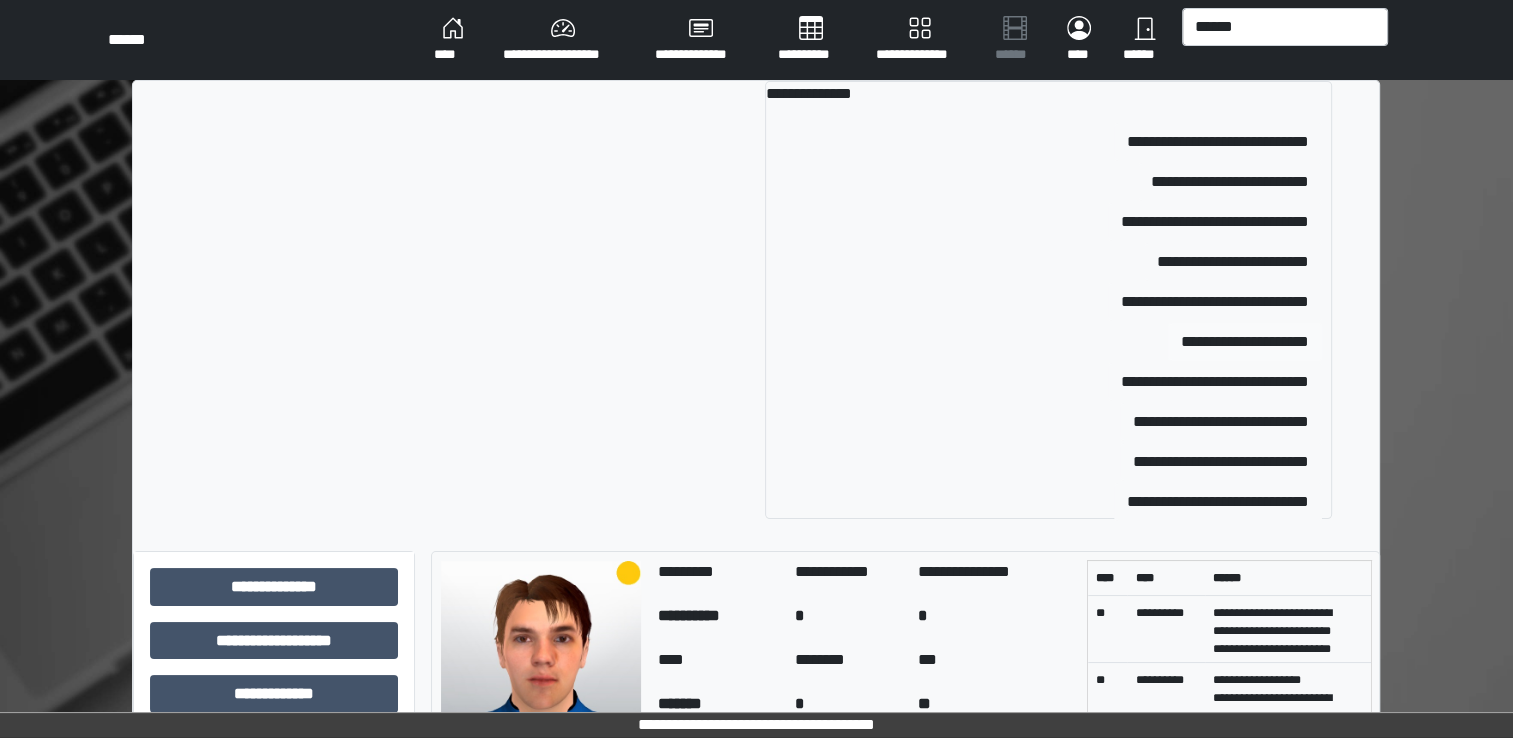 type 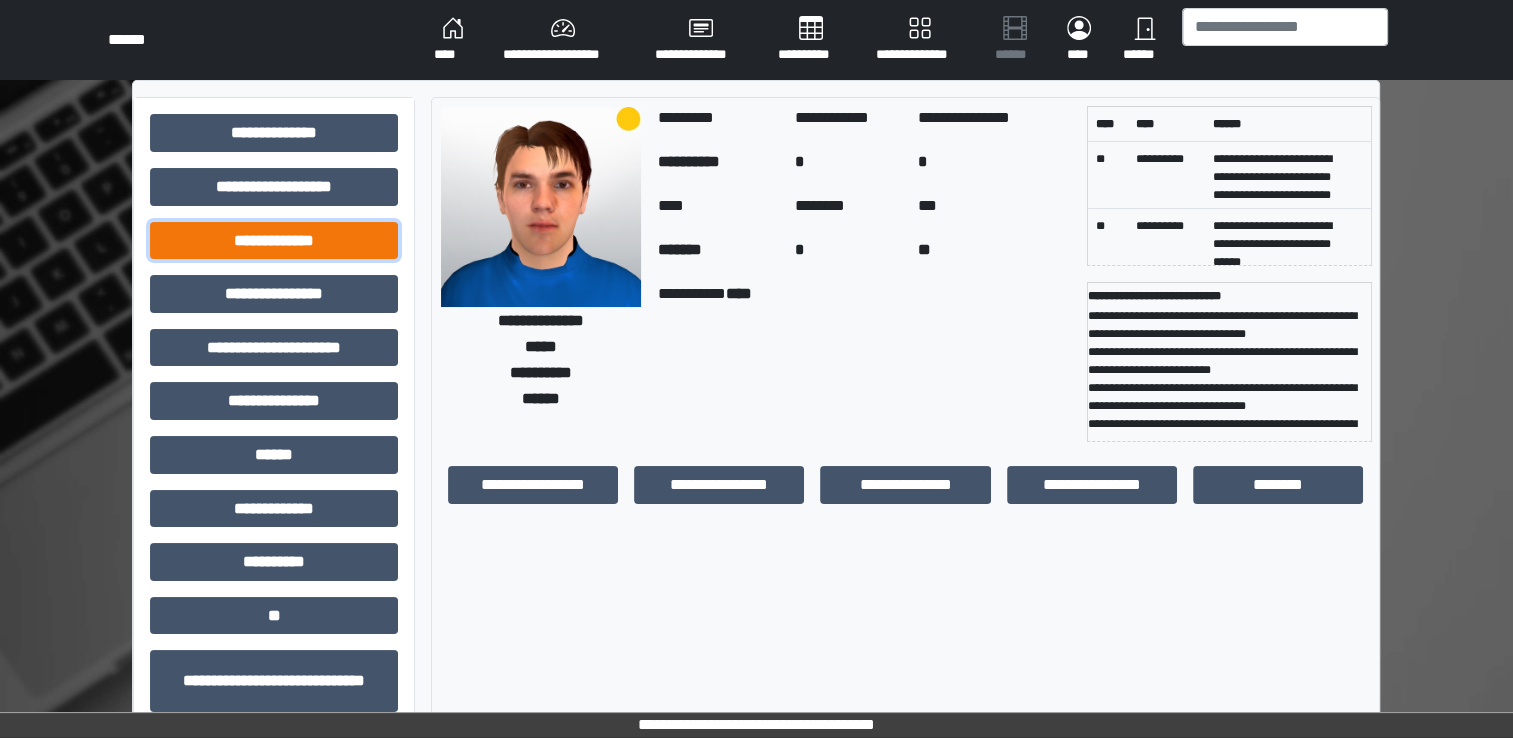 click on "**********" at bounding box center (274, 241) 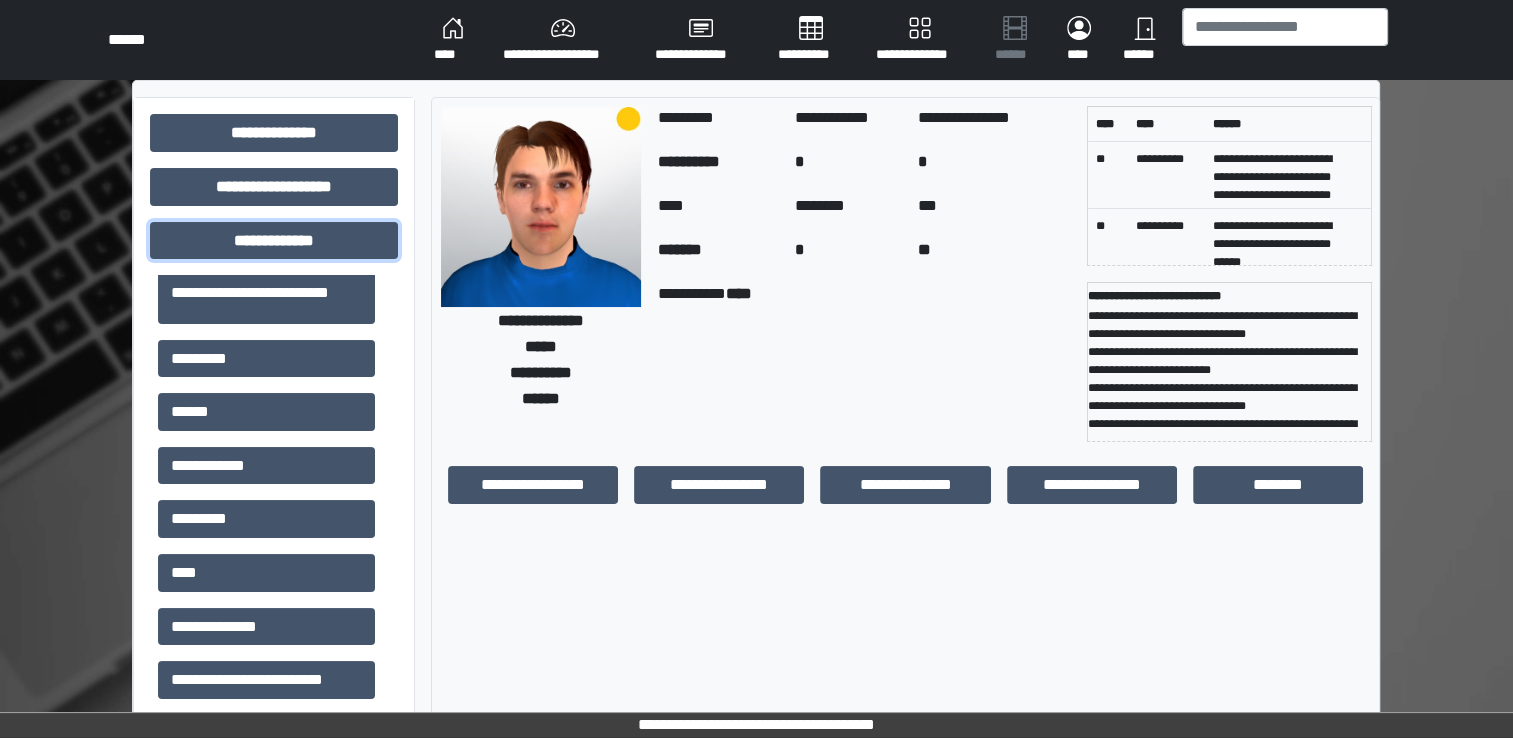 scroll, scrollTop: 562, scrollLeft: 0, axis: vertical 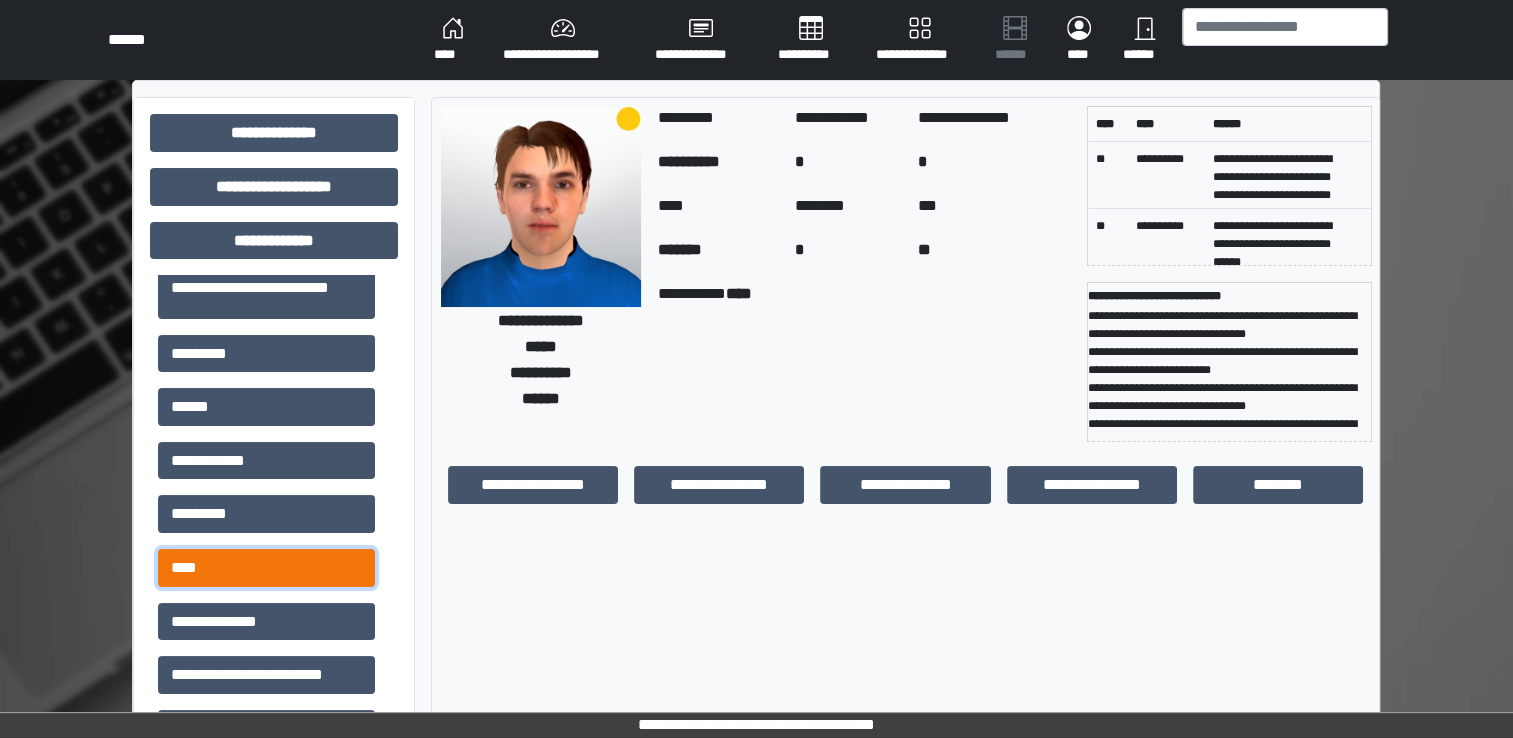 click on "****" at bounding box center [266, 568] 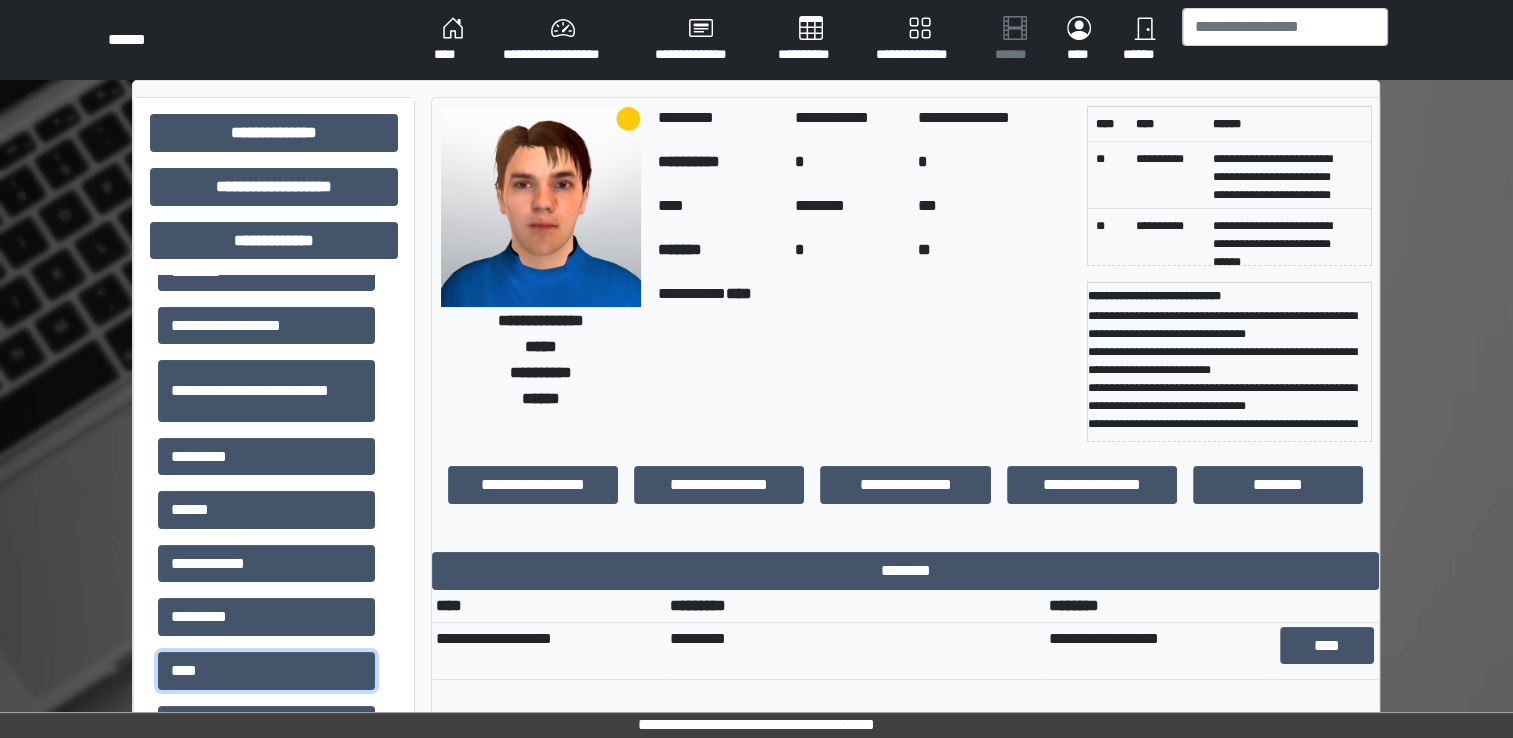 scroll, scrollTop: 454, scrollLeft: 0, axis: vertical 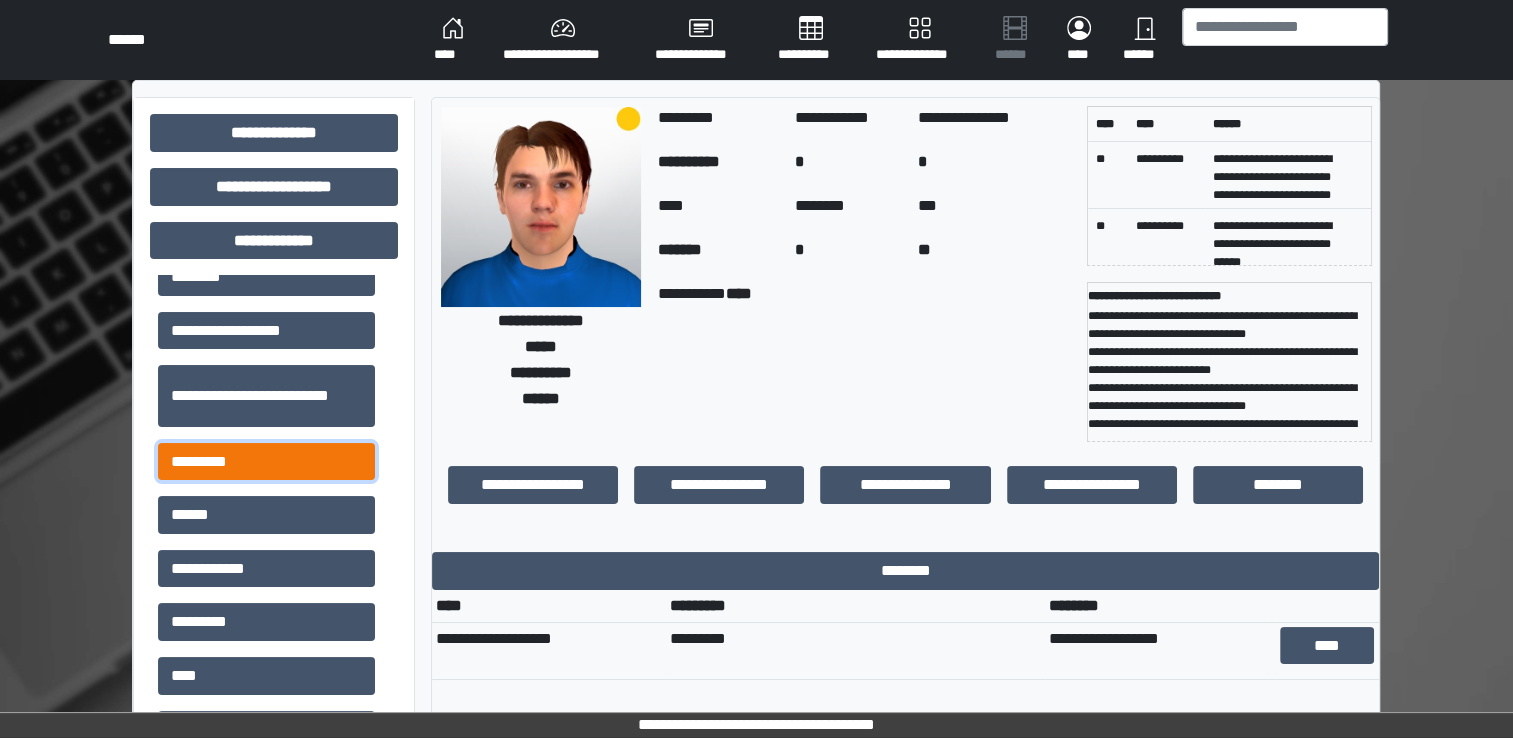 click on "*********" at bounding box center (266, 462) 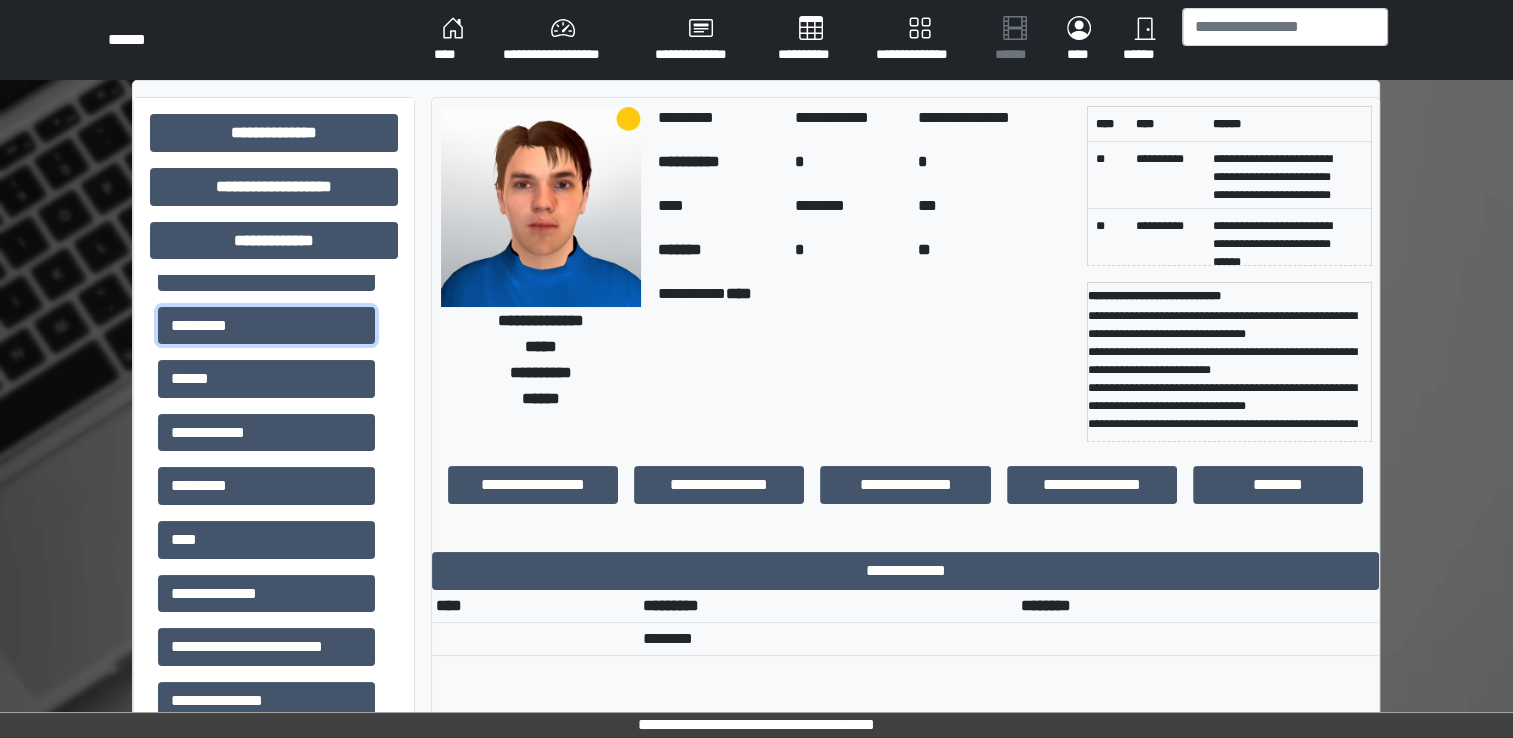 scroll, scrollTop: 604, scrollLeft: 0, axis: vertical 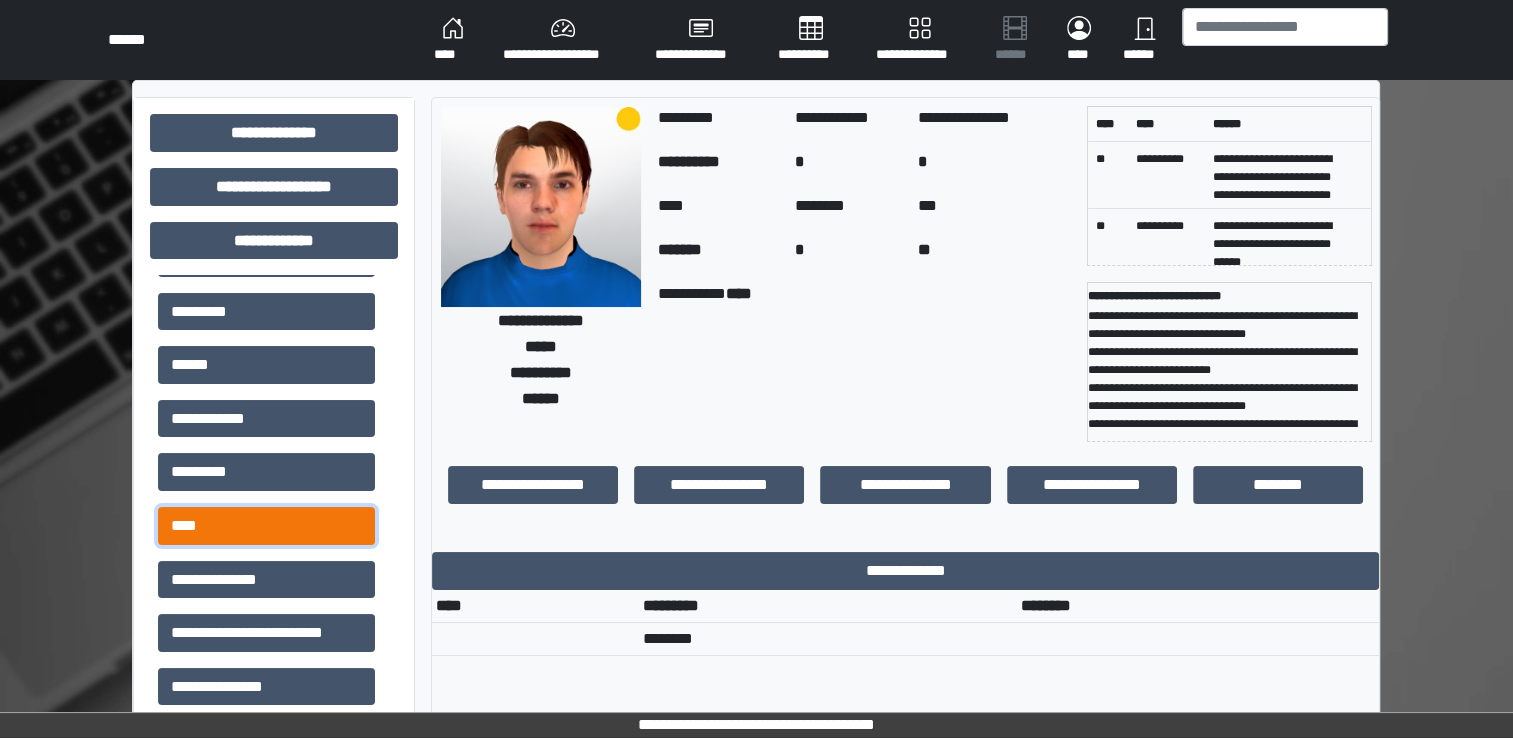 click on "****" at bounding box center [266, 526] 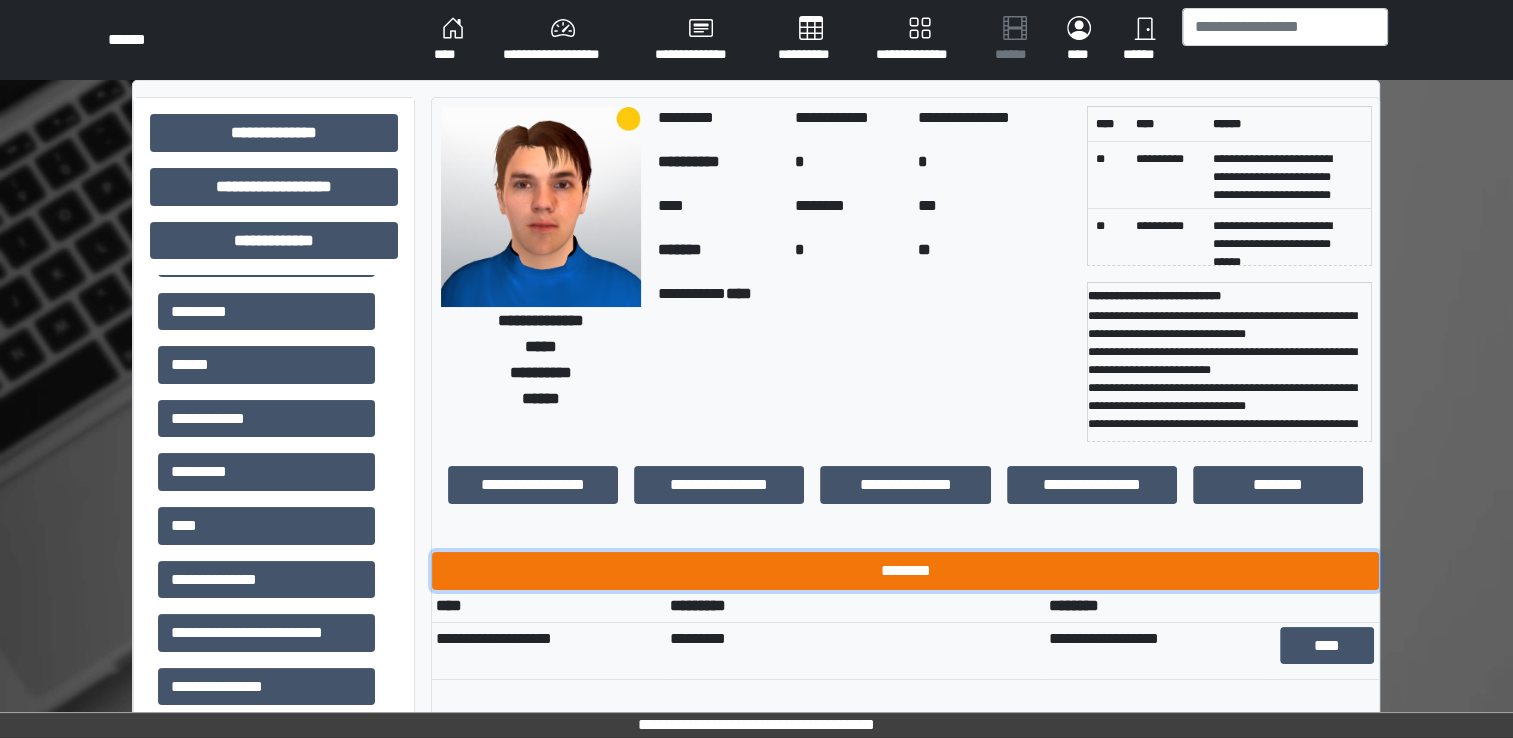 click on "********" at bounding box center [905, 571] 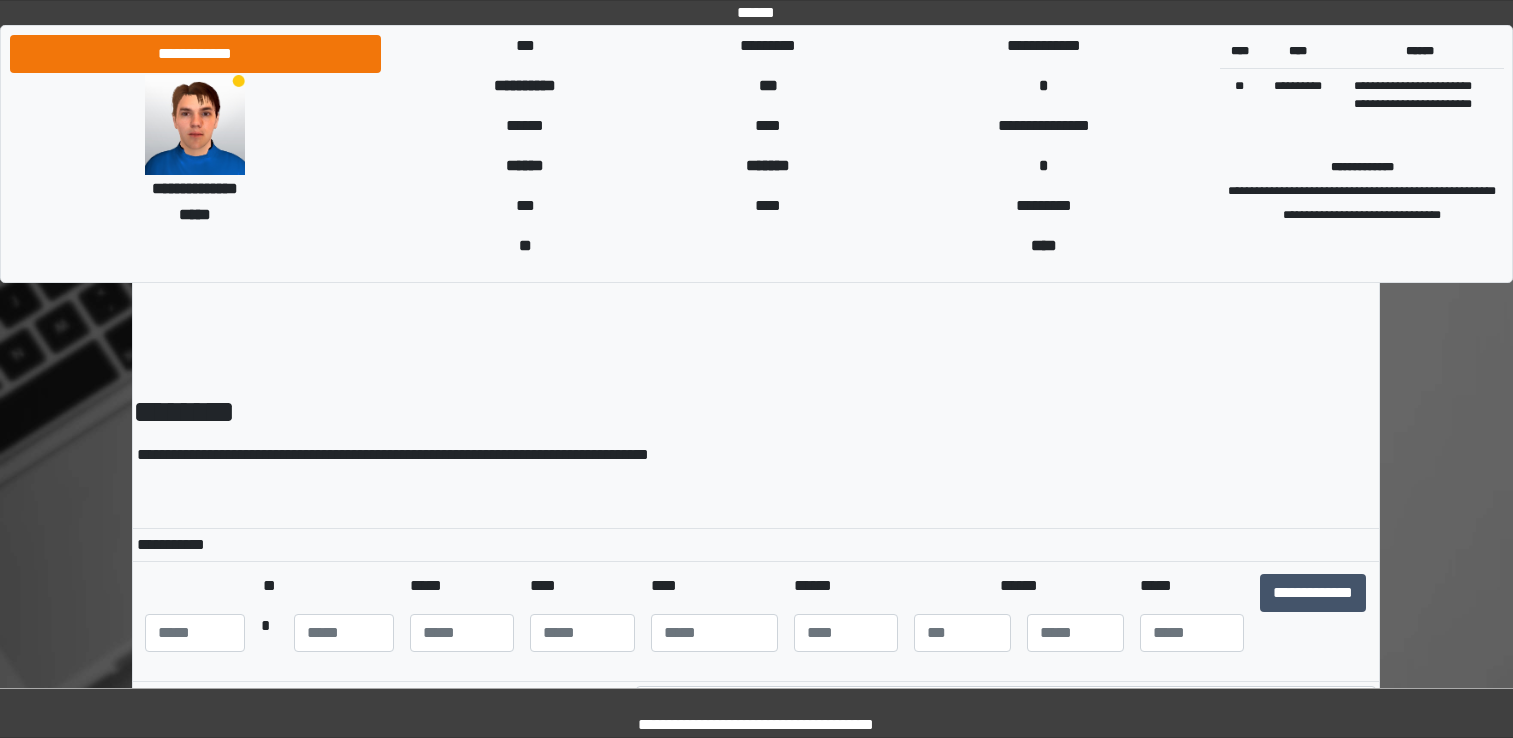 scroll, scrollTop: 0, scrollLeft: 0, axis: both 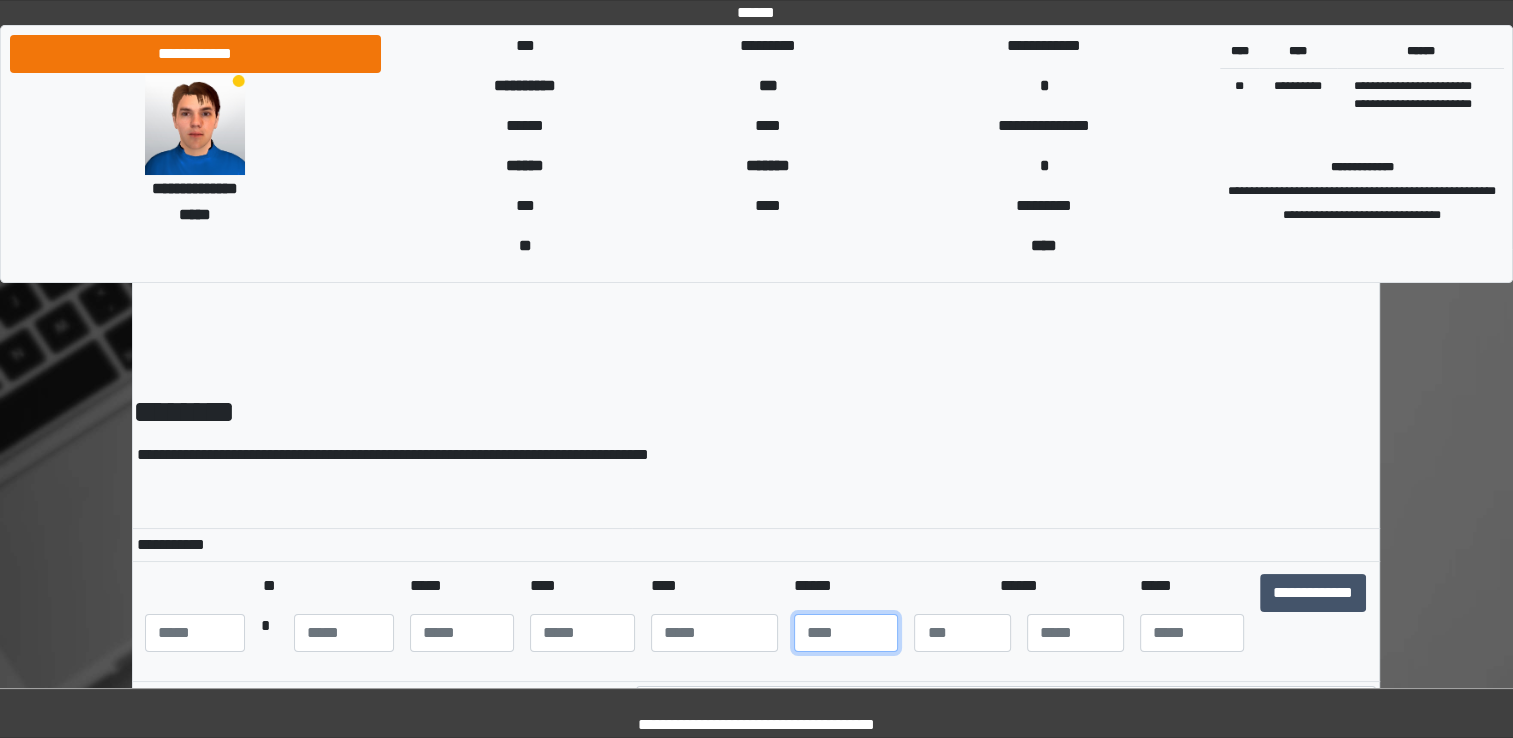 click at bounding box center [846, 633] 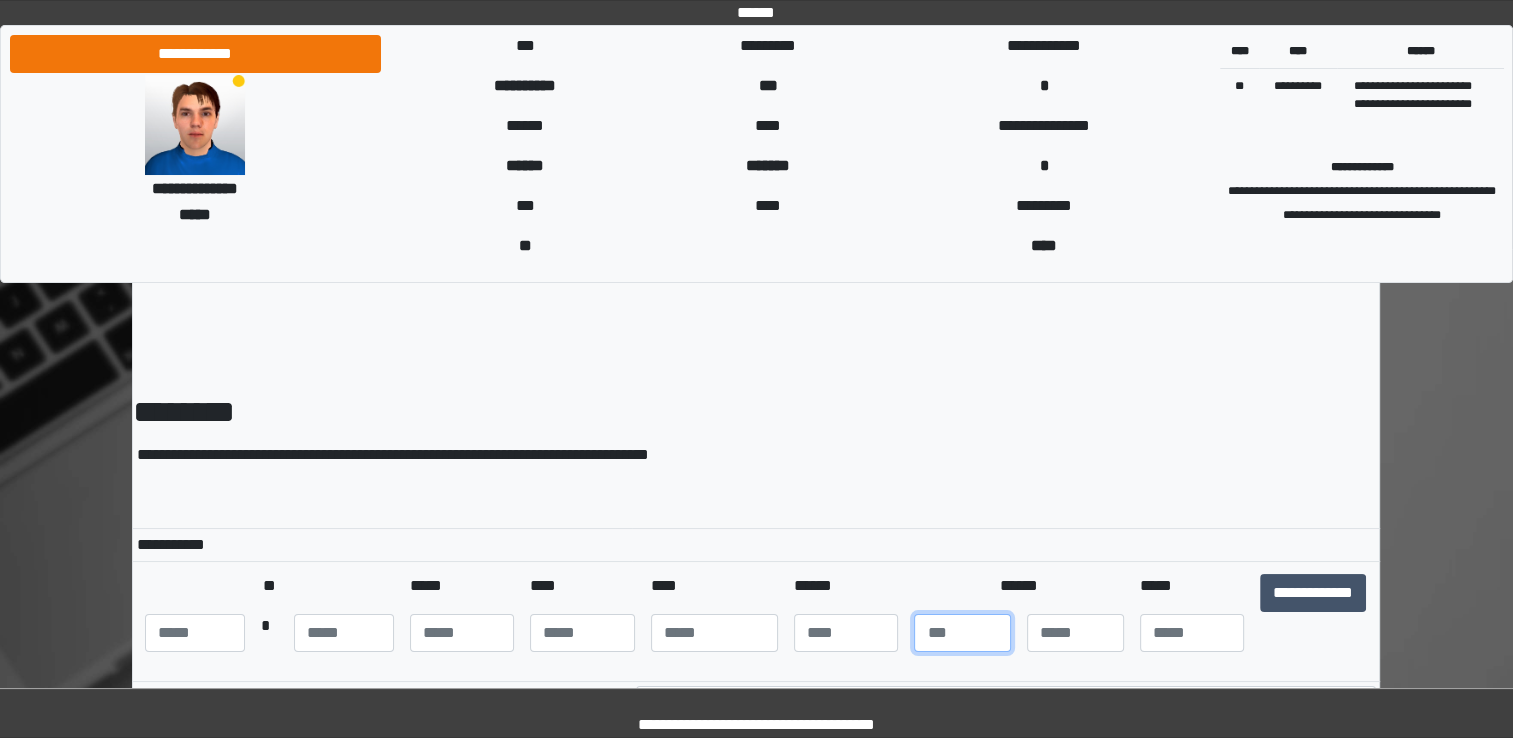 click at bounding box center [962, 633] 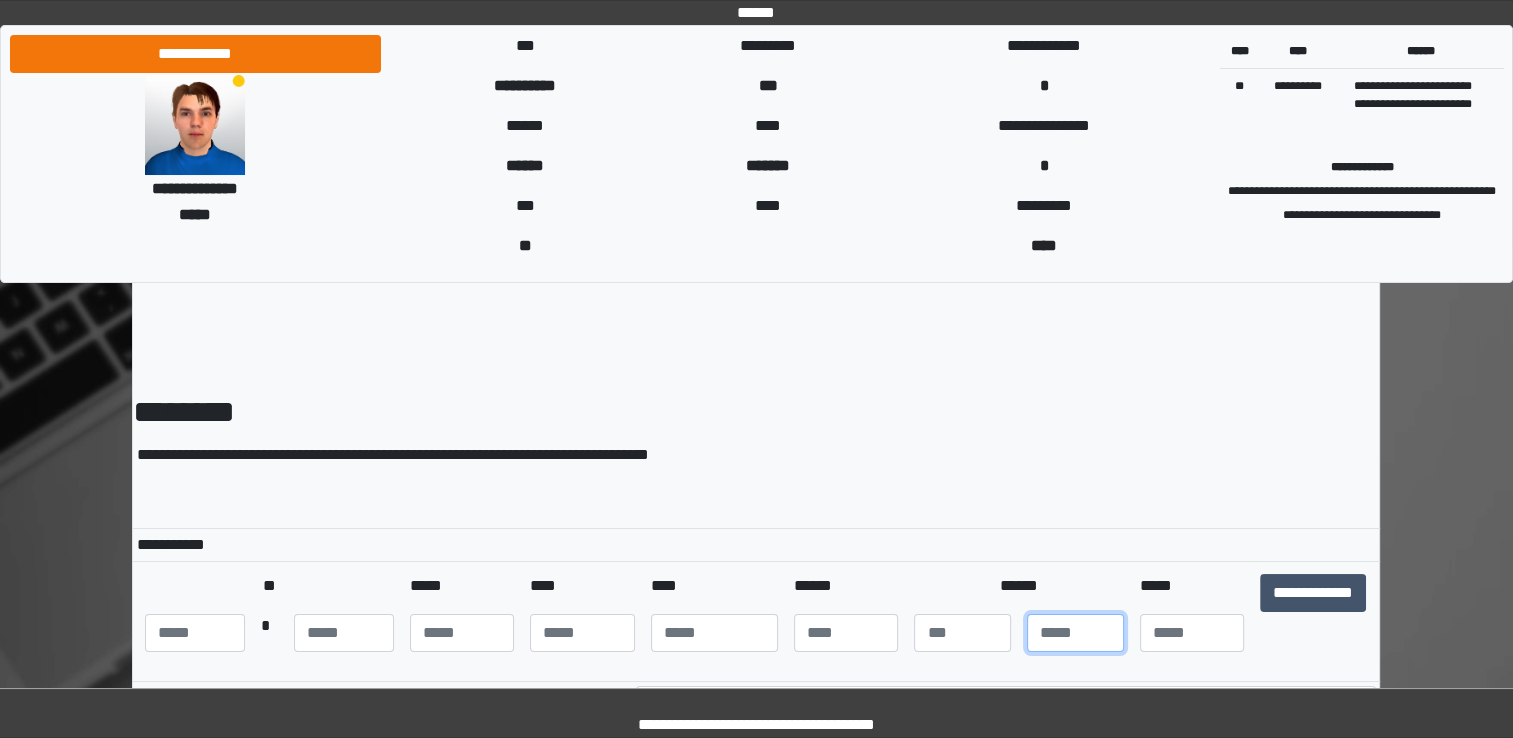 click at bounding box center (1075, 633) 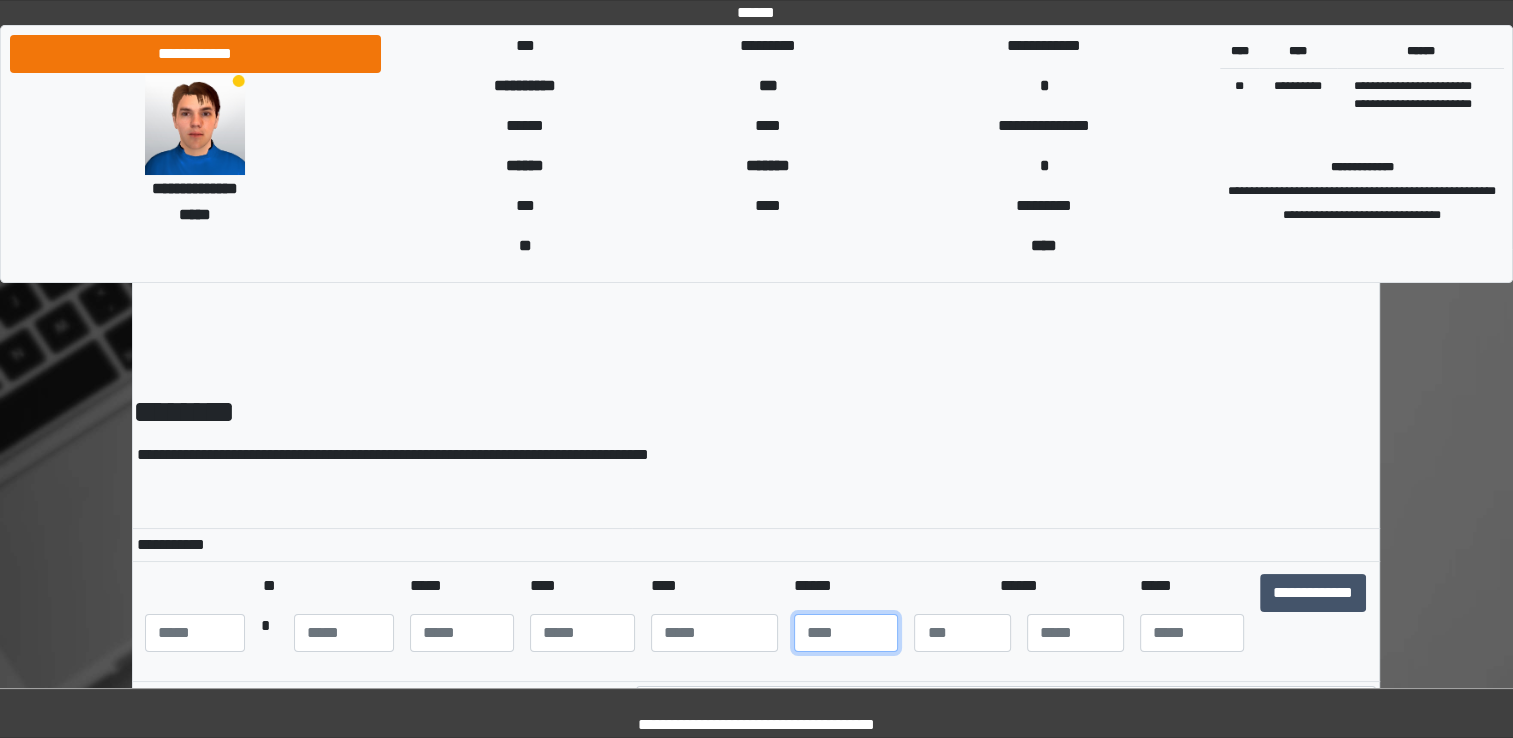 click on "*" at bounding box center [846, 633] 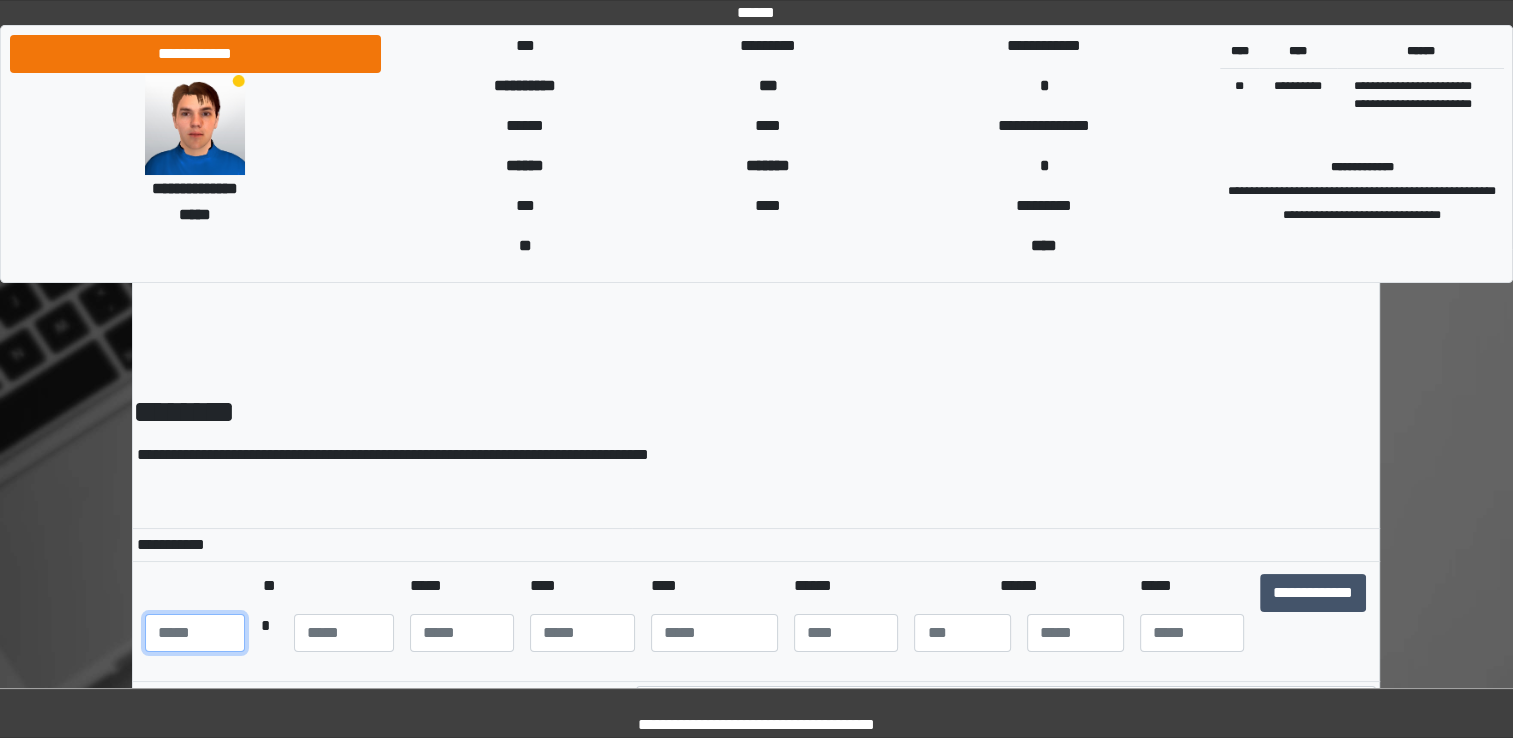 click at bounding box center (195, 633) 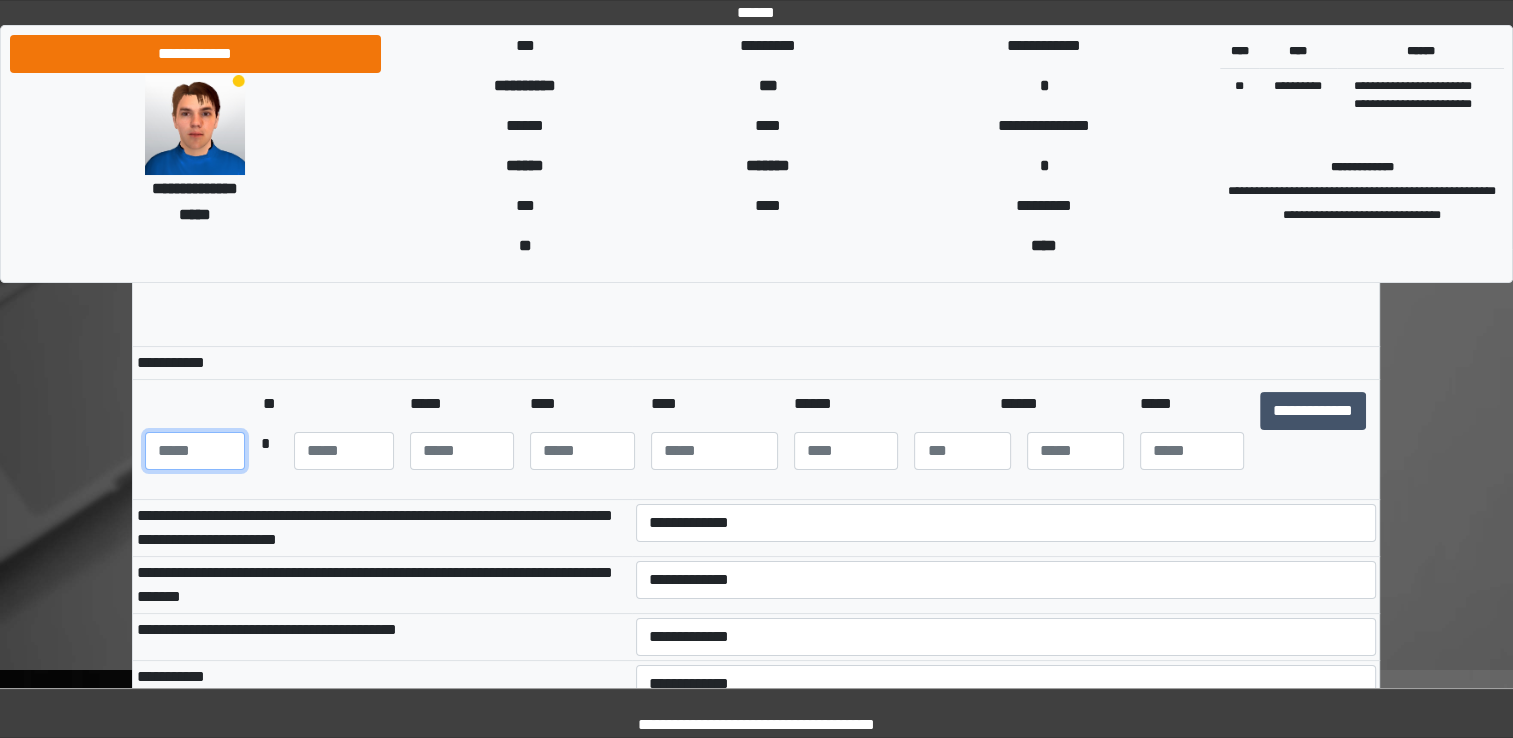scroll, scrollTop: 199, scrollLeft: 0, axis: vertical 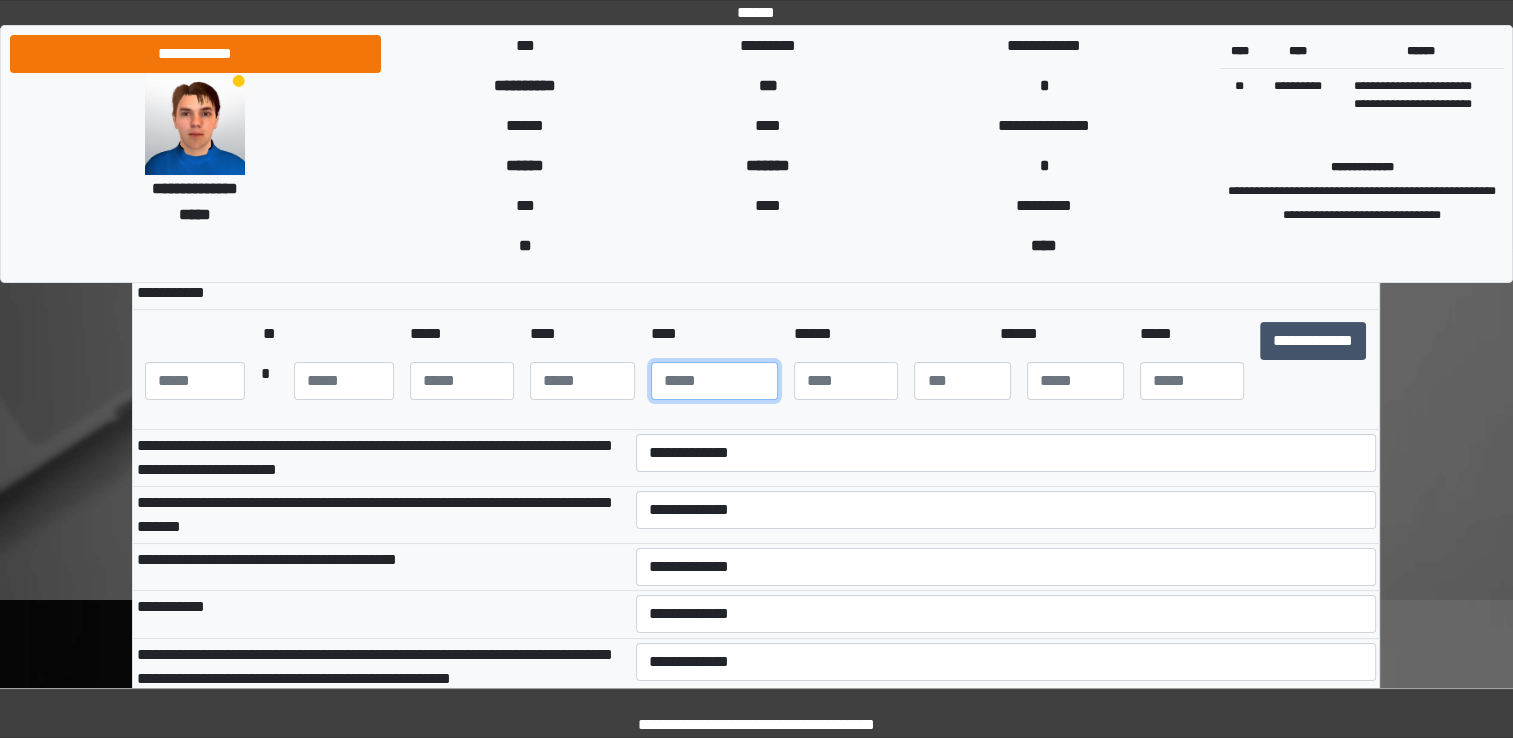 click at bounding box center [714, 381] 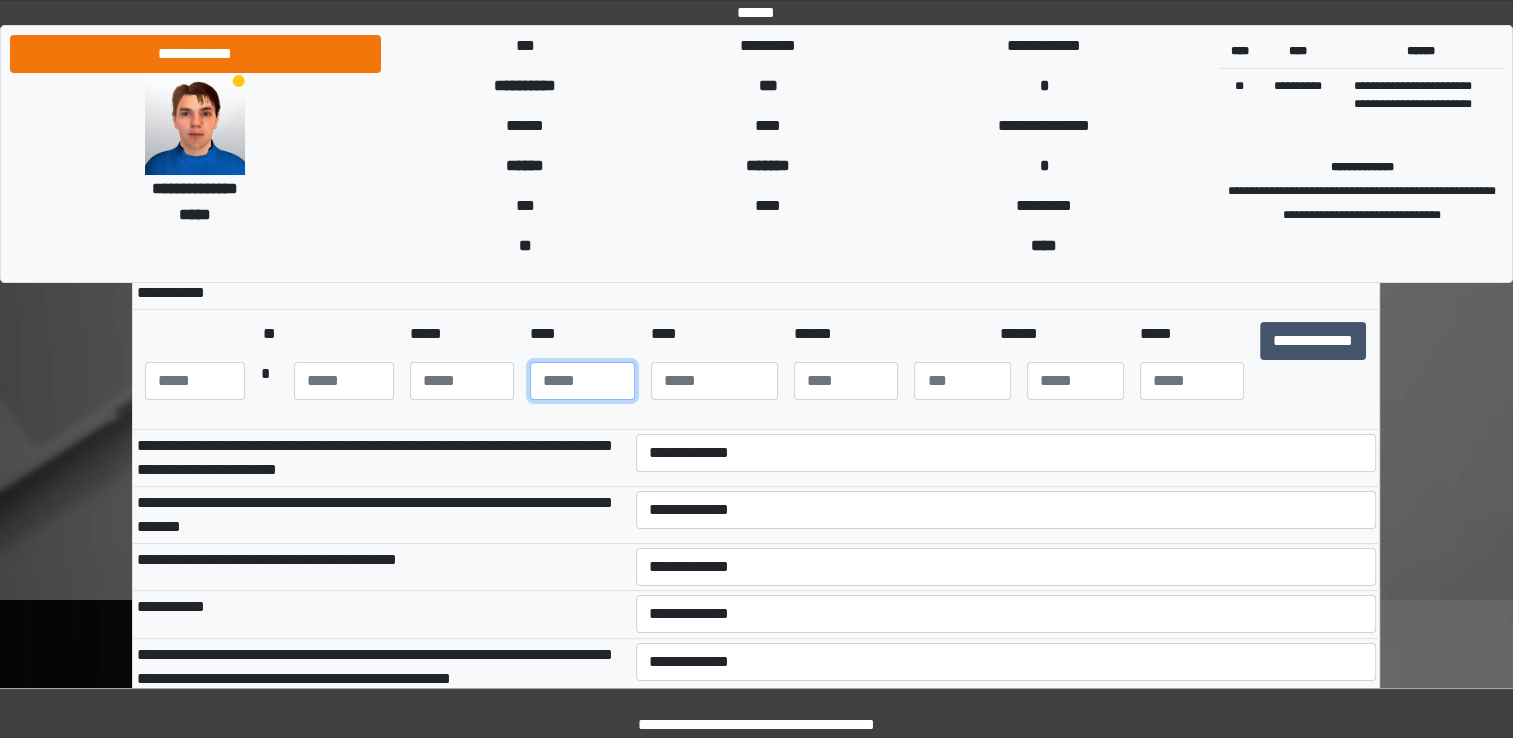 click at bounding box center (582, 381) 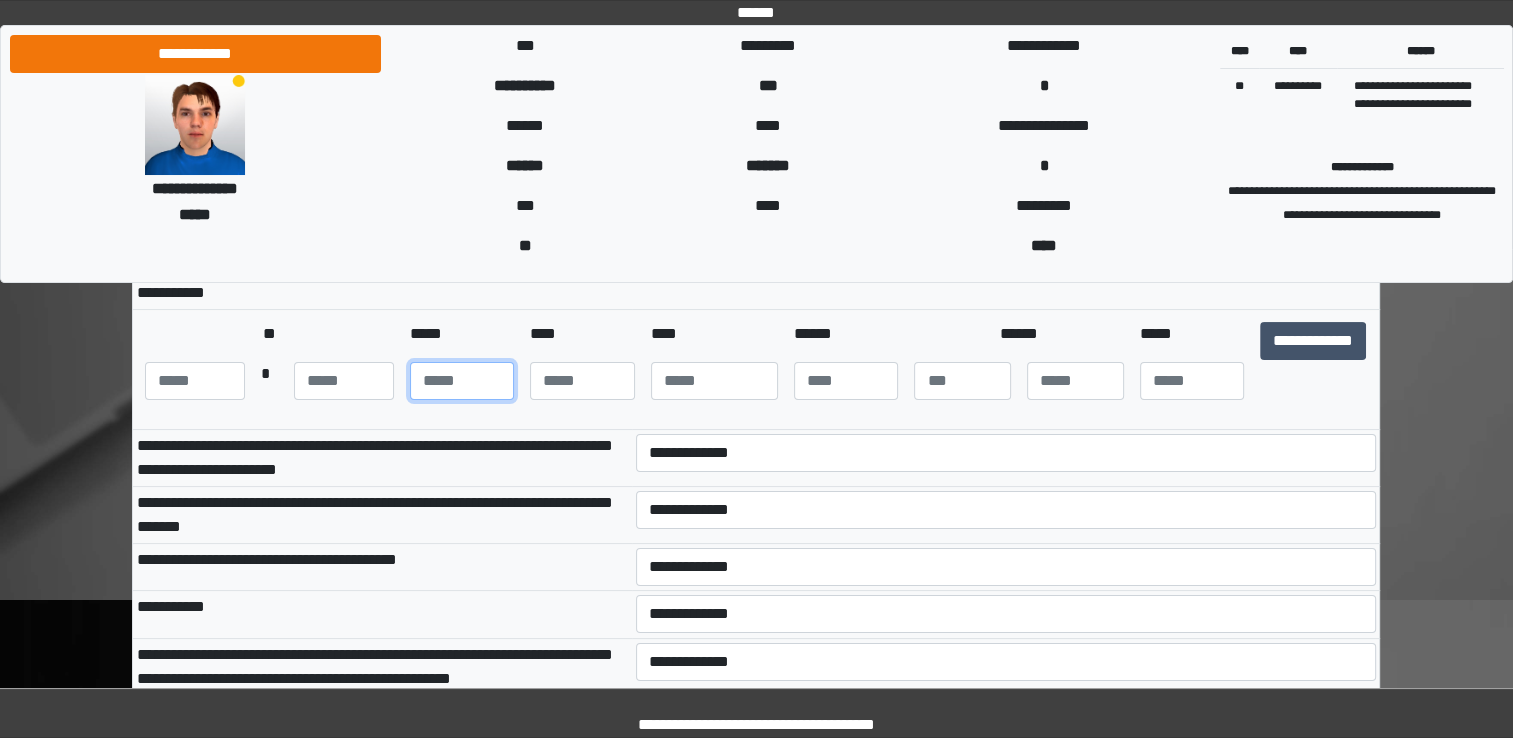 click at bounding box center [462, 381] 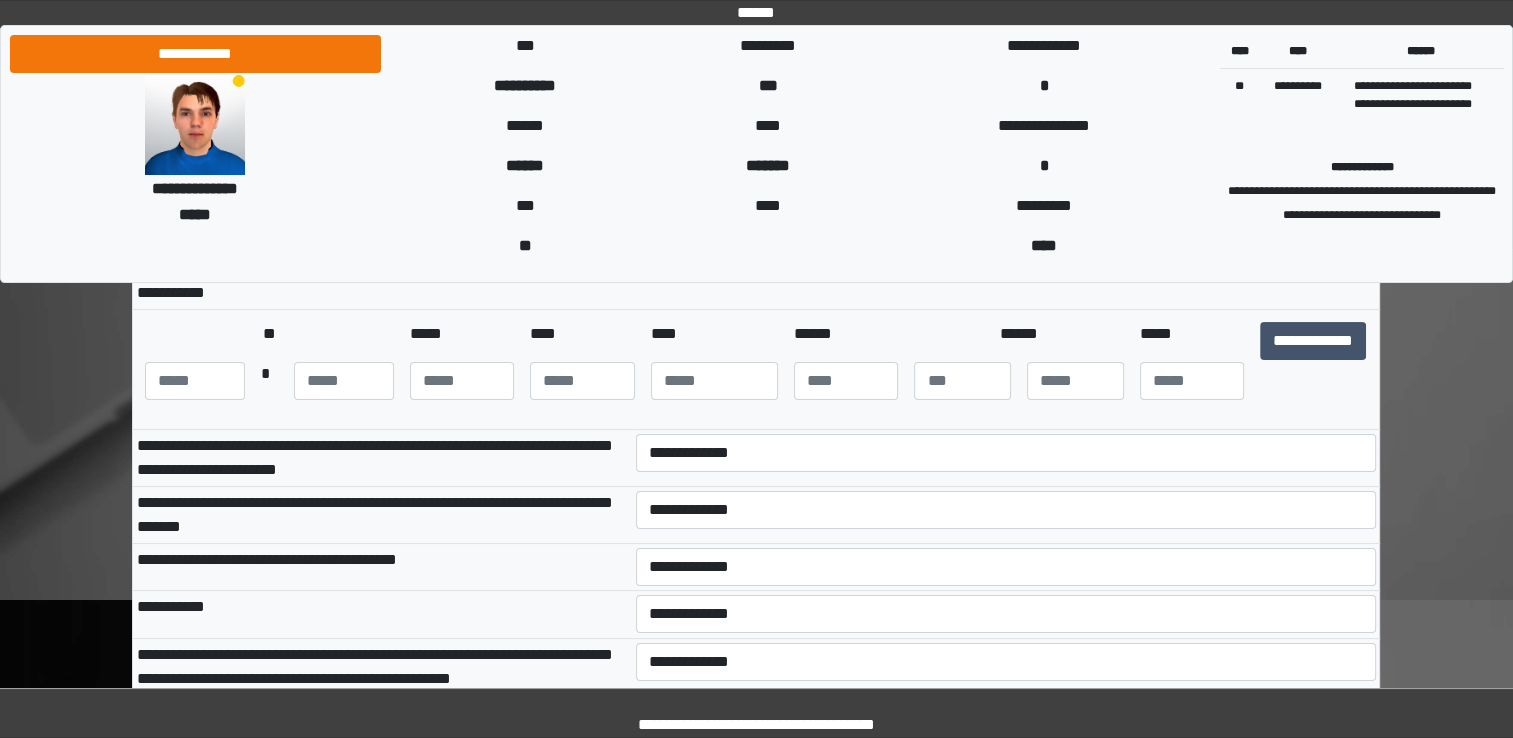 click on "**********" at bounding box center (756, 470) 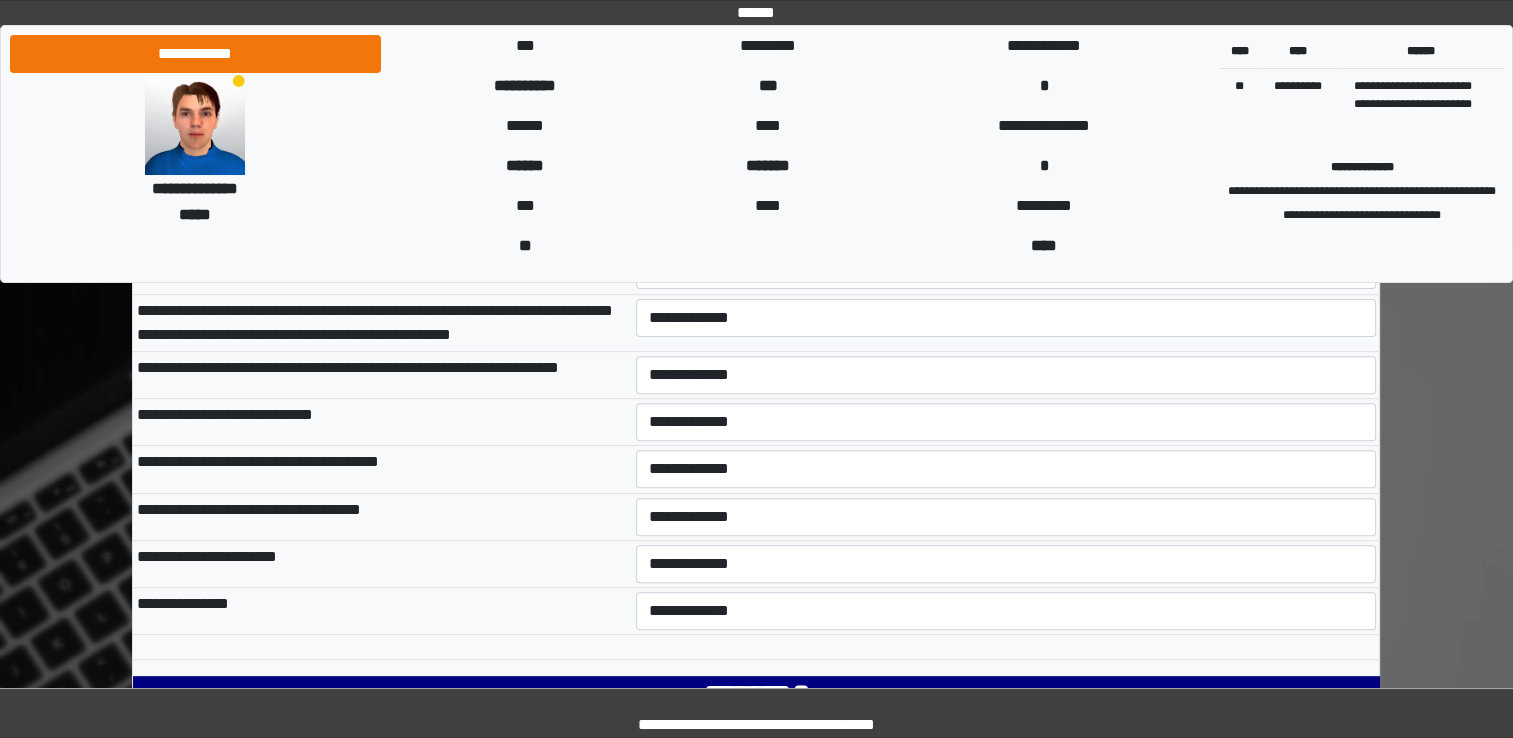 scroll, scrollTop: 604, scrollLeft: 0, axis: vertical 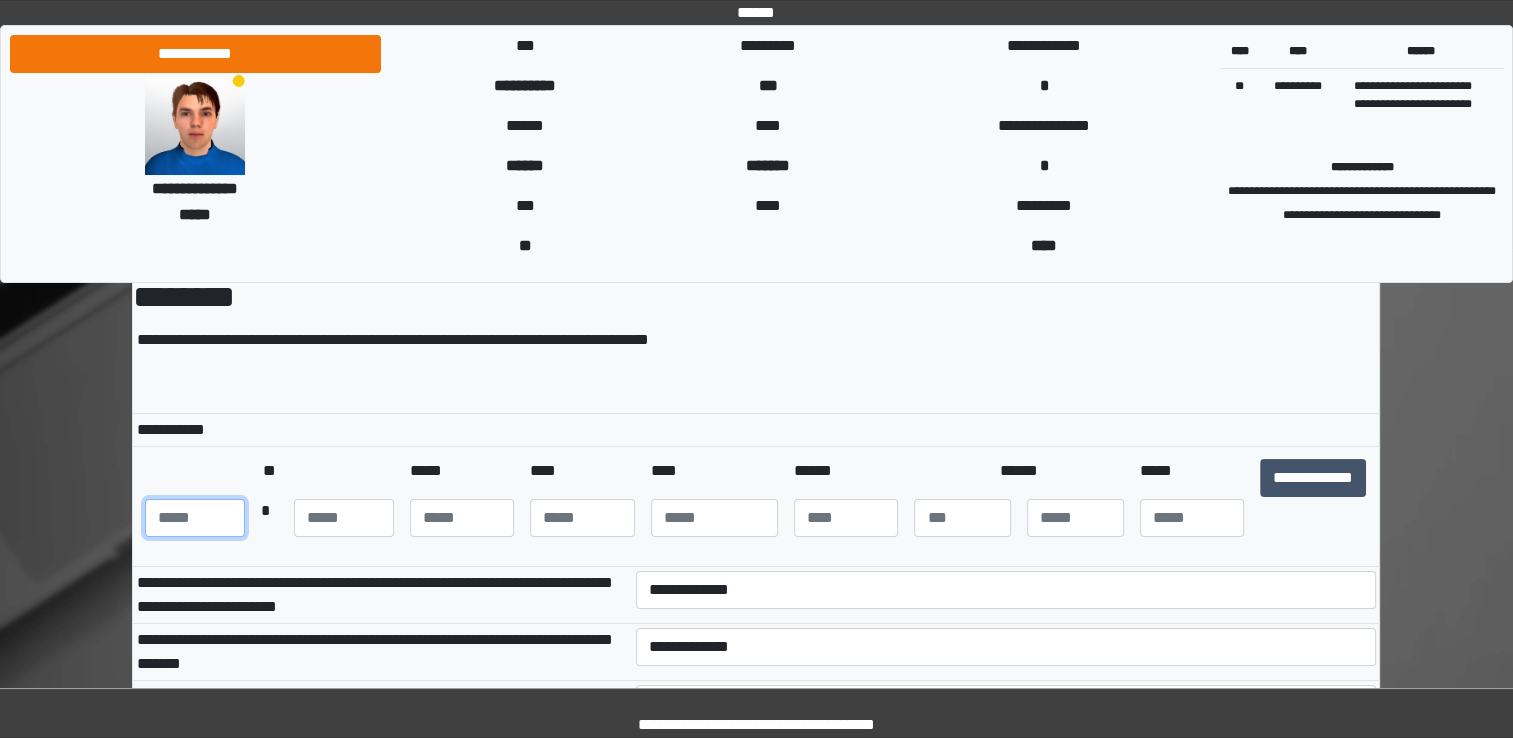 click at bounding box center (195, 518) 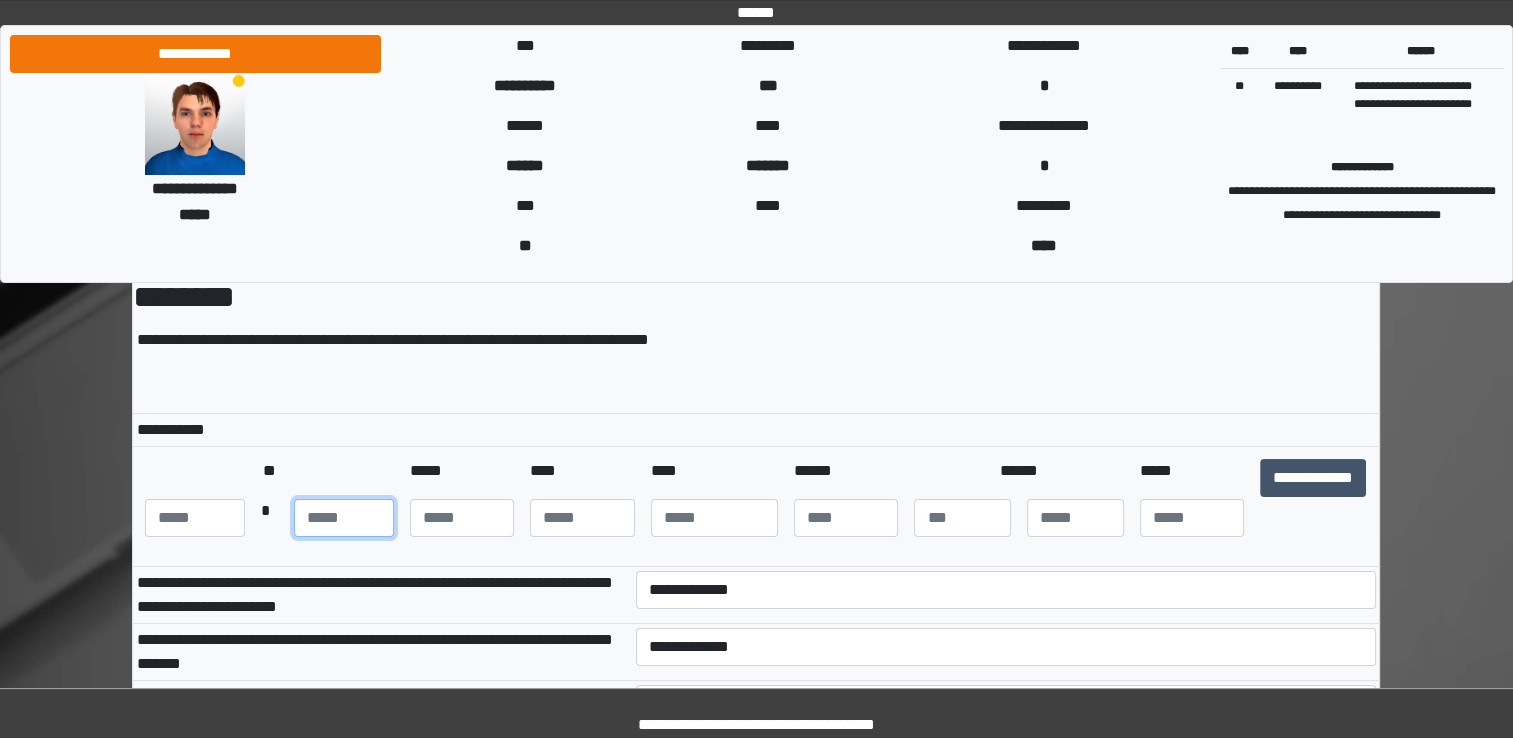 click at bounding box center (344, 518) 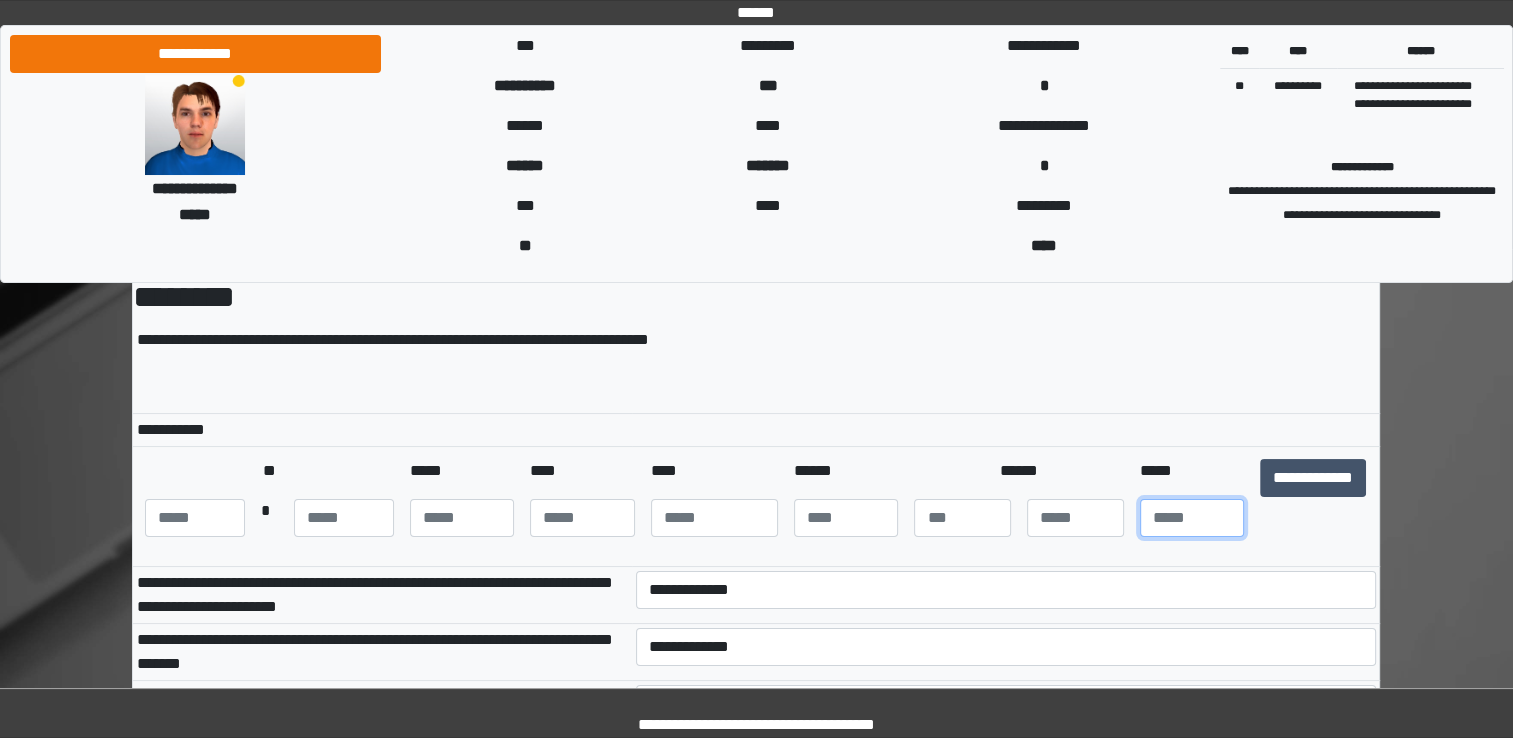 click at bounding box center (1192, 518) 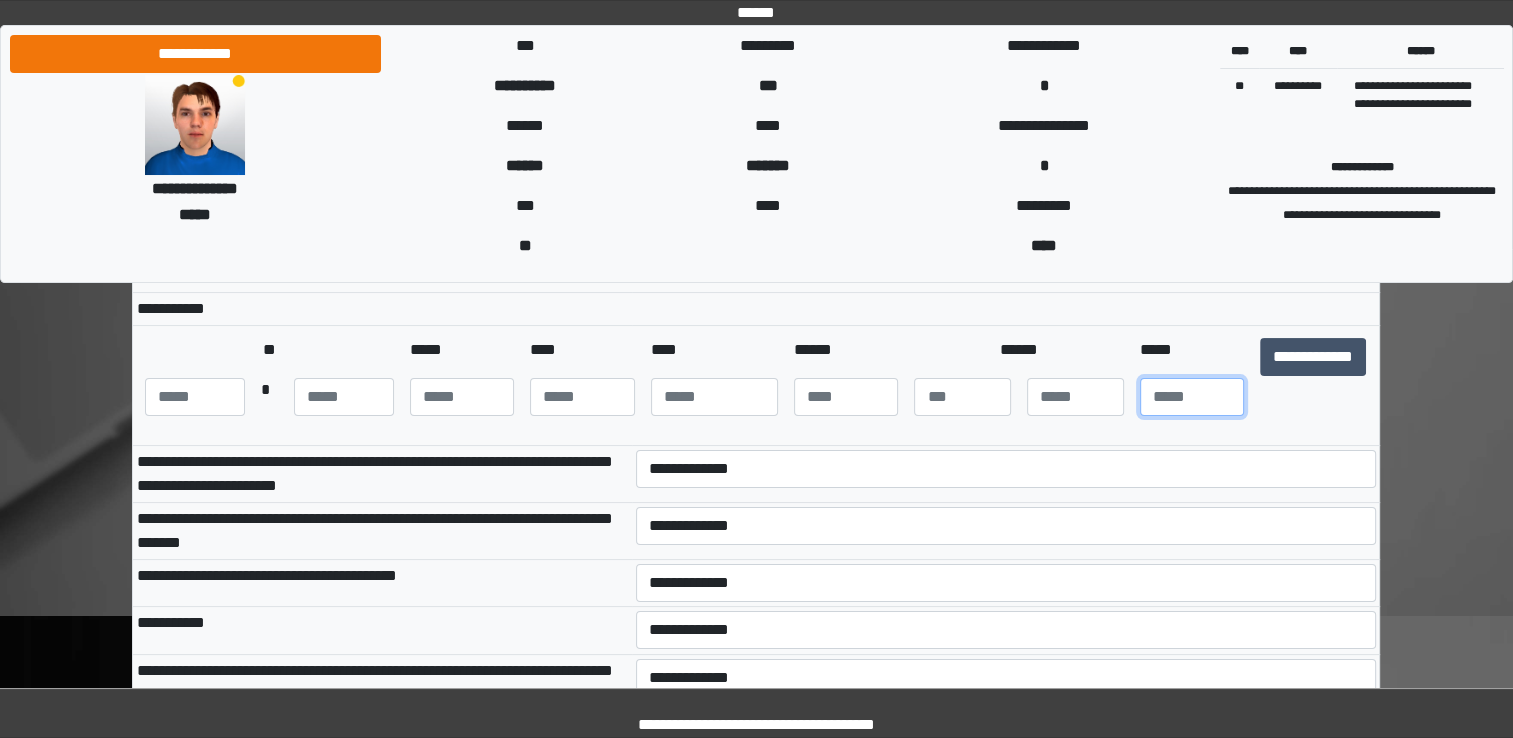 scroll, scrollTop: 238, scrollLeft: 0, axis: vertical 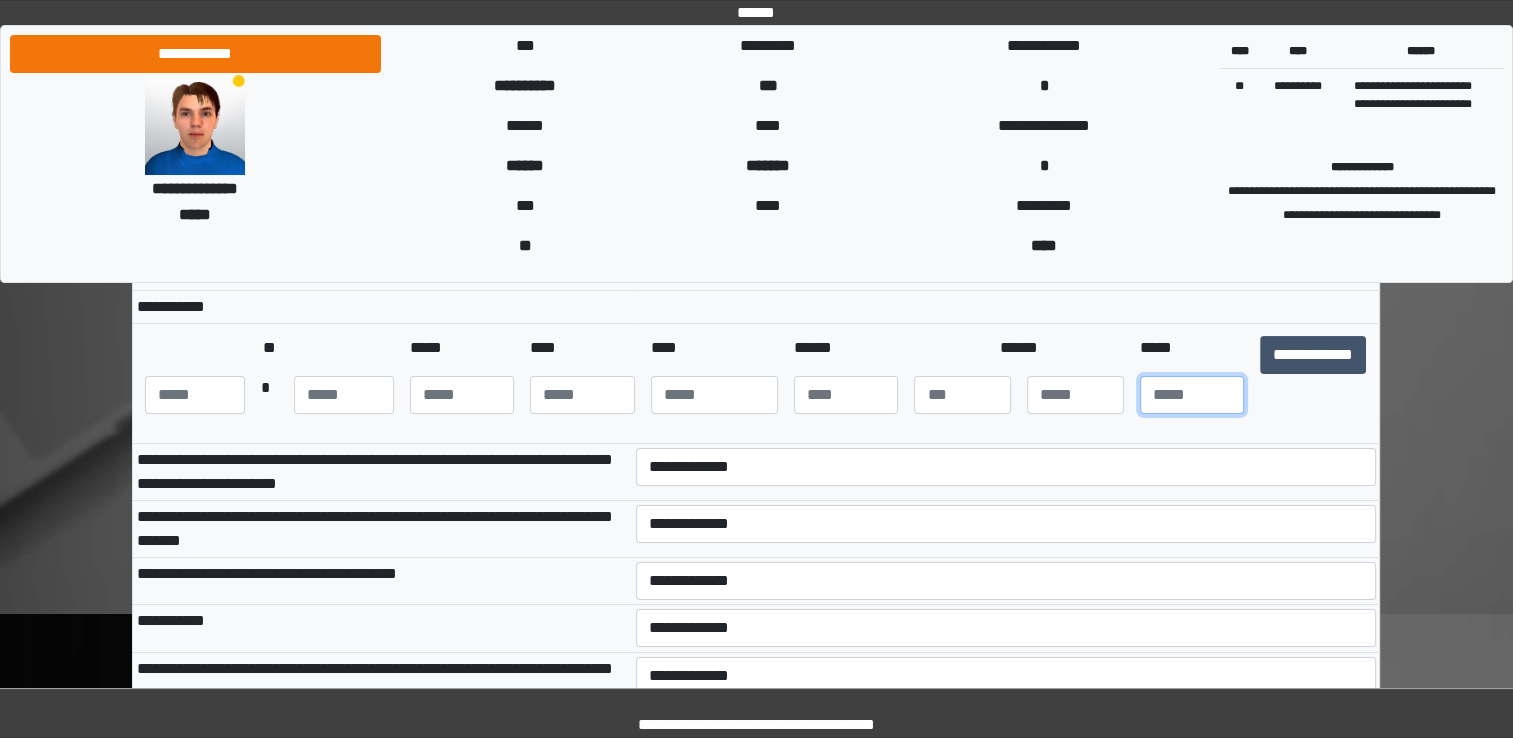 type on "***" 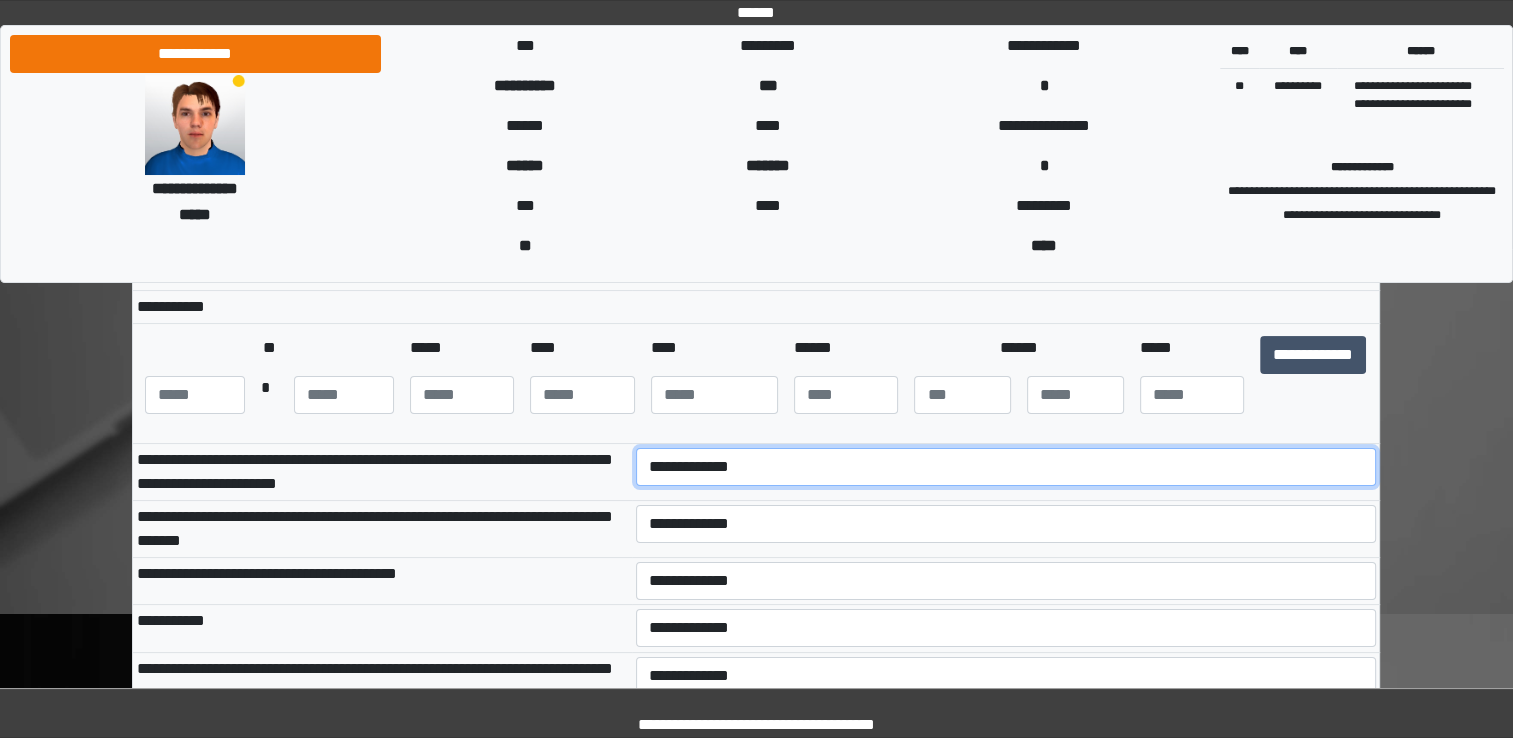 drag, startPoint x: 721, startPoint y: 458, endPoint x: 721, endPoint y: 536, distance: 78 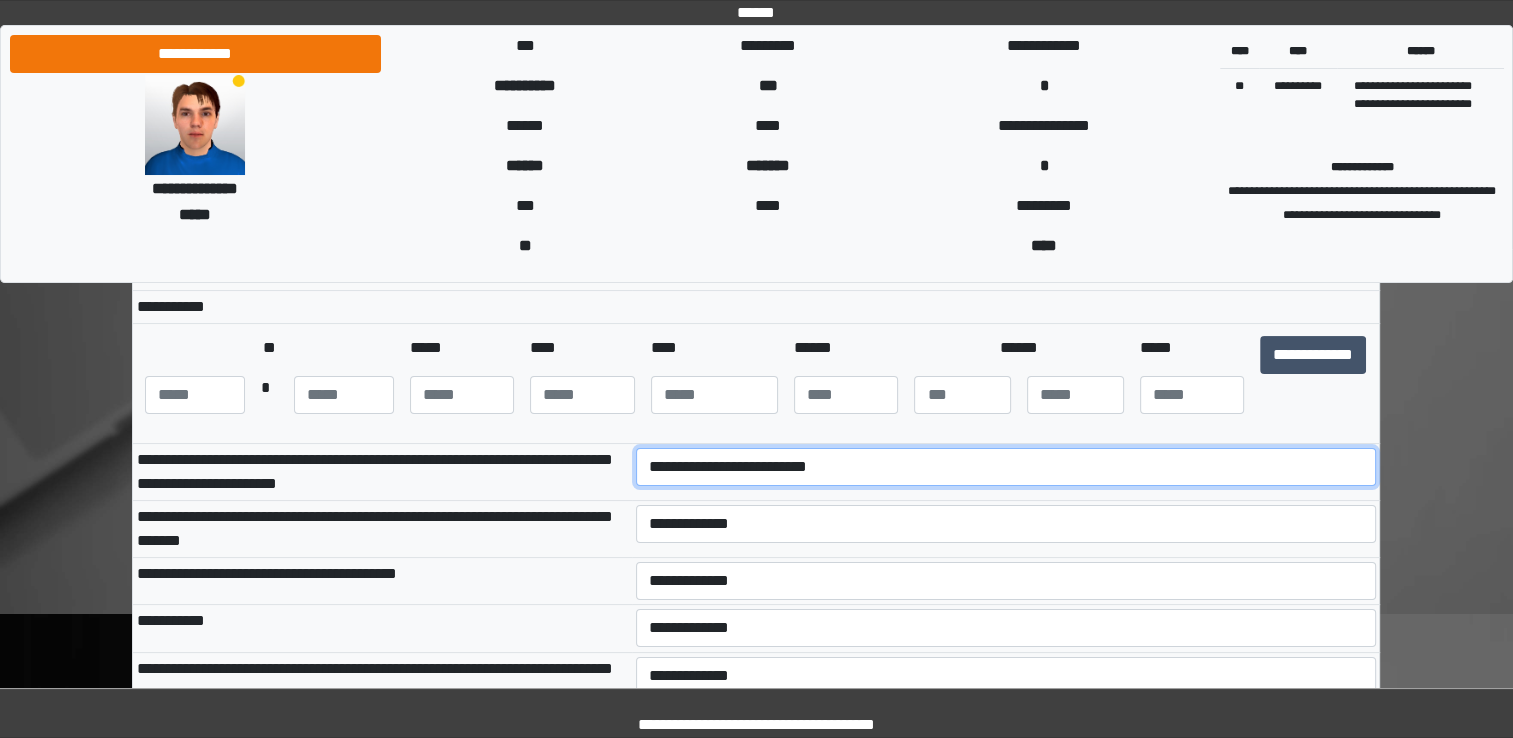click on "**********" at bounding box center (1006, 467) 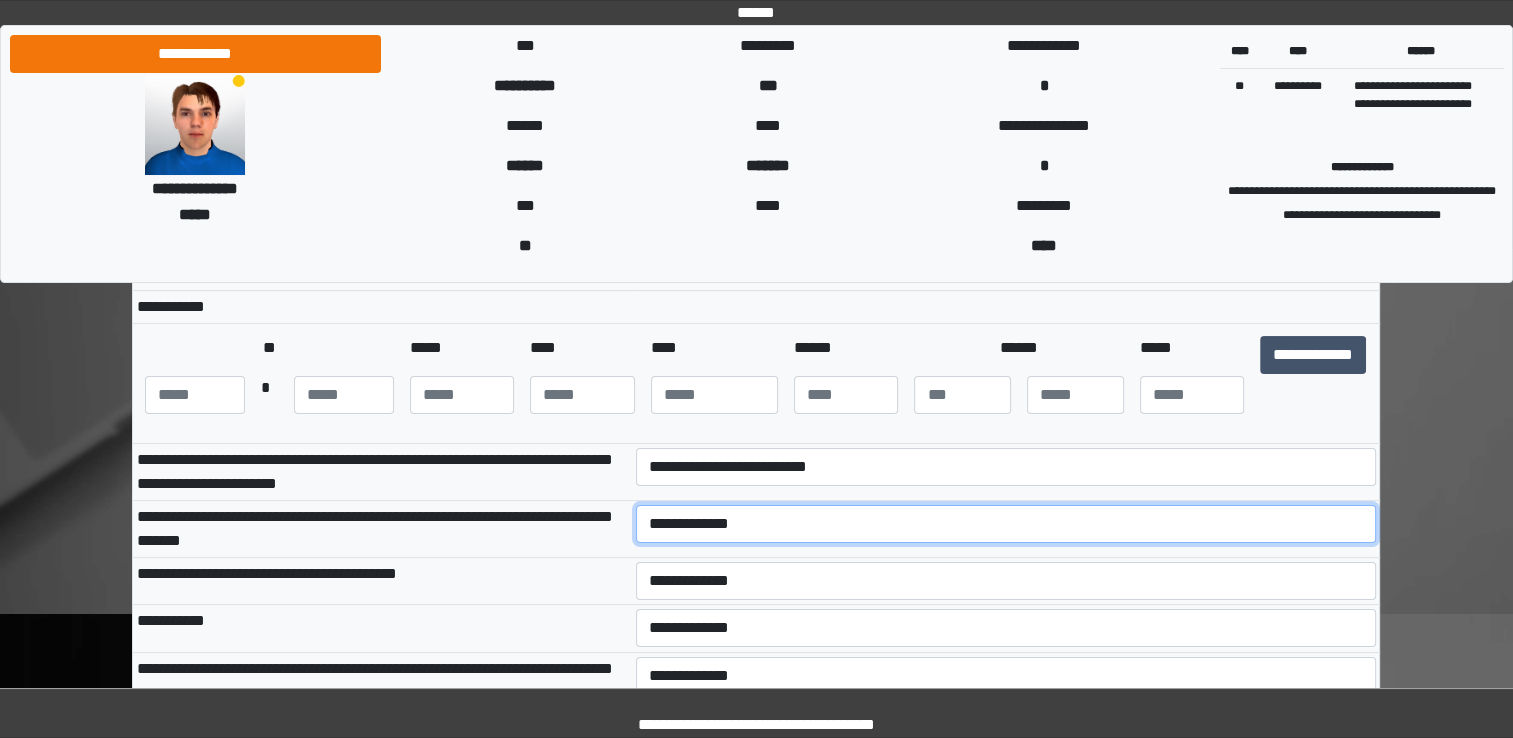click on "**********" at bounding box center [1006, 524] 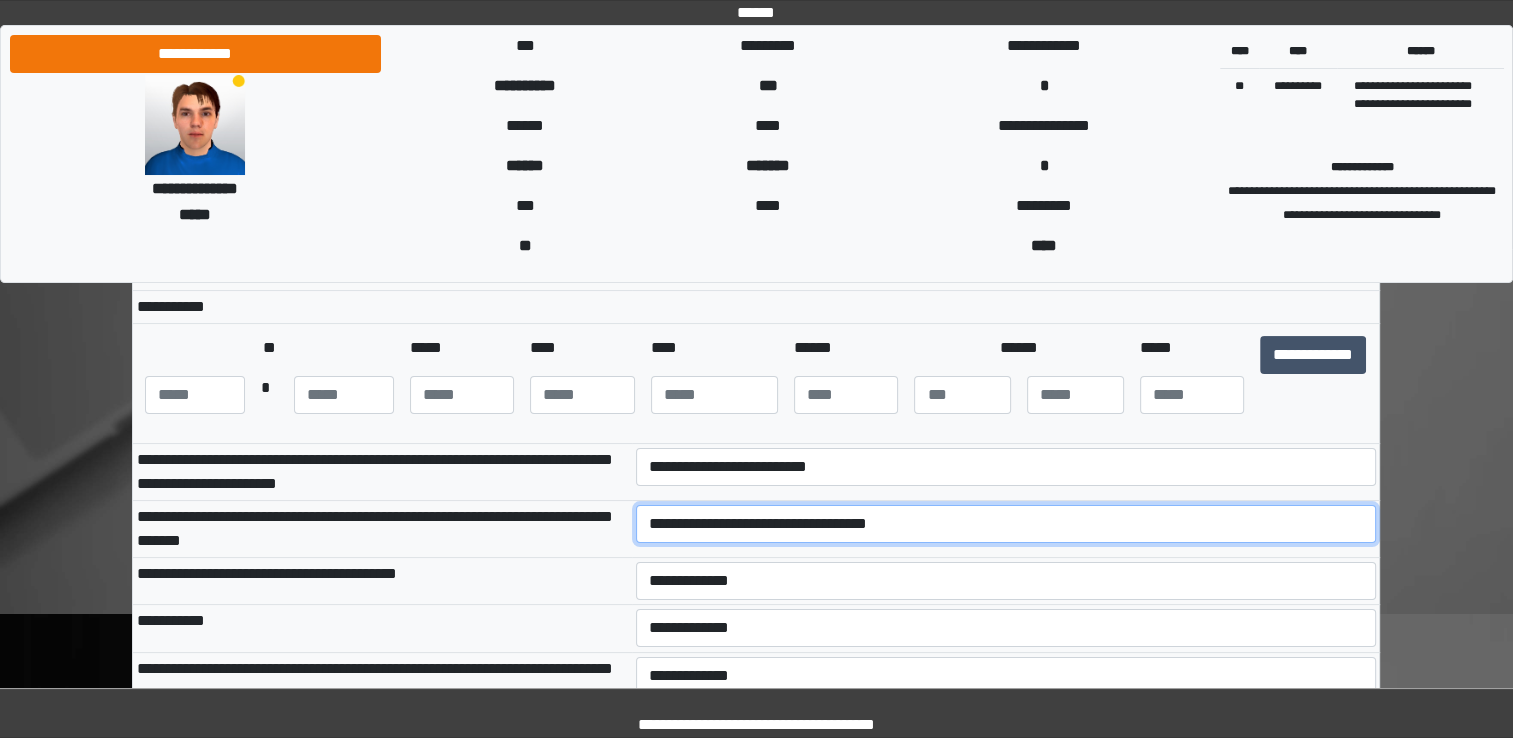 click on "**********" at bounding box center [1006, 524] 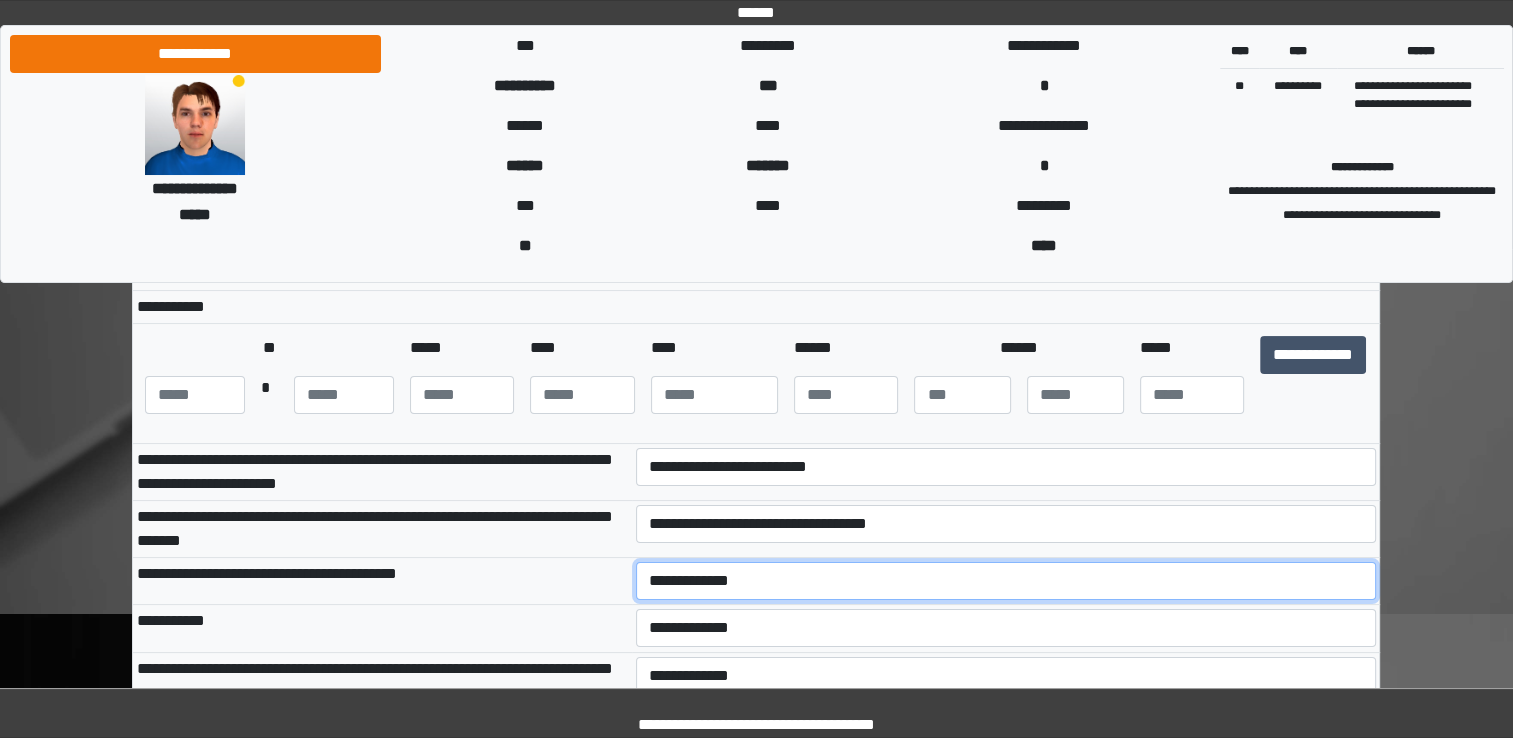 click on "**********" at bounding box center (1006, 581) 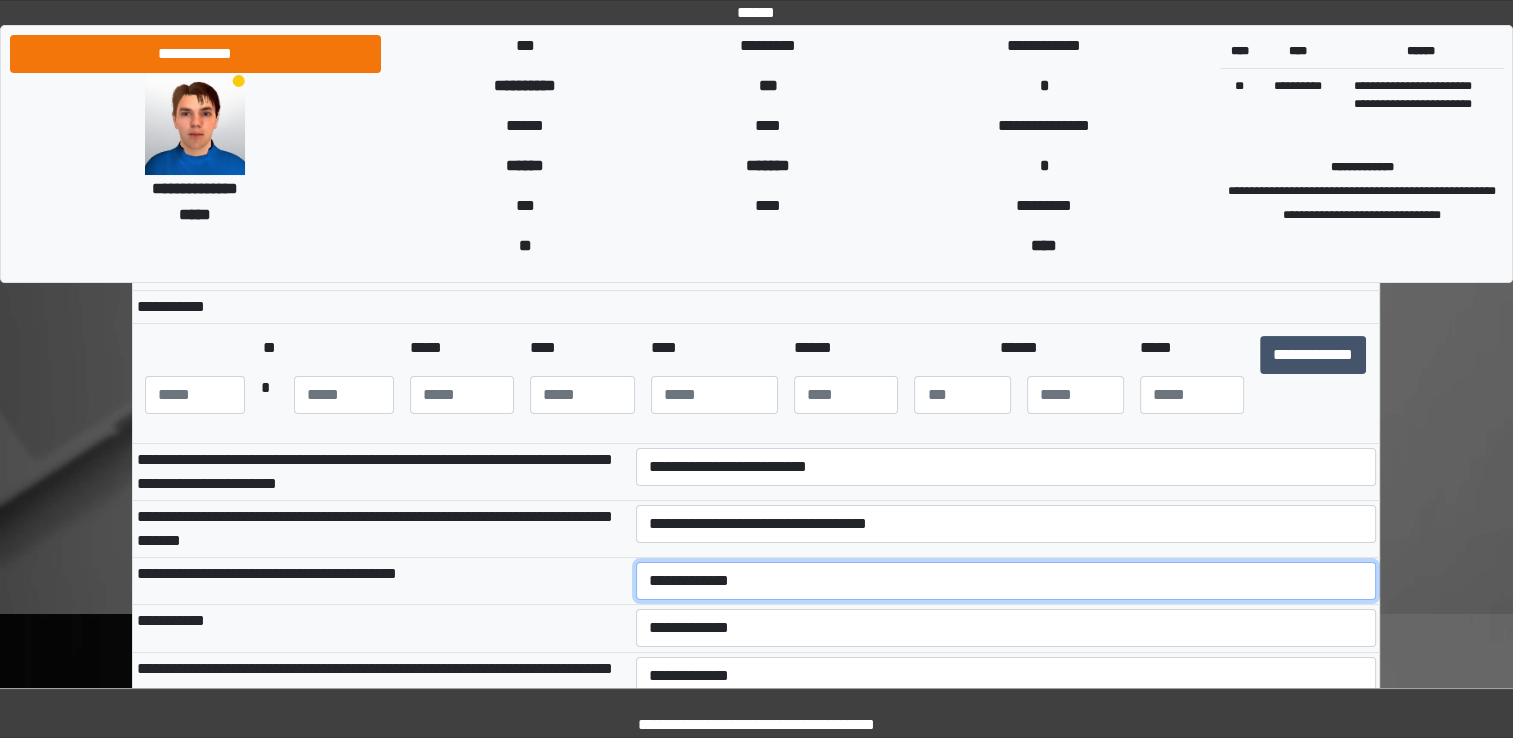 select on "***" 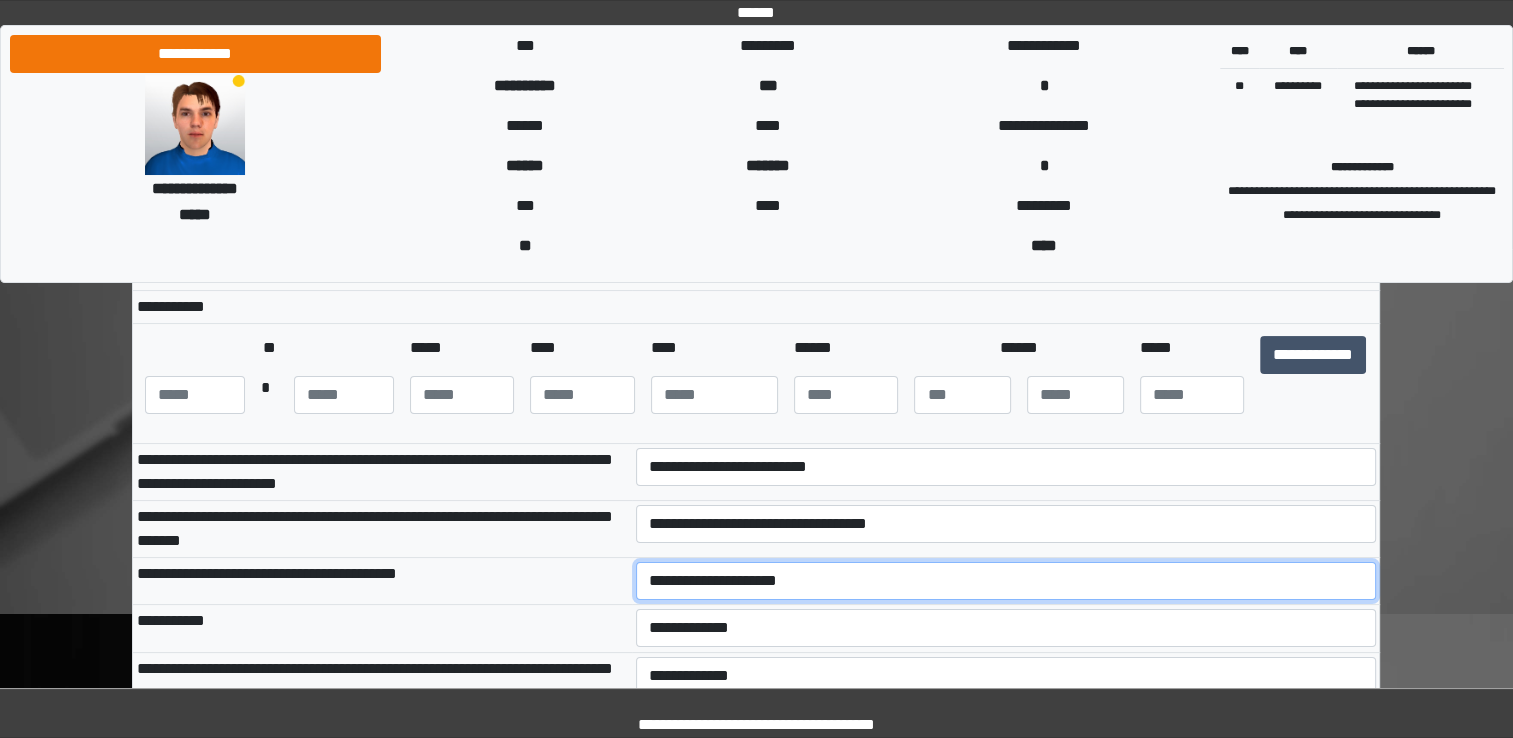 click on "**********" at bounding box center (1006, 581) 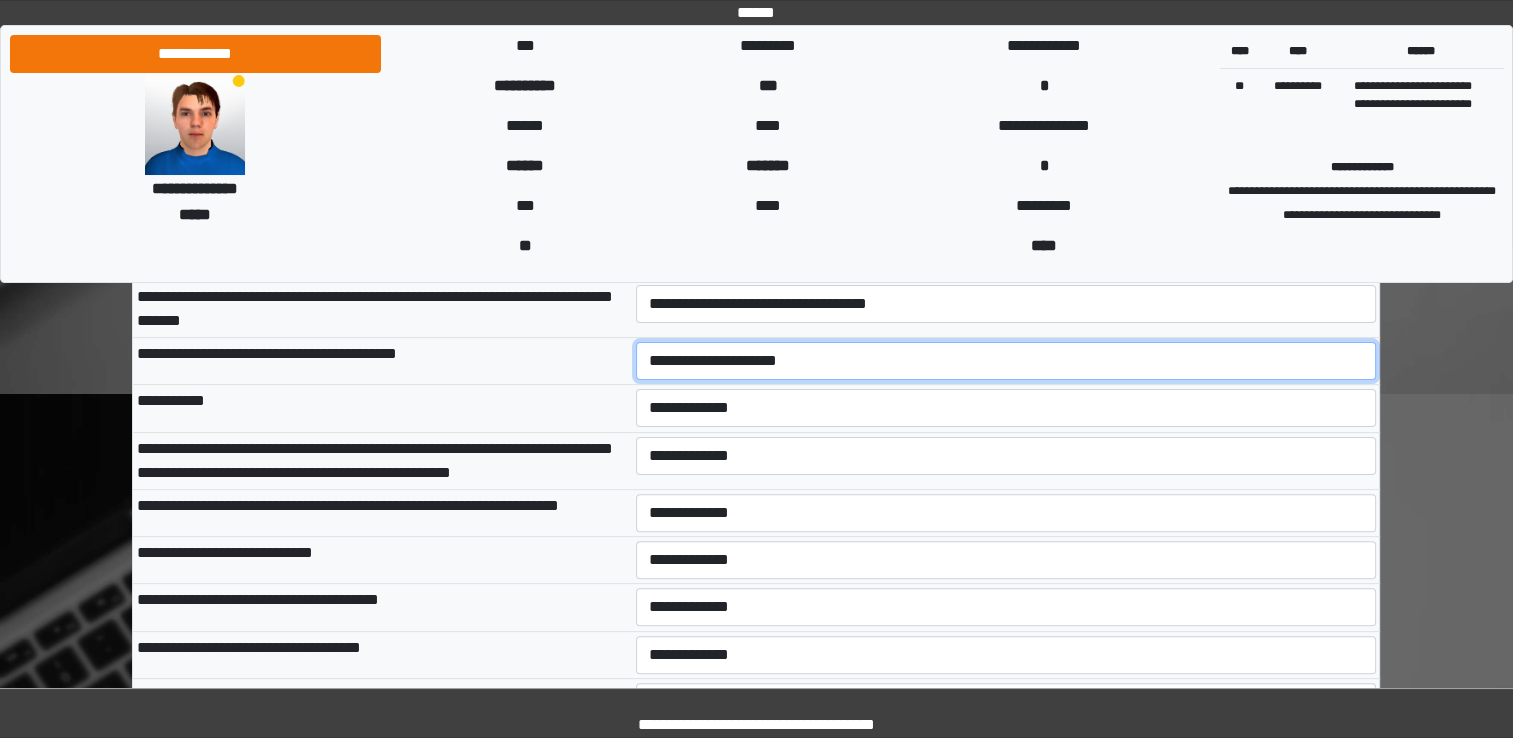 scroll, scrollTop: 462, scrollLeft: 0, axis: vertical 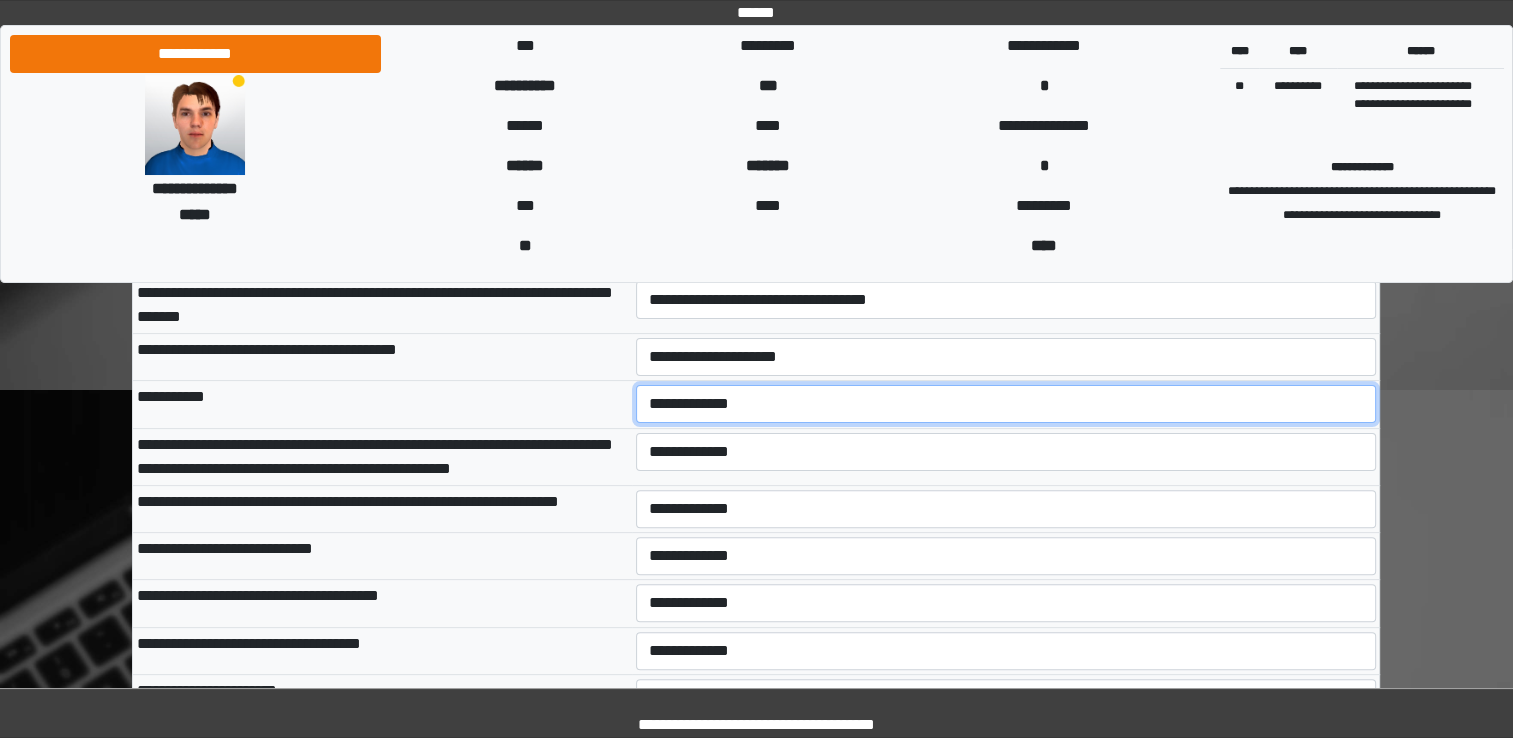 click on "**********" at bounding box center [1006, 404] 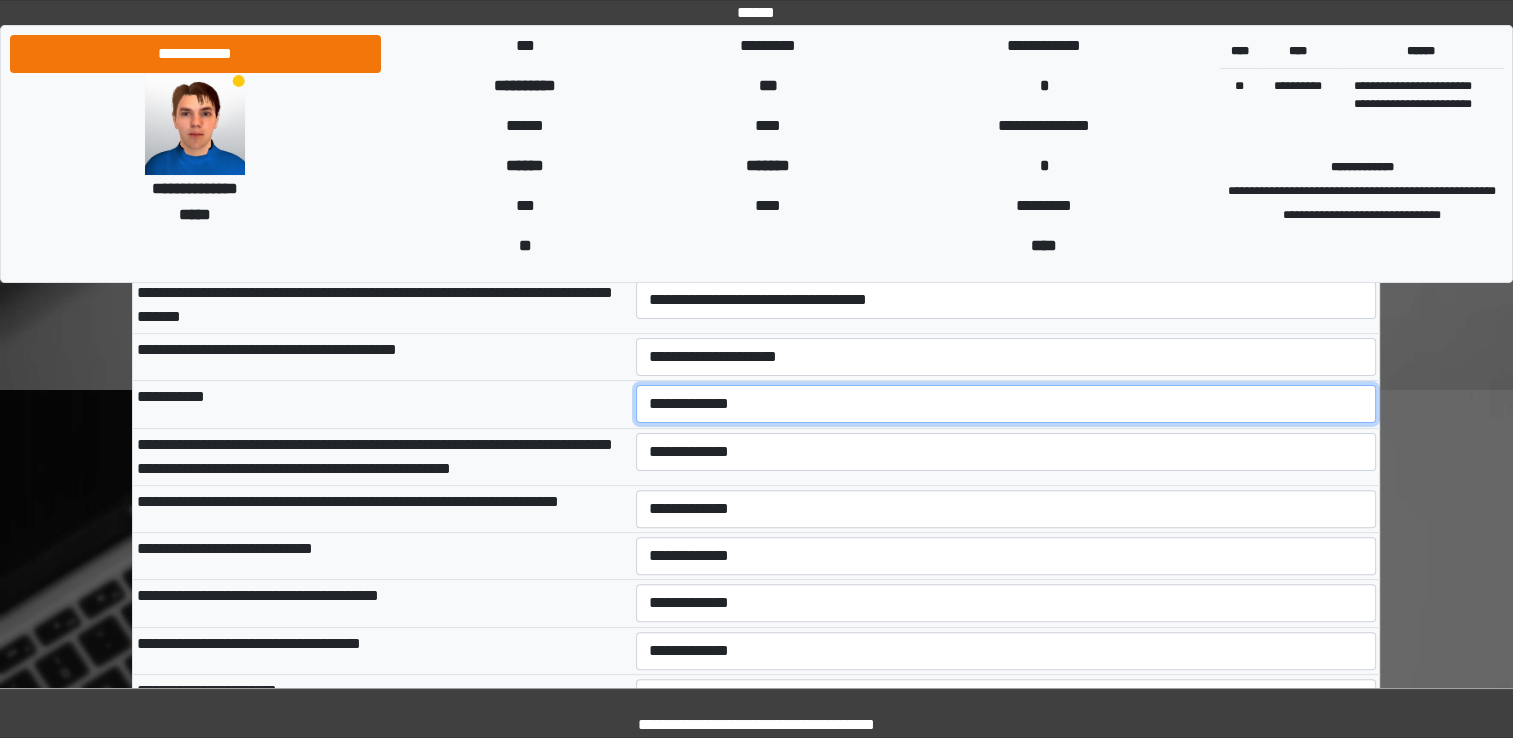 select on "***" 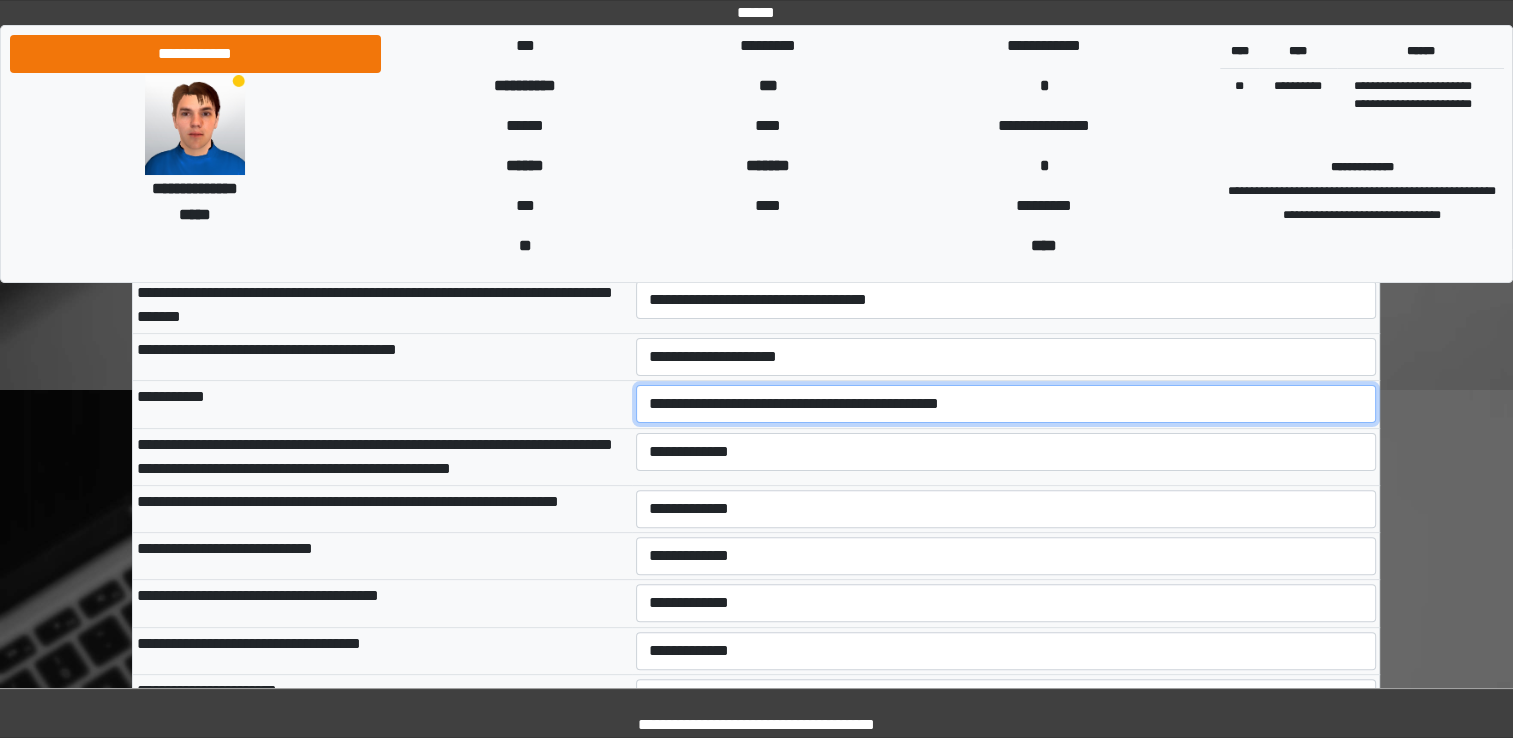 click on "**********" at bounding box center (1006, 404) 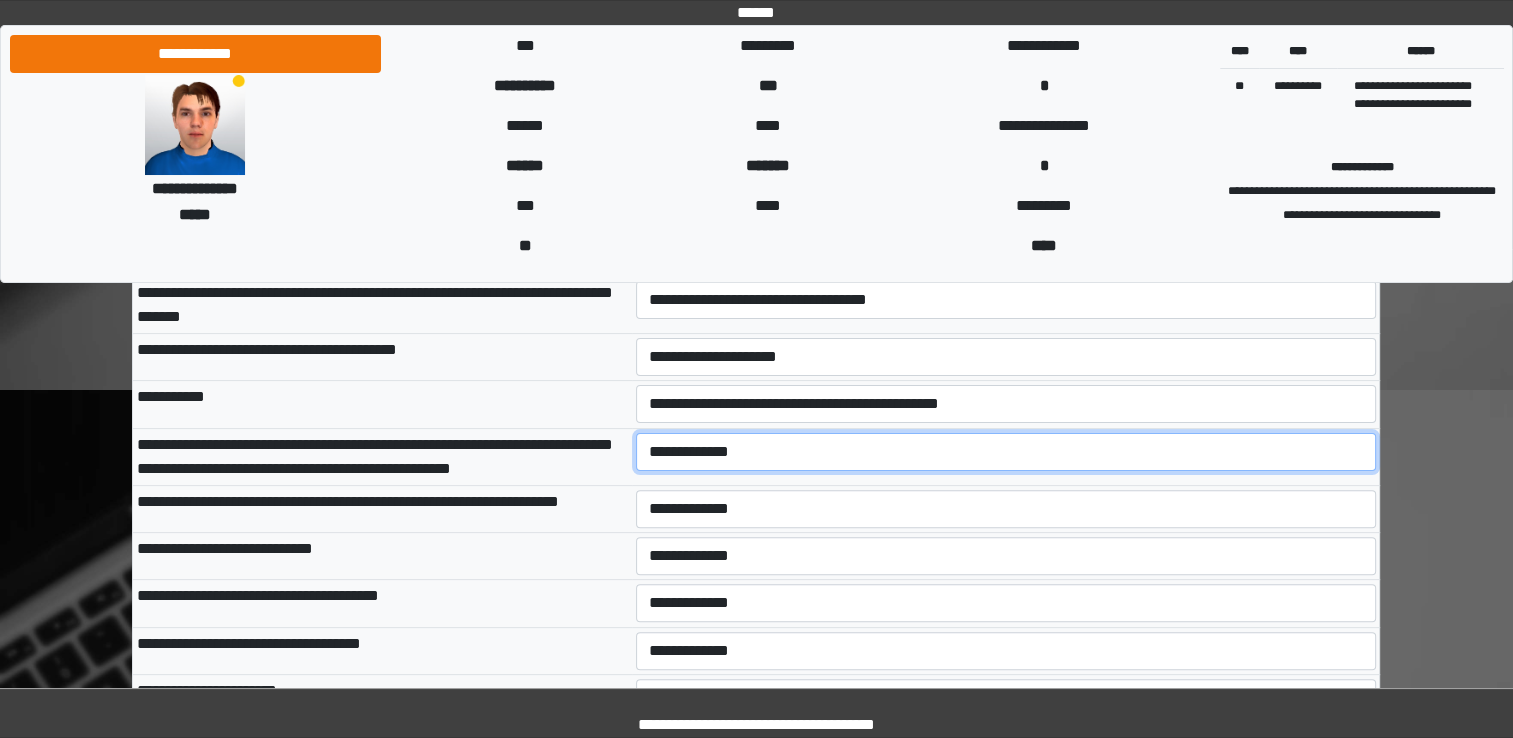 click on "**********" at bounding box center (1006, 452) 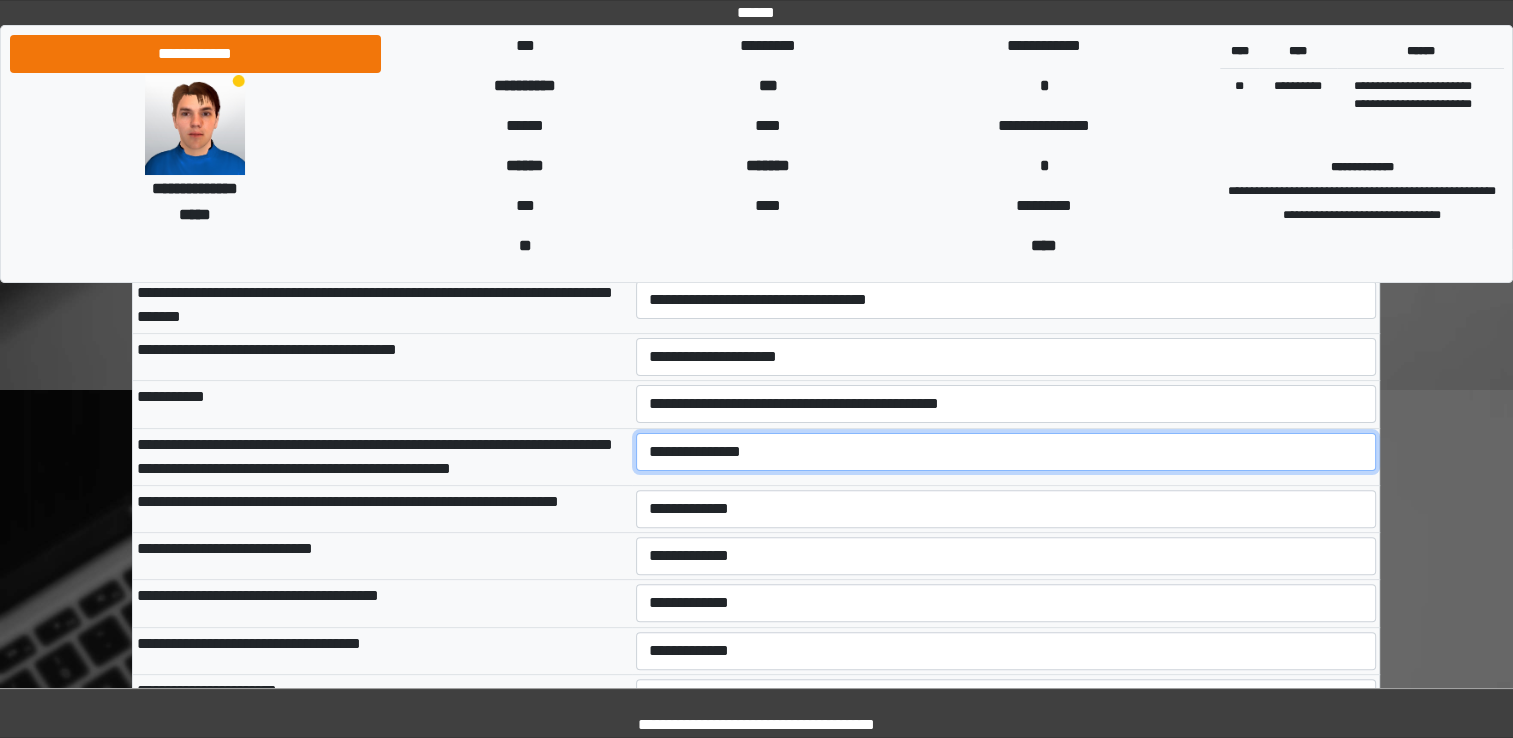 click on "**********" at bounding box center [1006, 452] 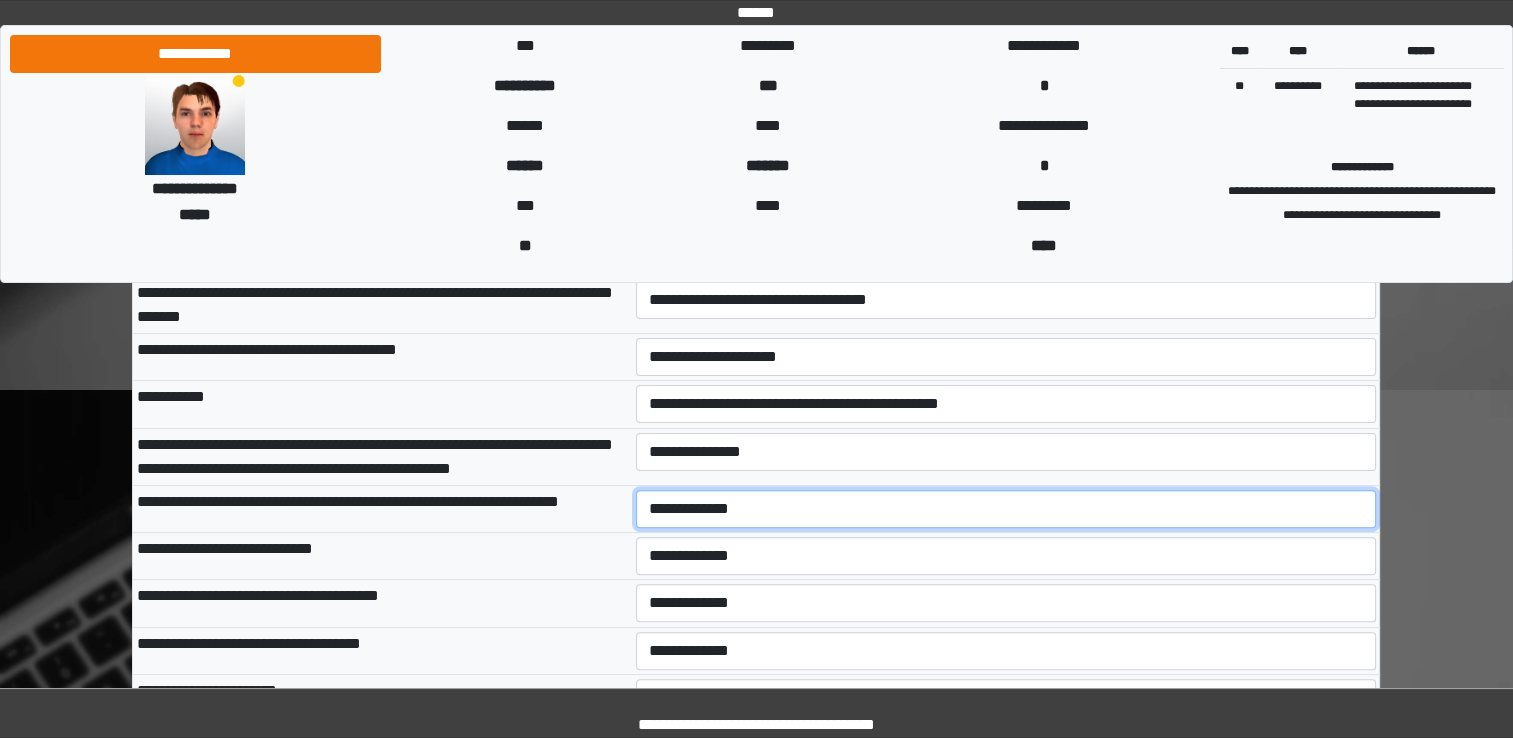 click on "**********" at bounding box center (1006, 509) 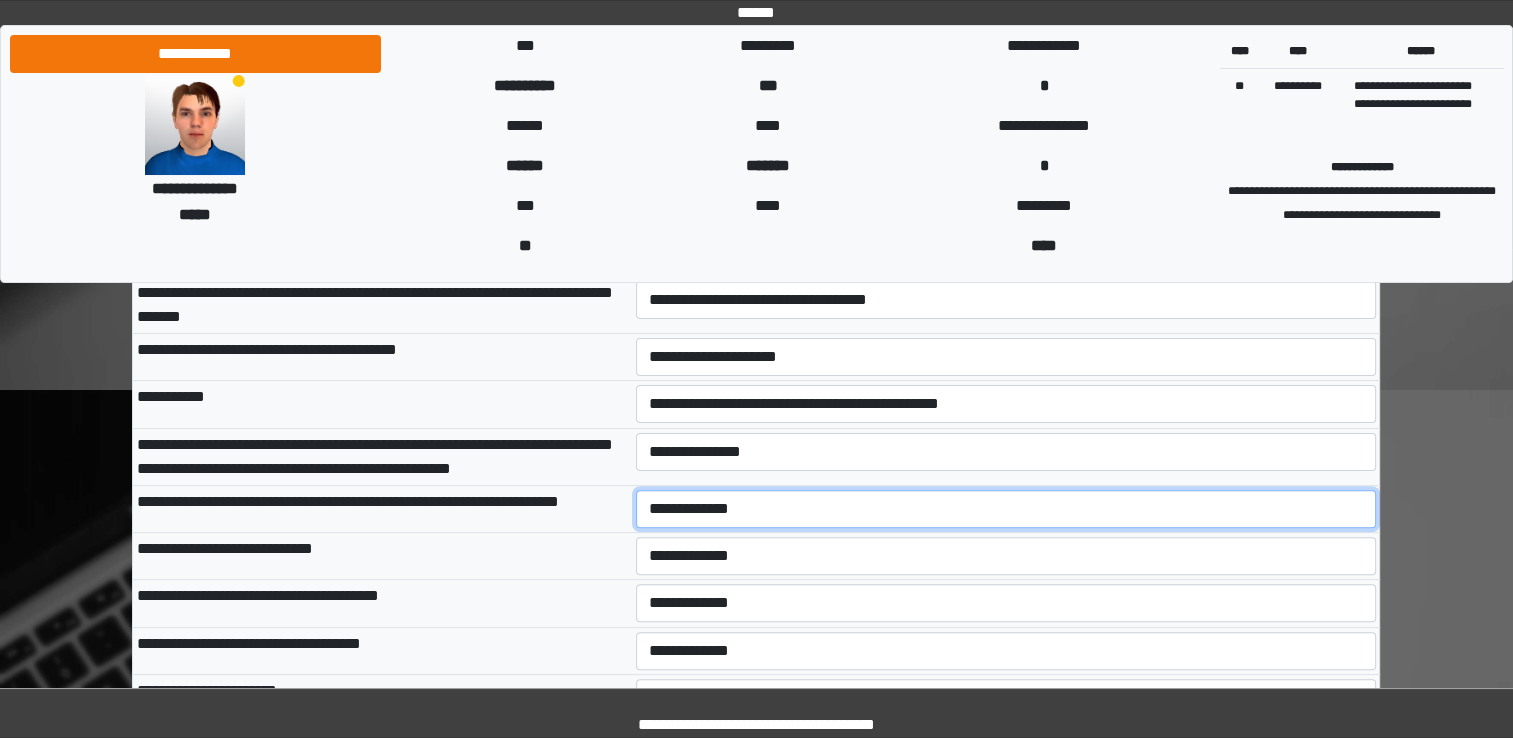 select on "***" 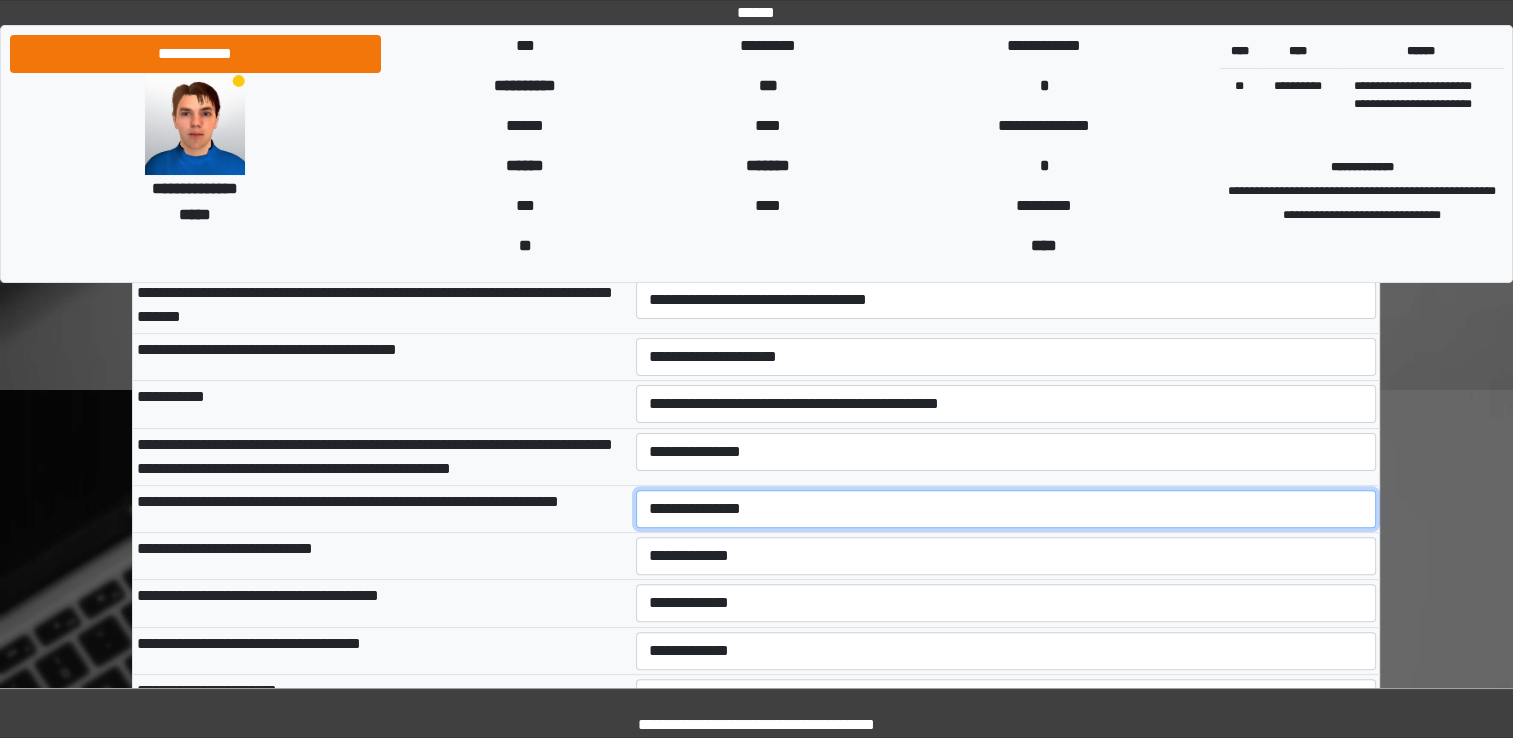 click on "**********" at bounding box center [1006, 509] 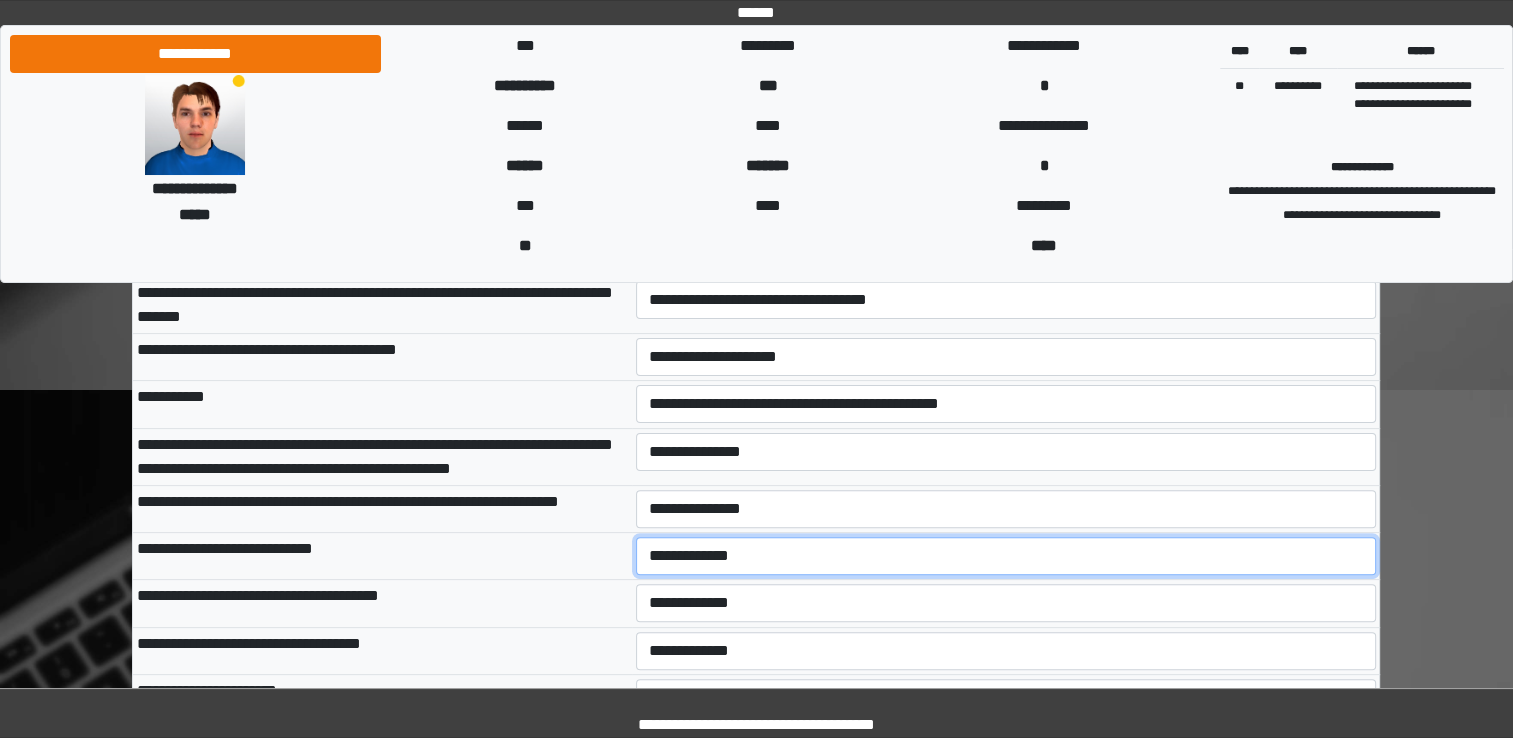 click on "**********" at bounding box center [1006, 556] 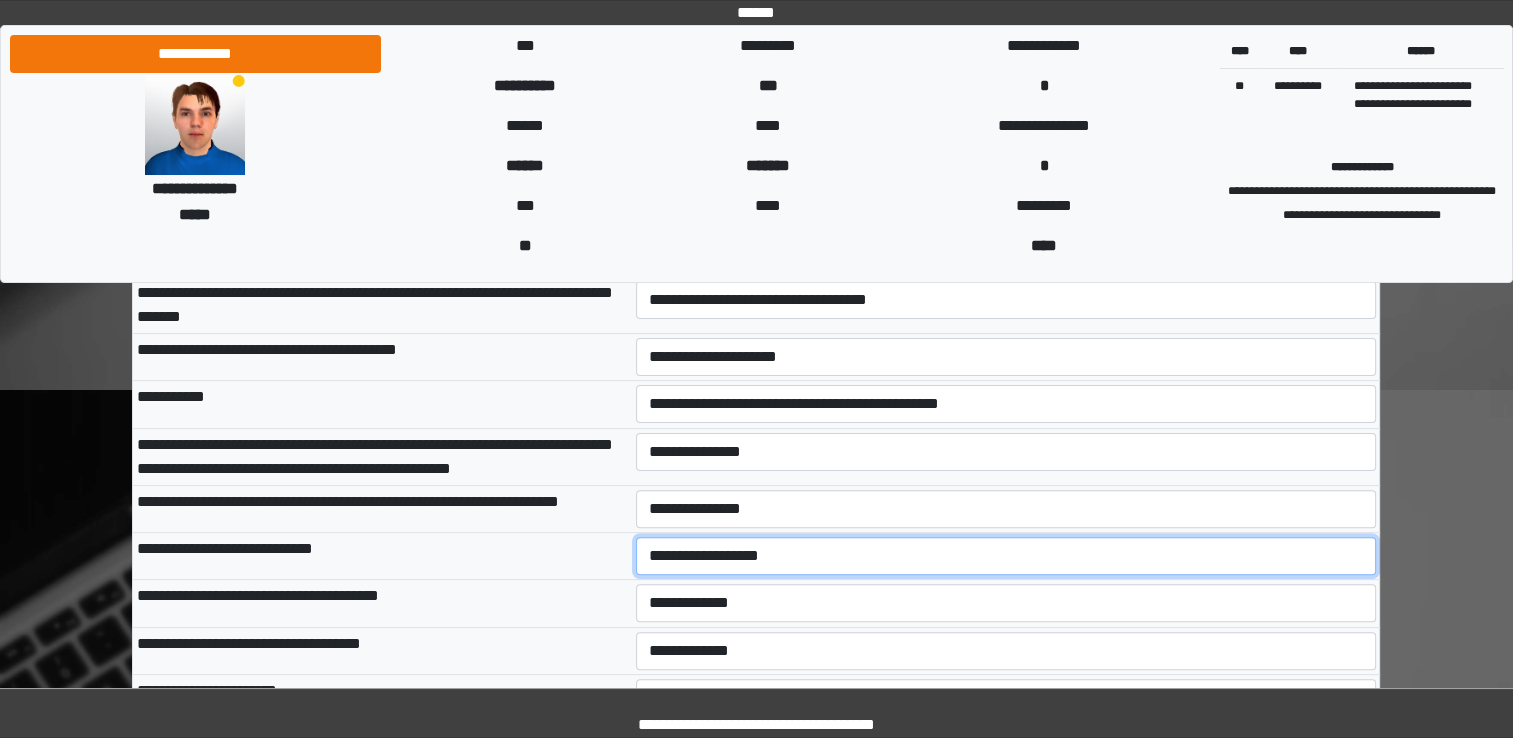 click on "**********" at bounding box center [1006, 556] 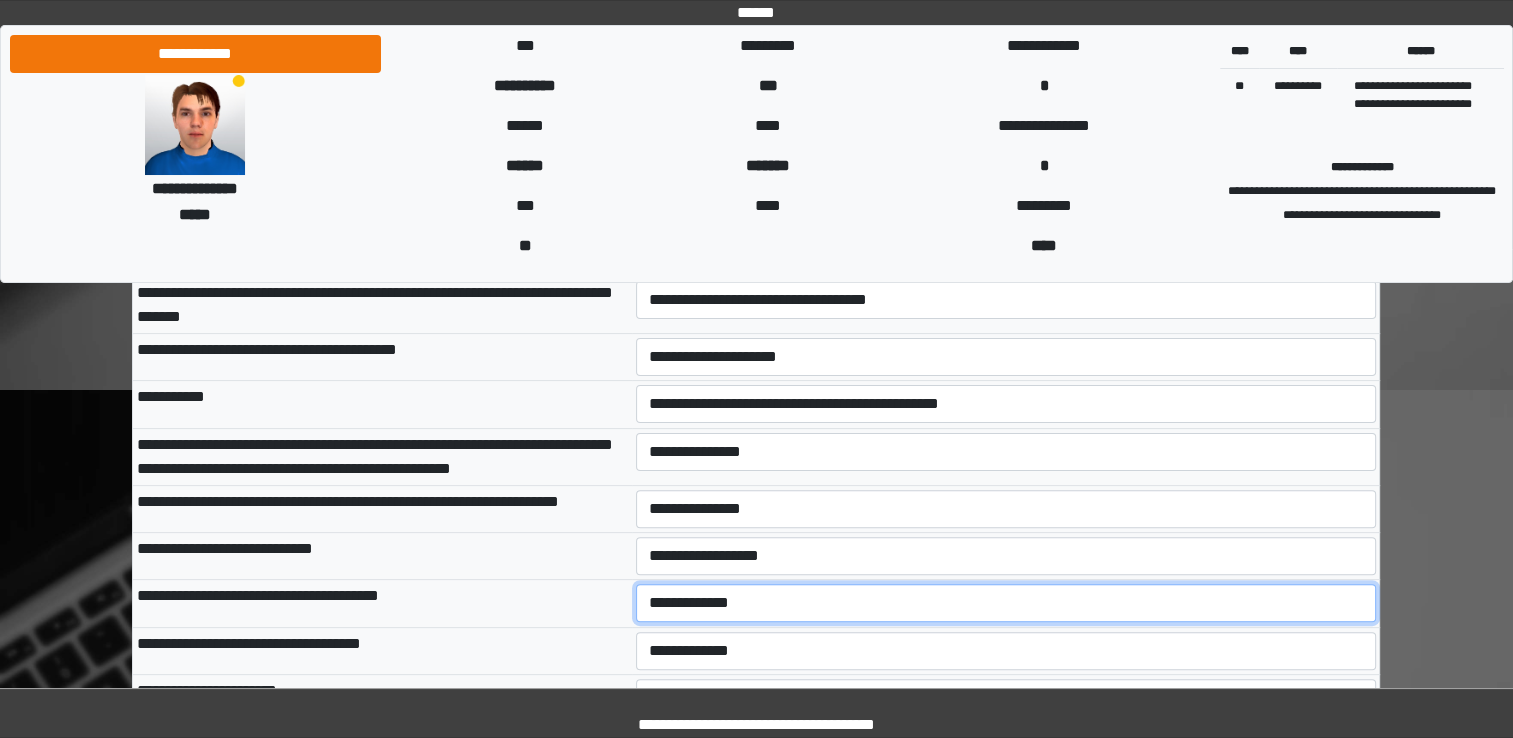 click on "**********" at bounding box center (1006, 603) 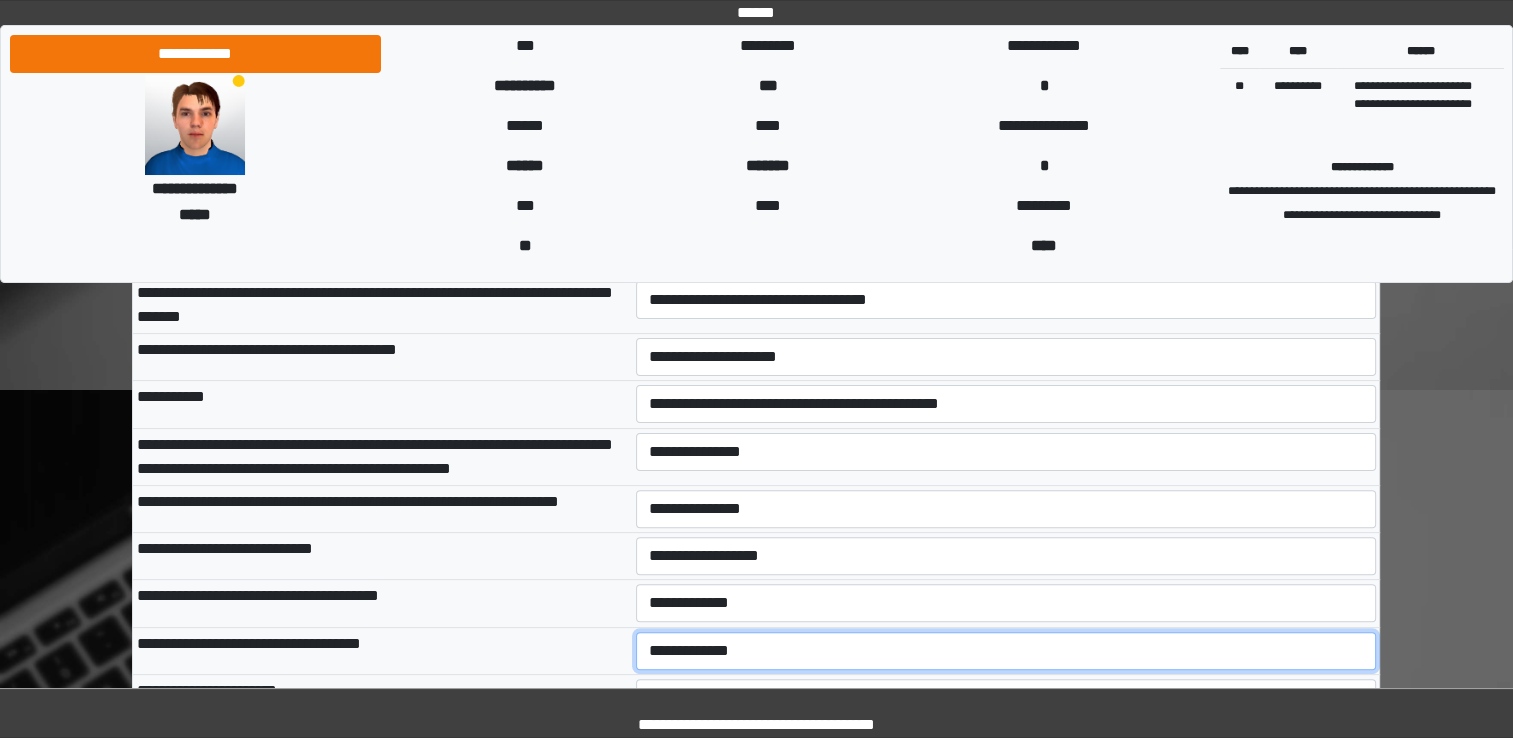 click on "**********" at bounding box center [1006, 651] 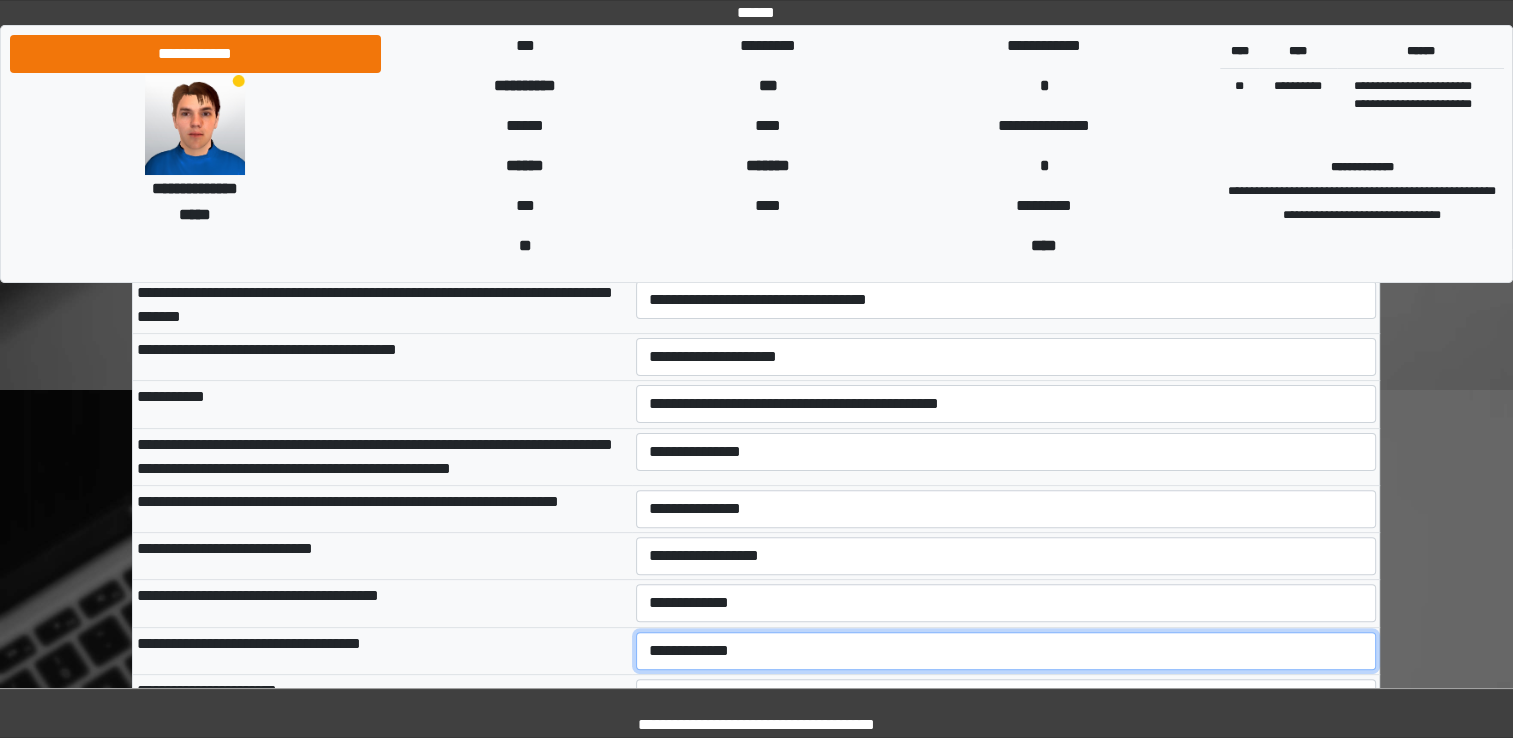 select on "***" 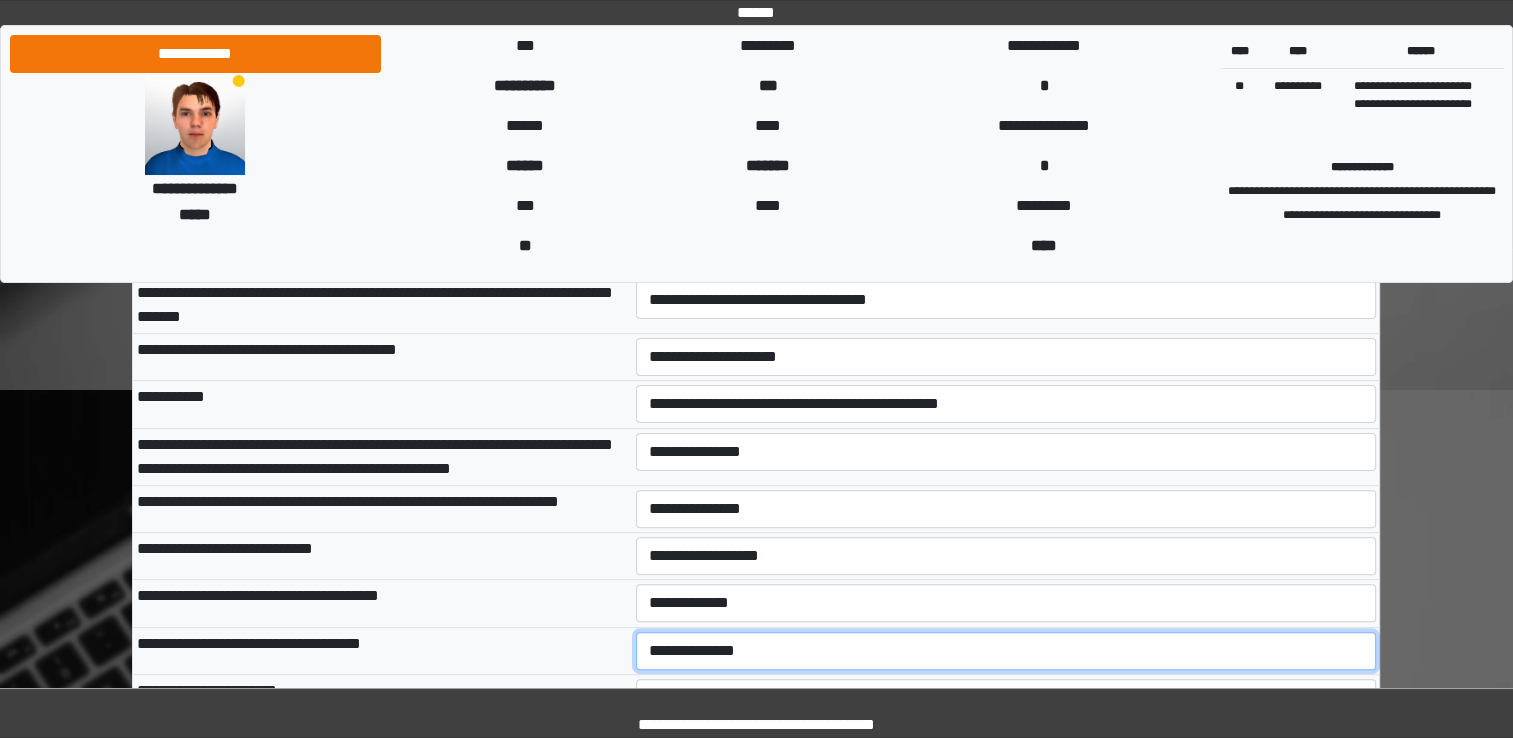 click on "**********" at bounding box center [1006, 651] 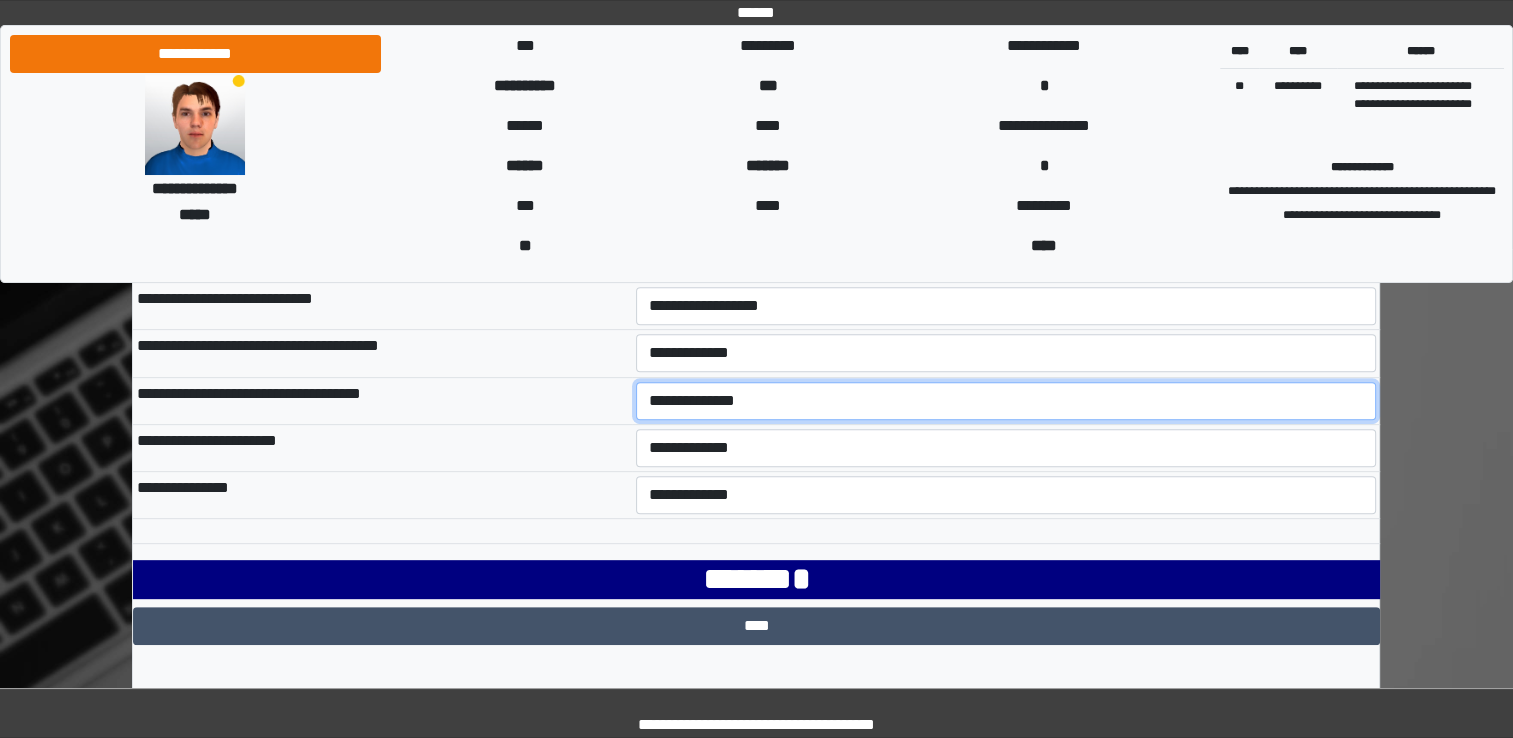 scroll, scrollTop: 714, scrollLeft: 0, axis: vertical 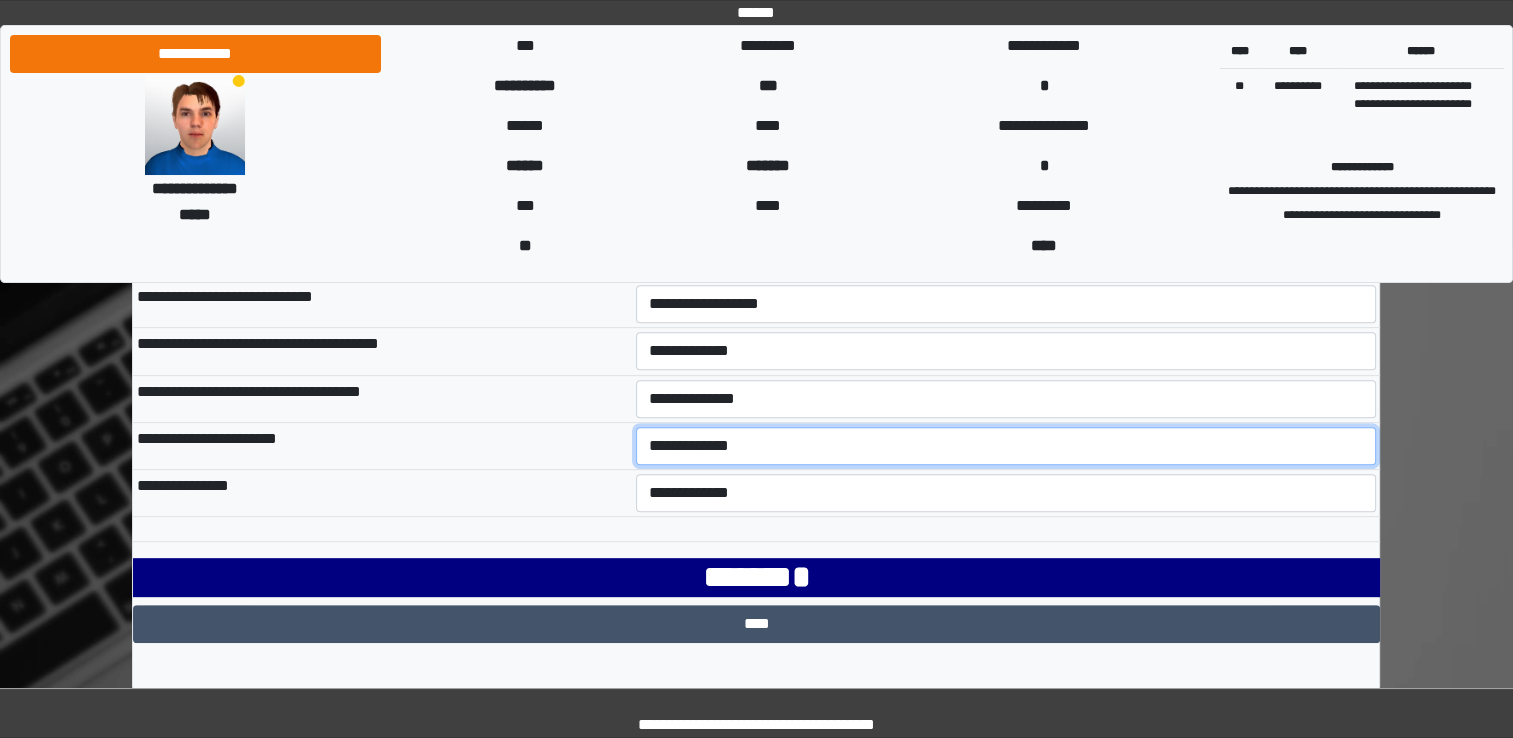 click on "**********" at bounding box center (1006, 446) 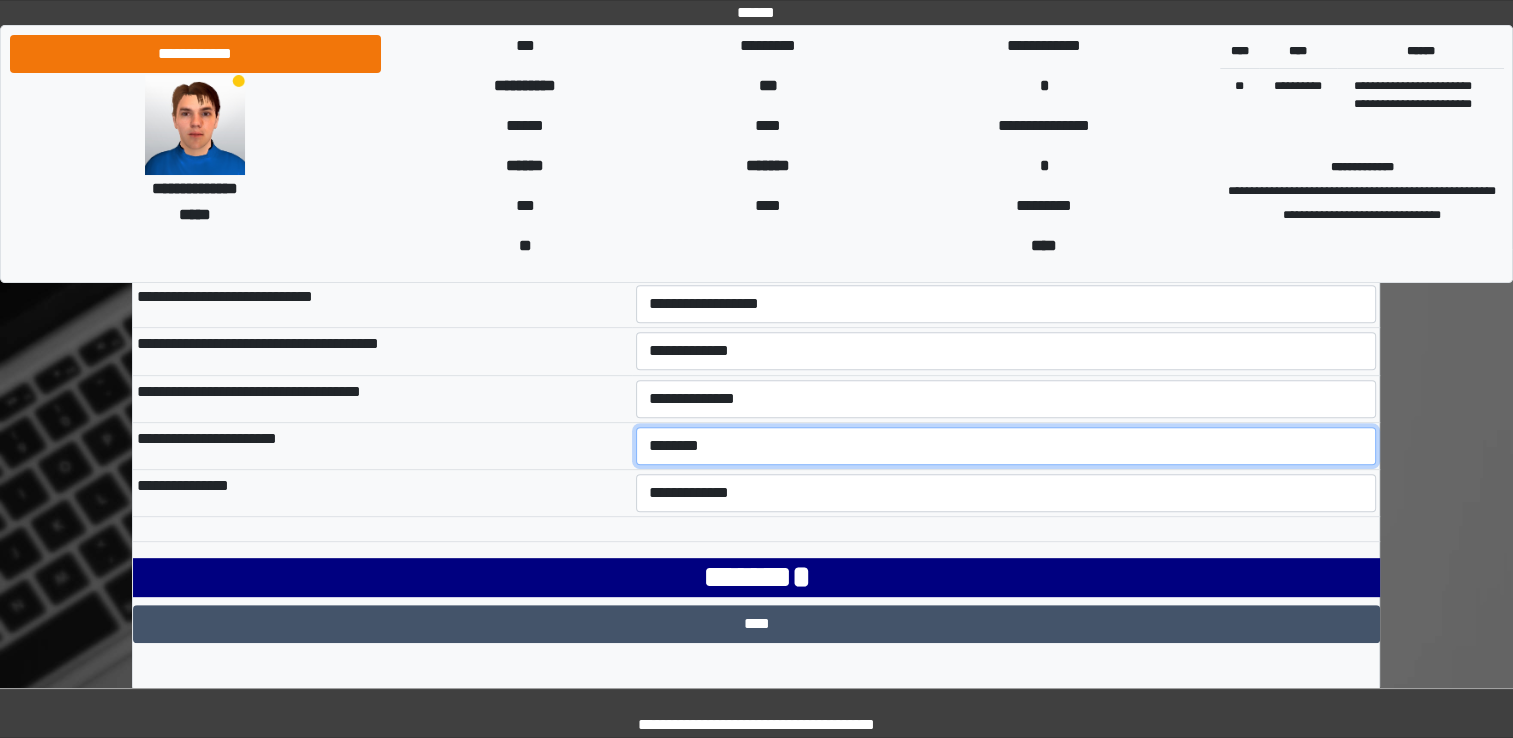 click on "**********" at bounding box center (1006, 446) 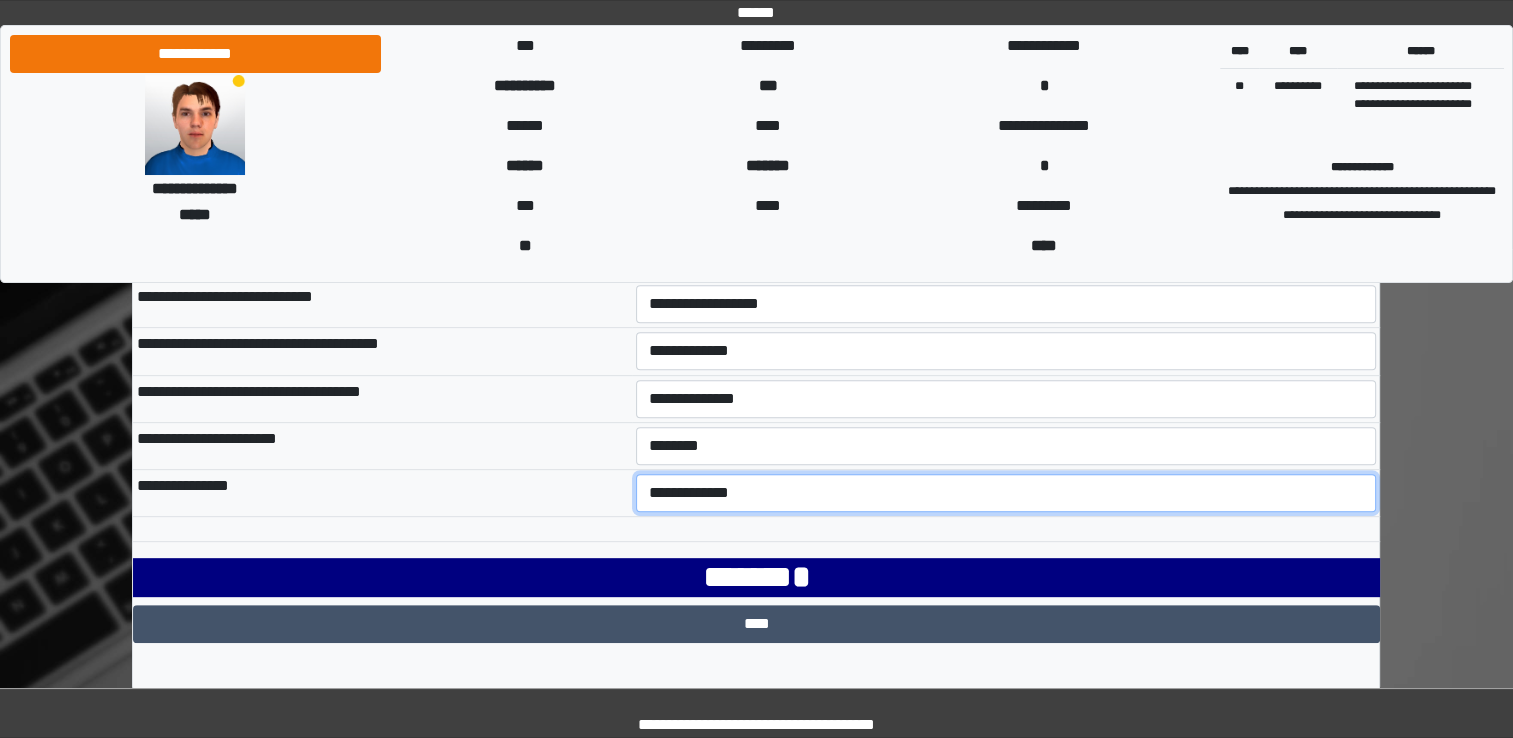 click on "**********" at bounding box center (1006, 493) 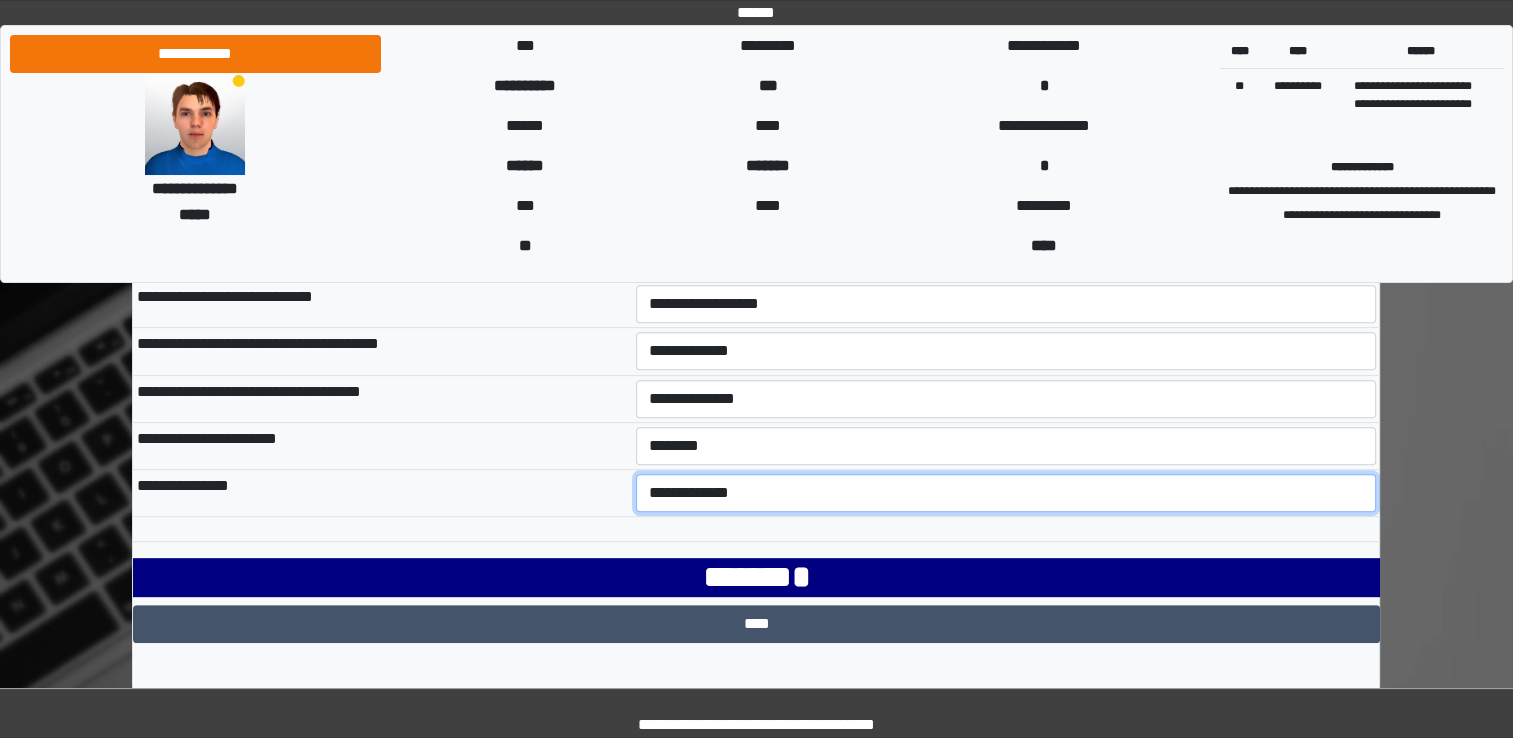 select on "***" 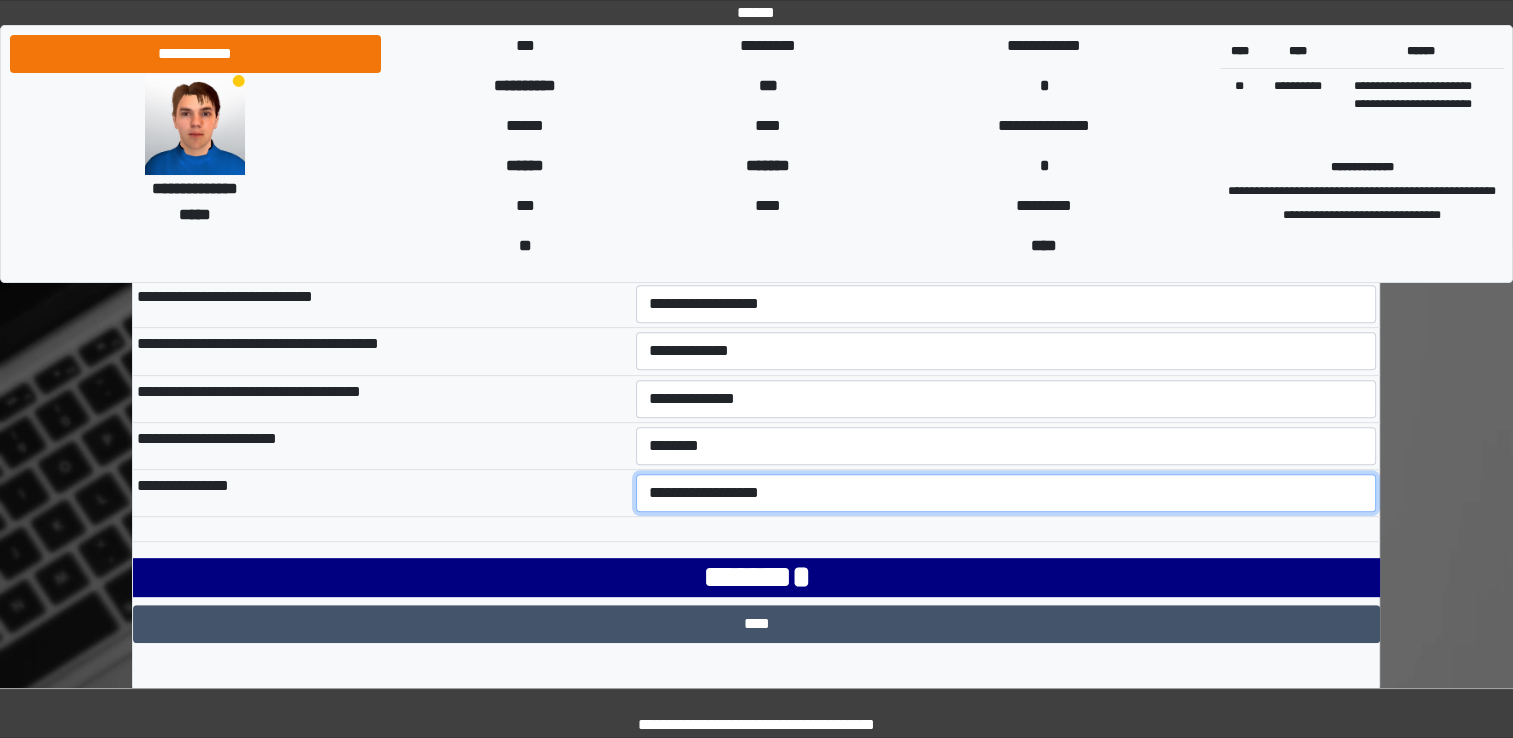 click on "**********" at bounding box center [1006, 493] 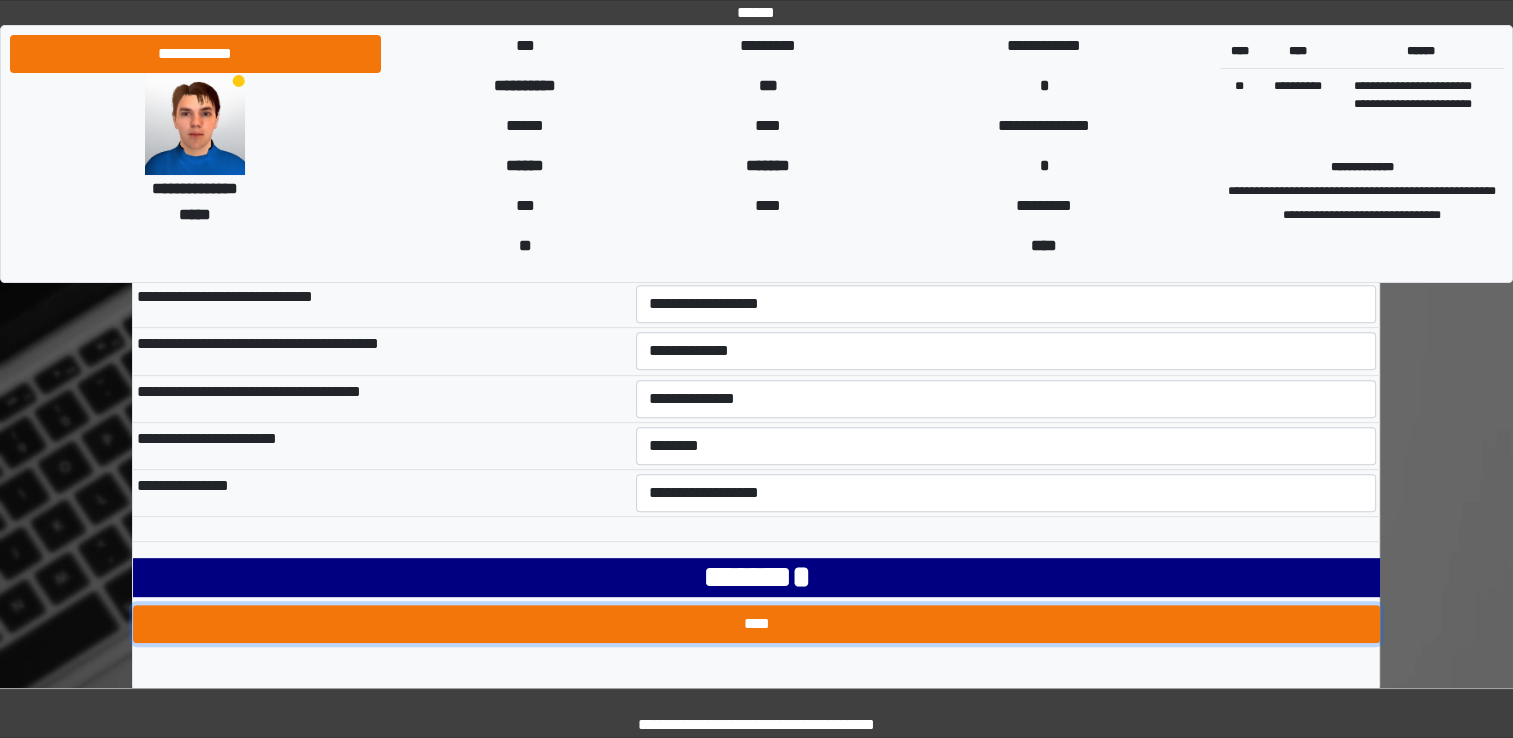 click on "****" at bounding box center (756, 624) 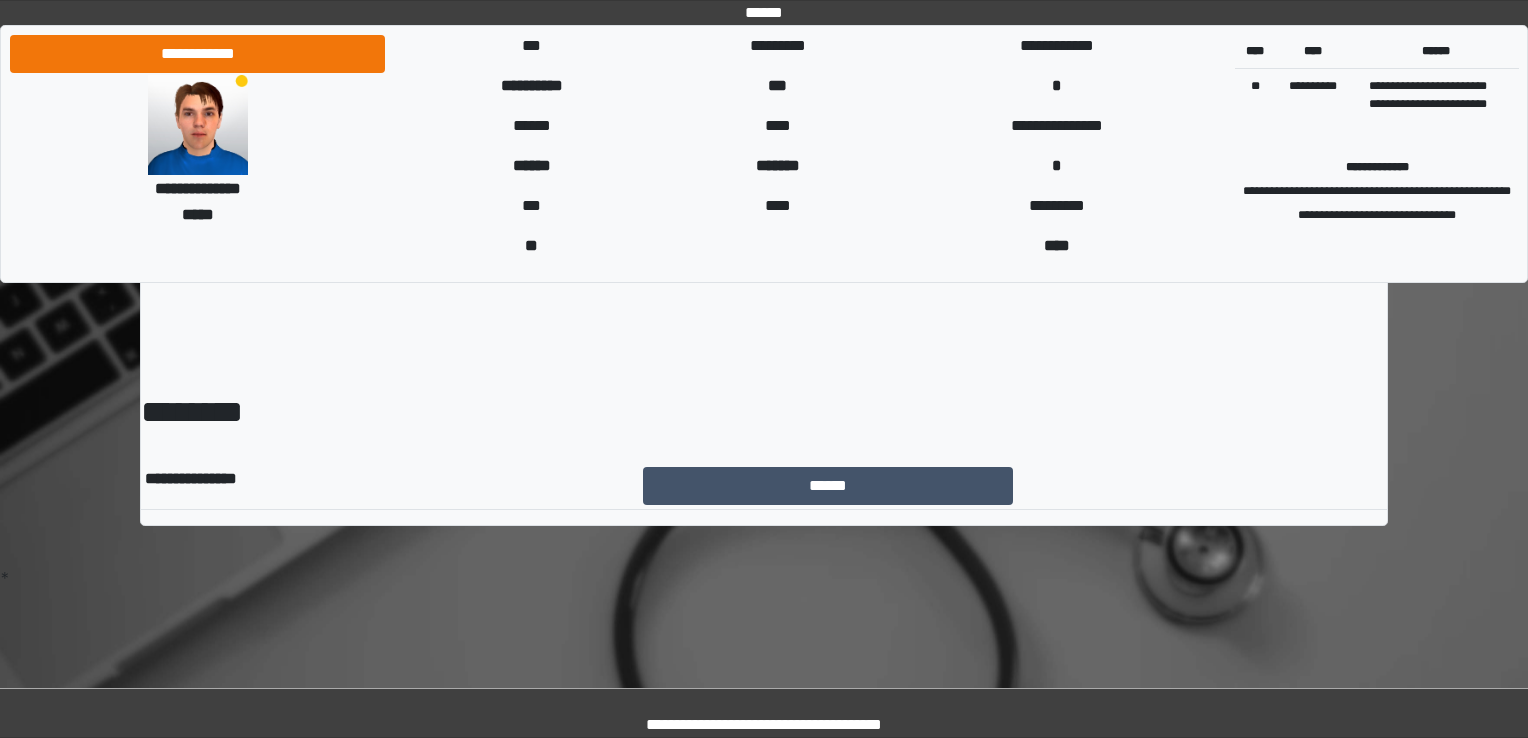 scroll, scrollTop: 0, scrollLeft: 0, axis: both 